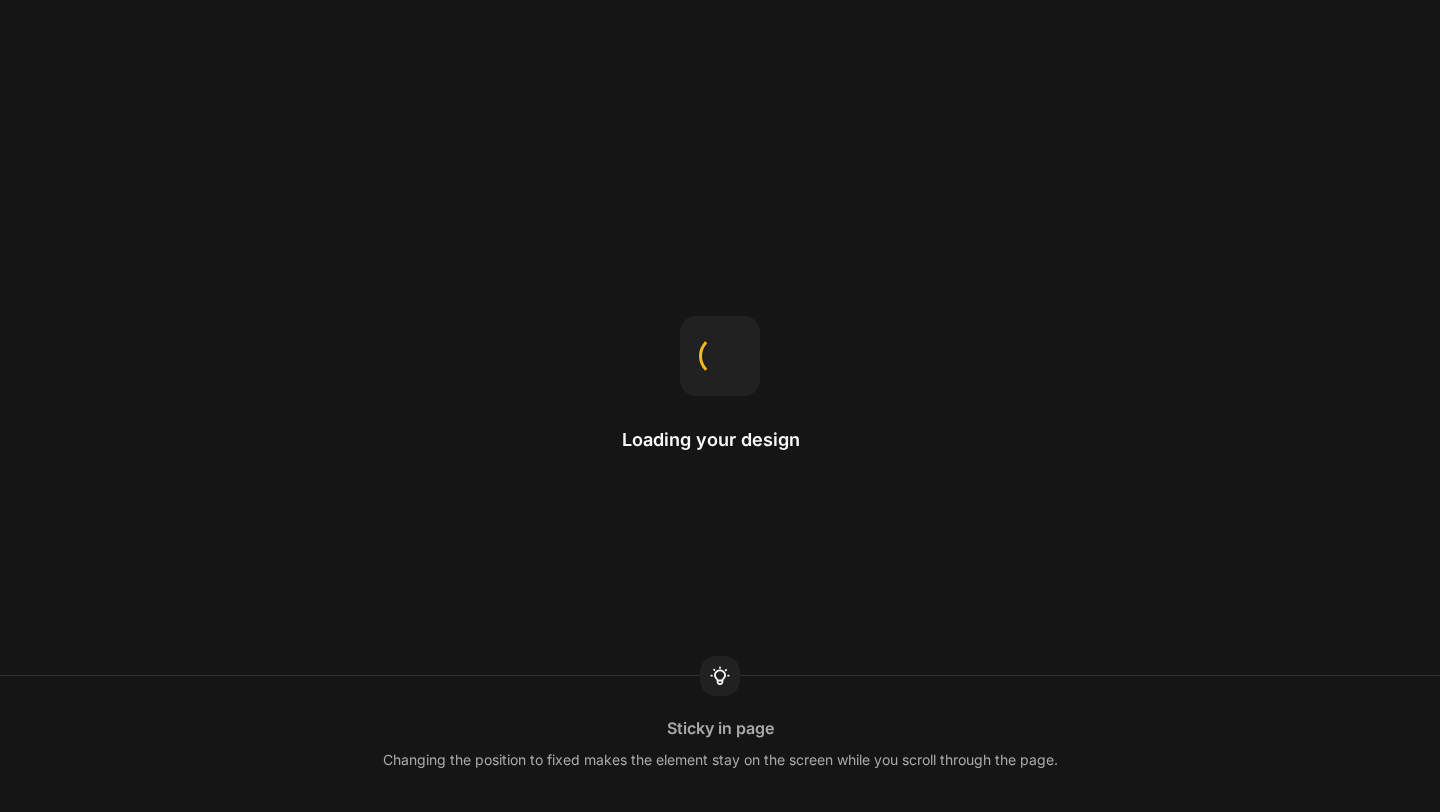 scroll, scrollTop: 0, scrollLeft: 0, axis: both 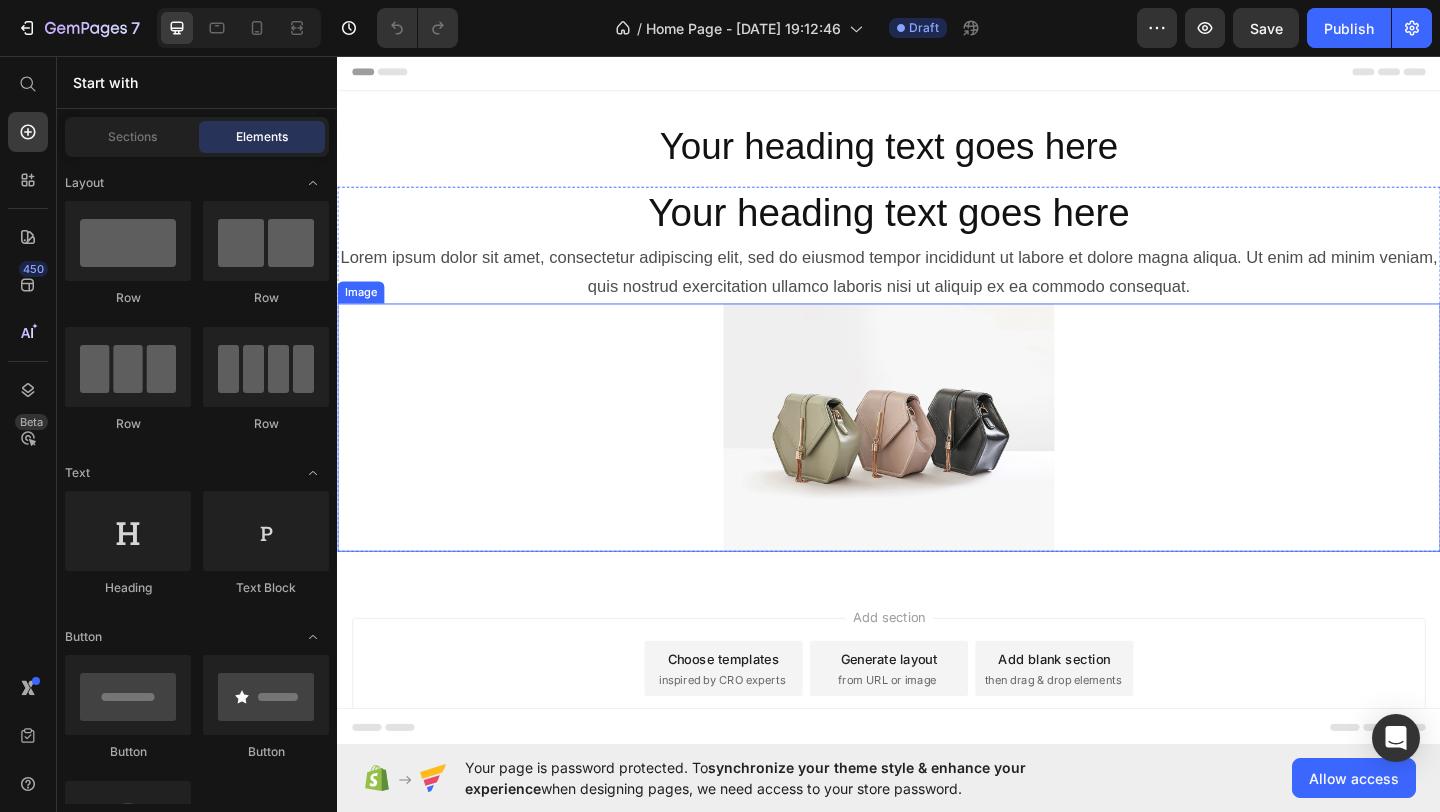 click at bounding box center (937, 460) 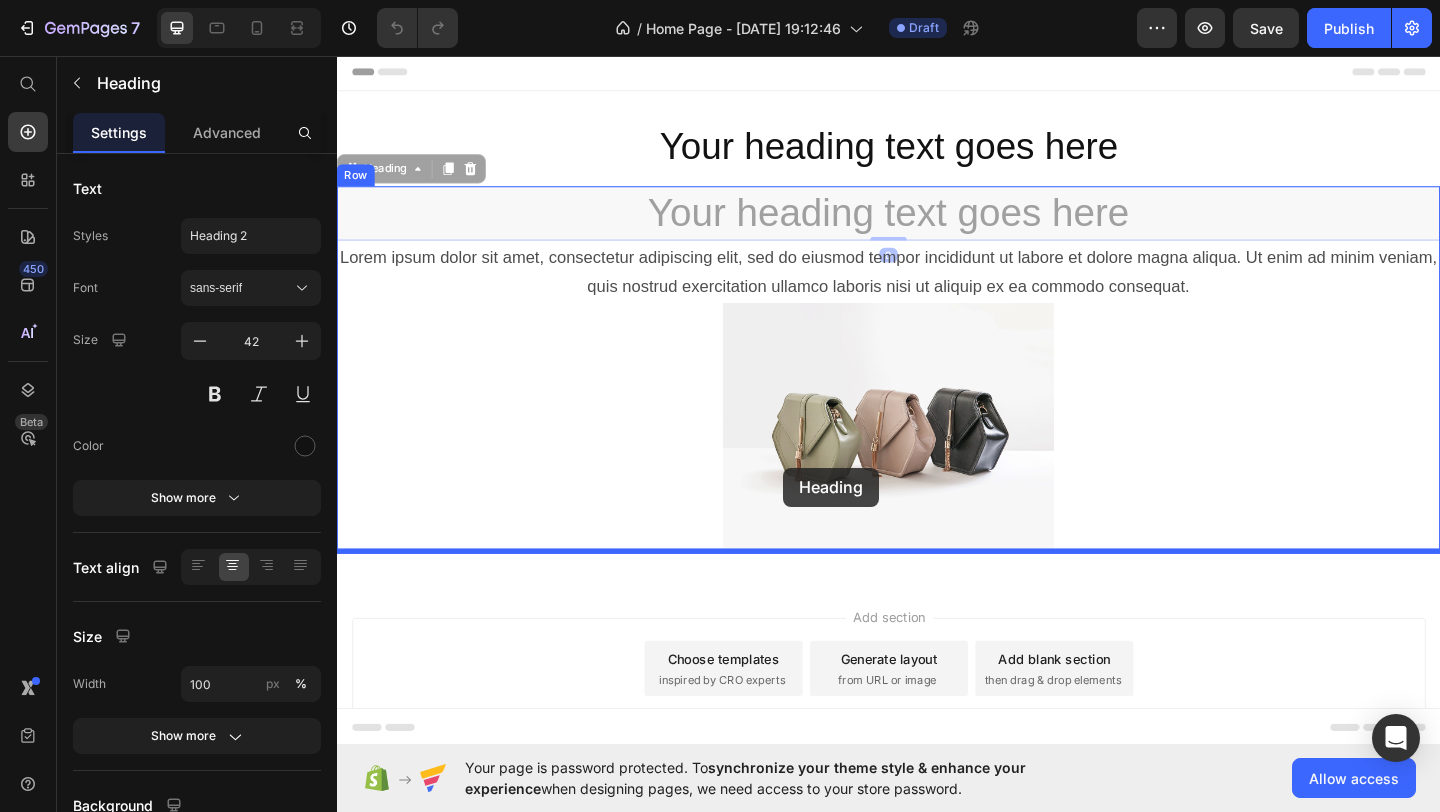 drag, startPoint x: 882, startPoint y: 213, endPoint x: 822, endPoint y: 501, distance: 294.18362 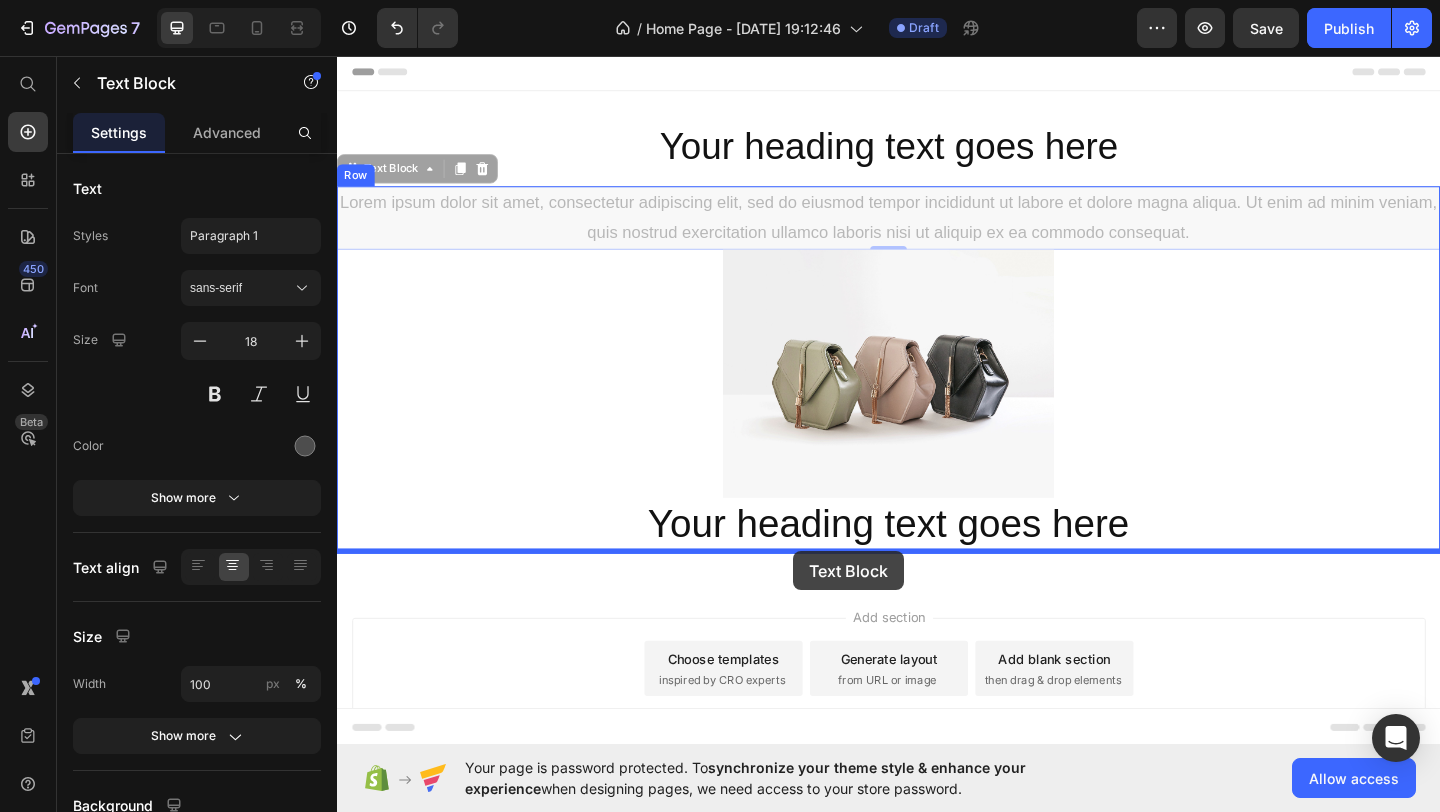 drag, startPoint x: 879, startPoint y: 238, endPoint x: 831, endPoint y: 593, distance: 358.23038 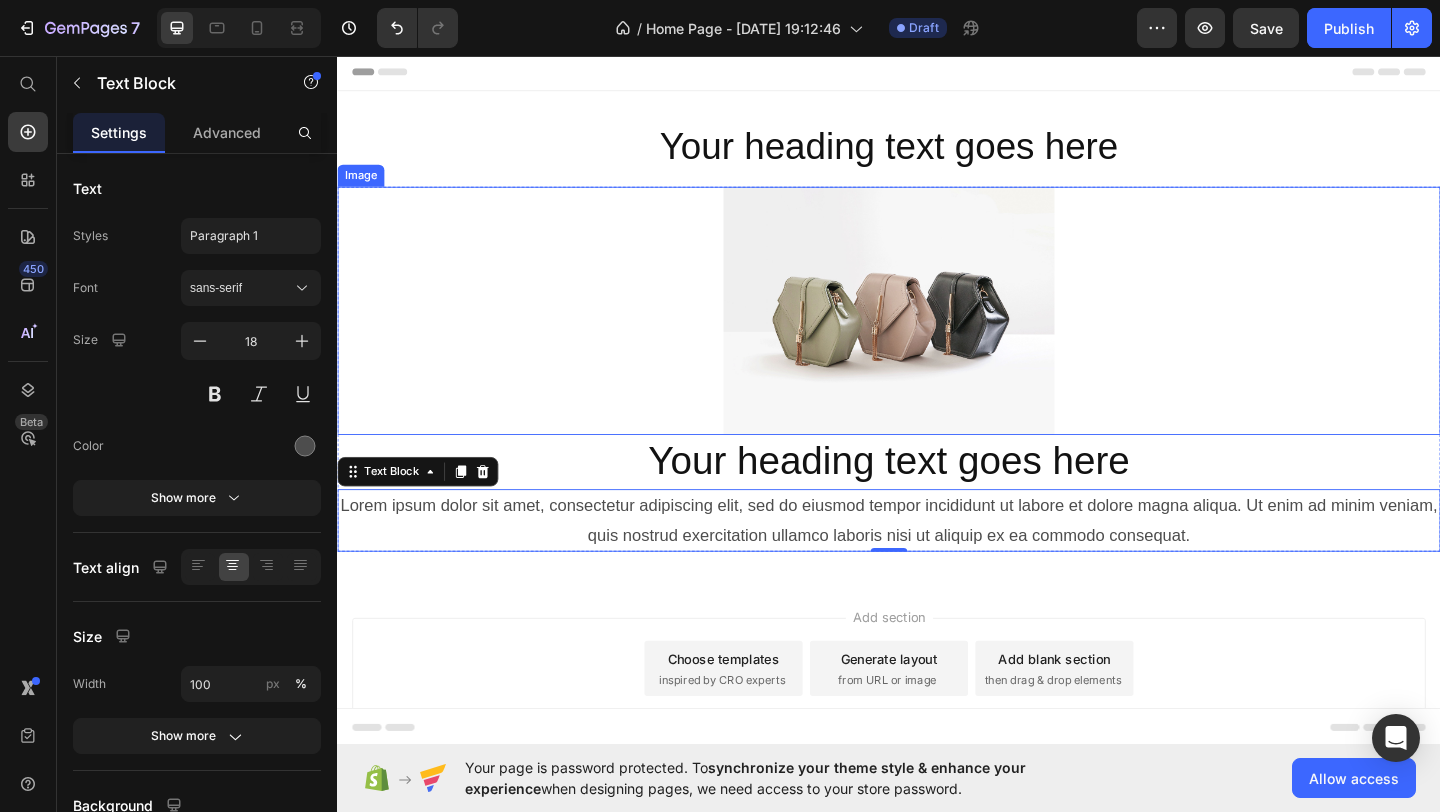 click at bounding box center [937, 333] 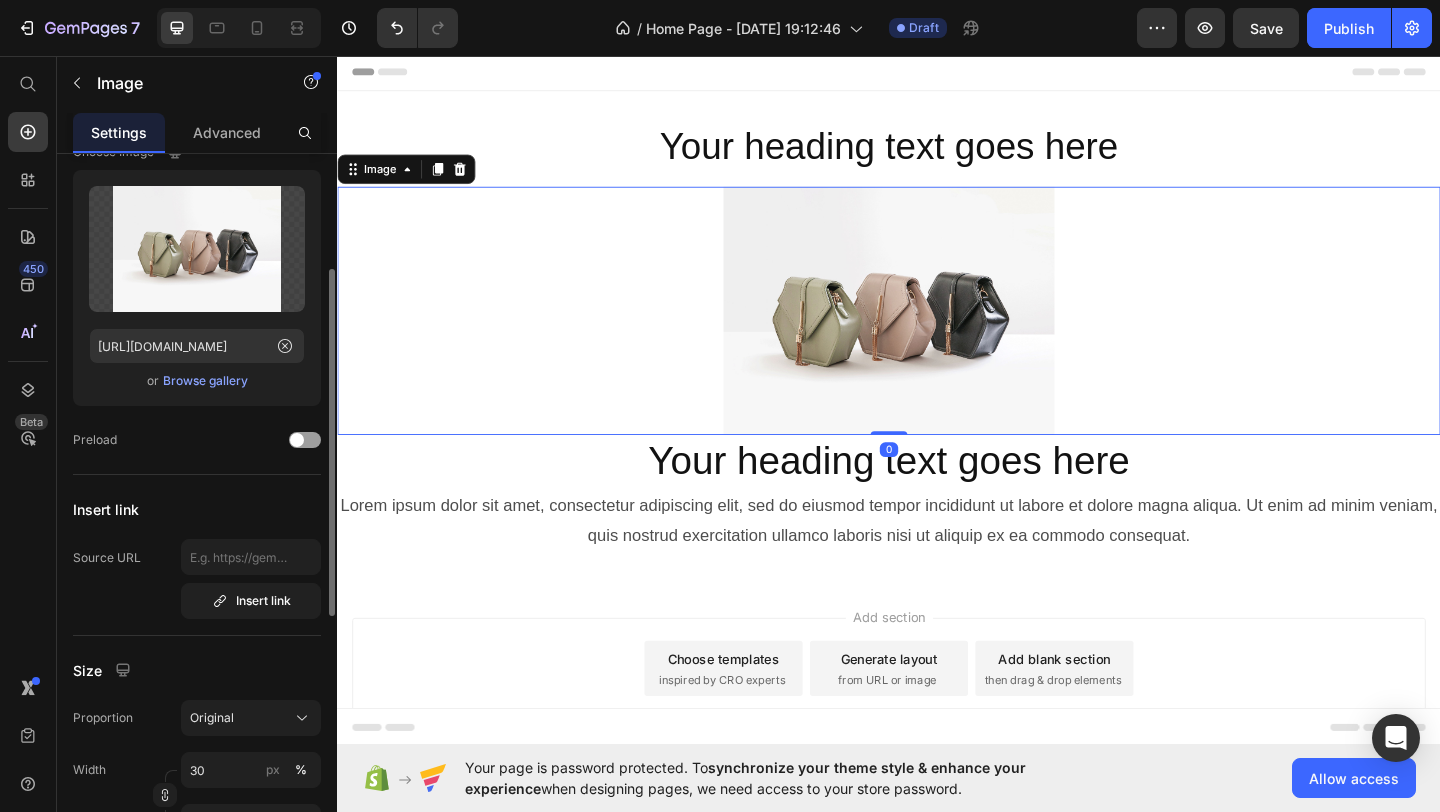 scroll, scrollTop: 307, scrollLeft: 0, axis: vertical 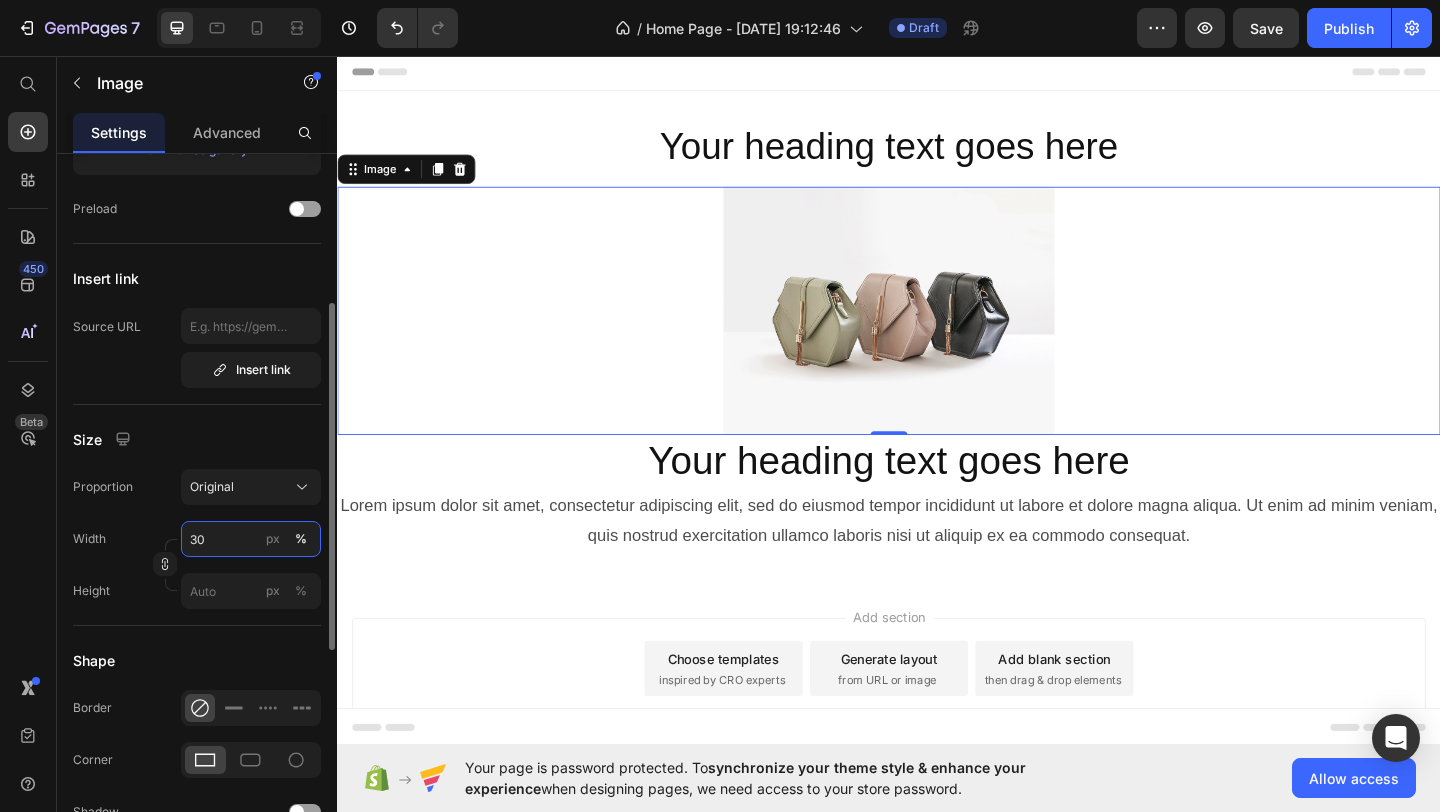 click on "30" at bounding box center (251, 539) 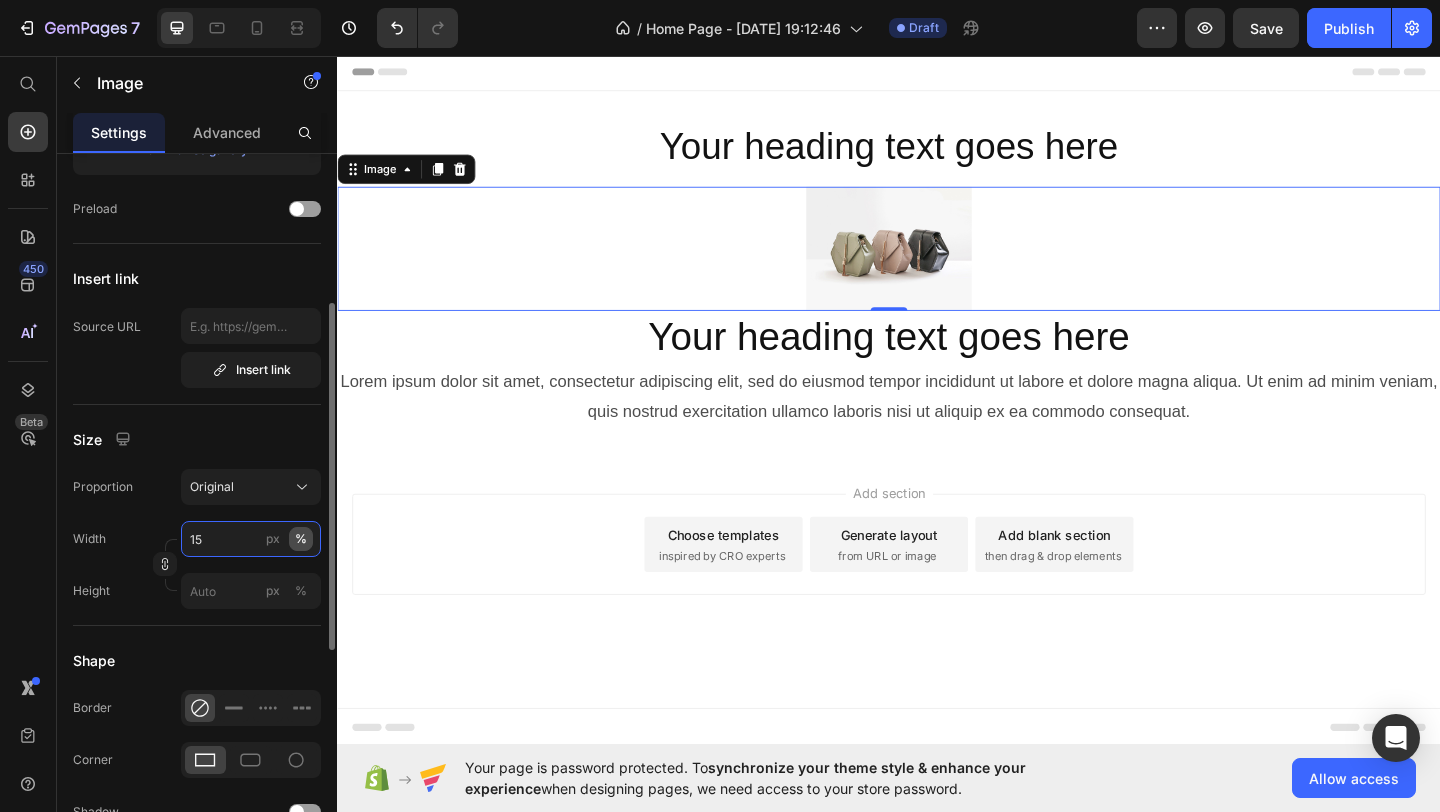 type on "15" 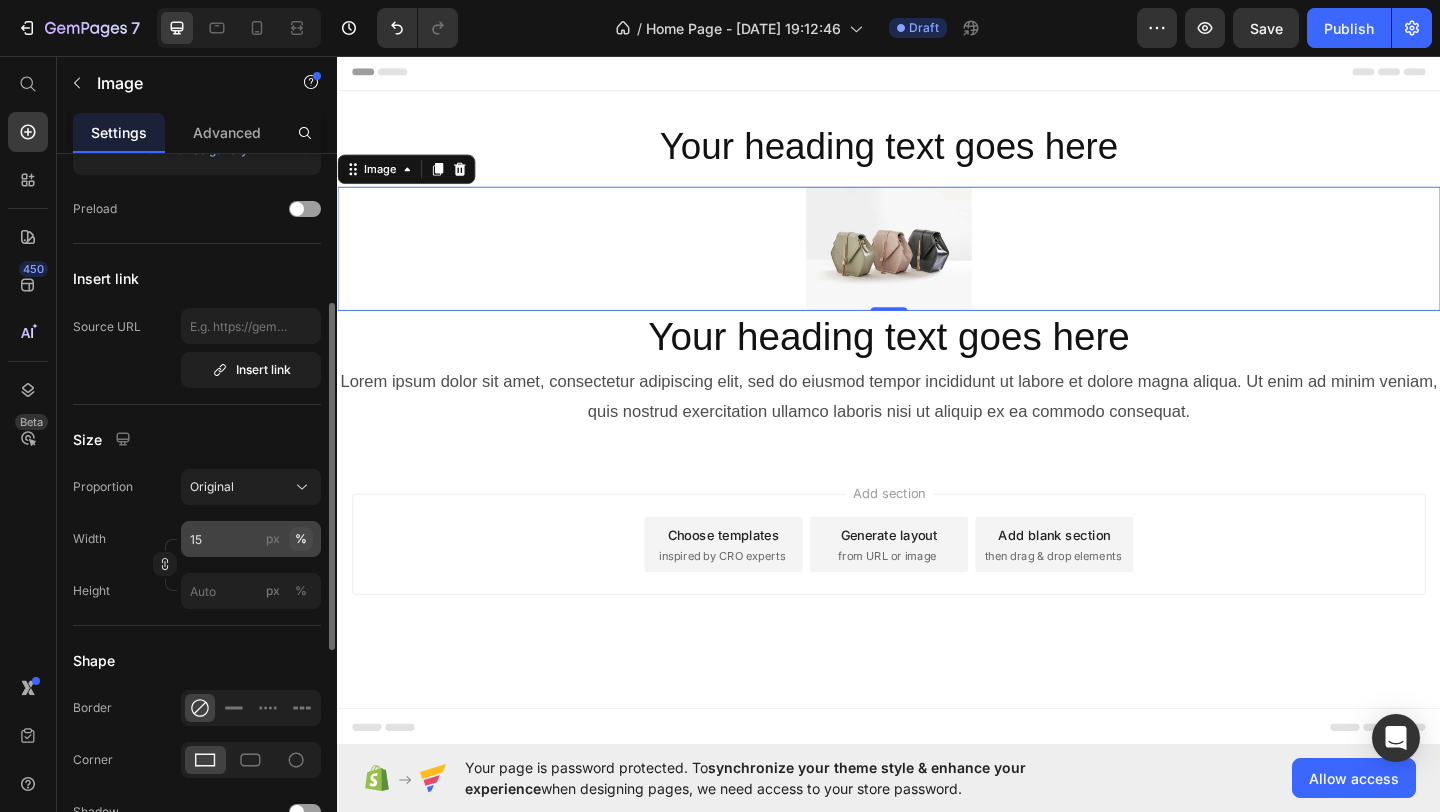 click on "%" 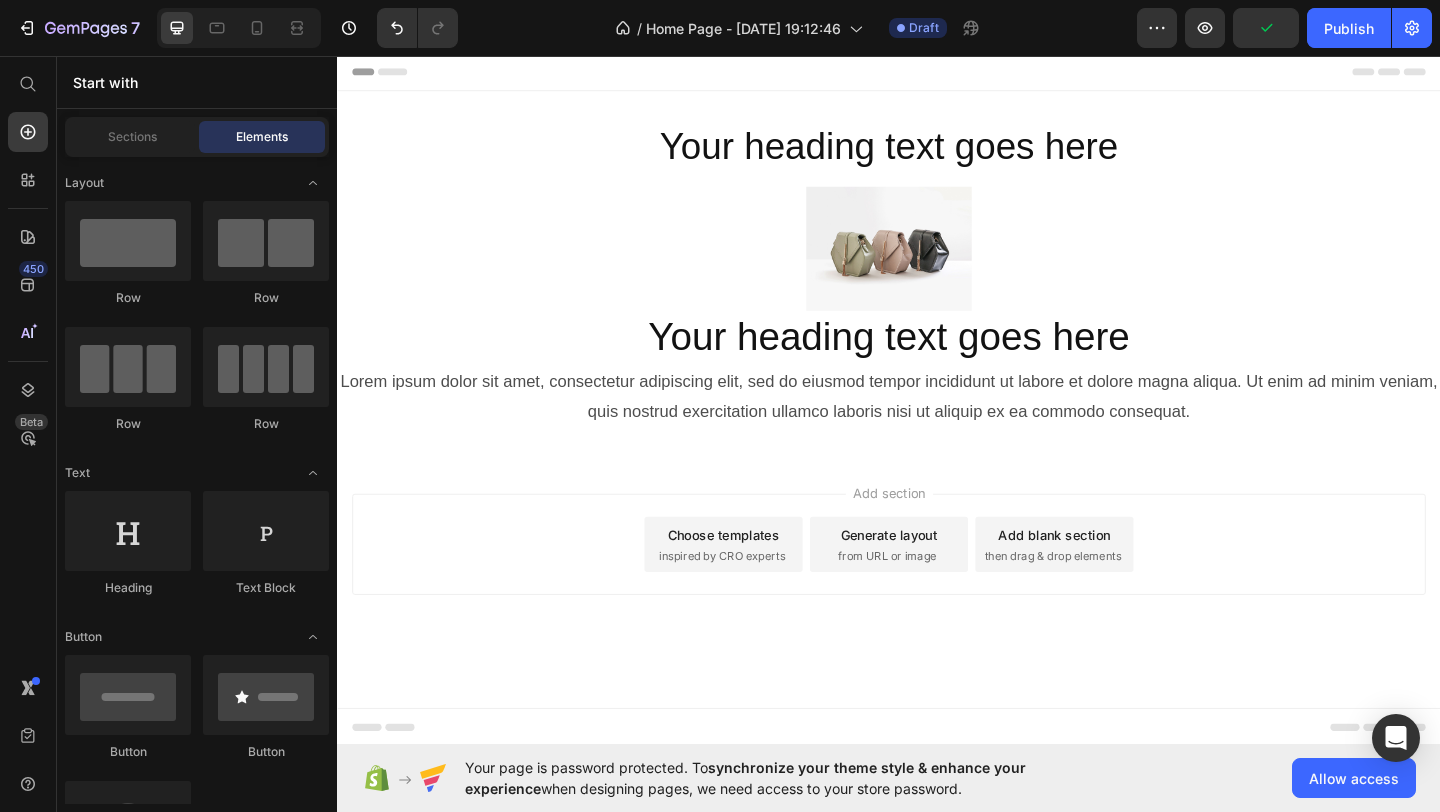 click on "Add section Choose templates inspired by CRO experts Generate layout from URL or image Add blank section then drag & drop elements" at bounding box center (937, 615) 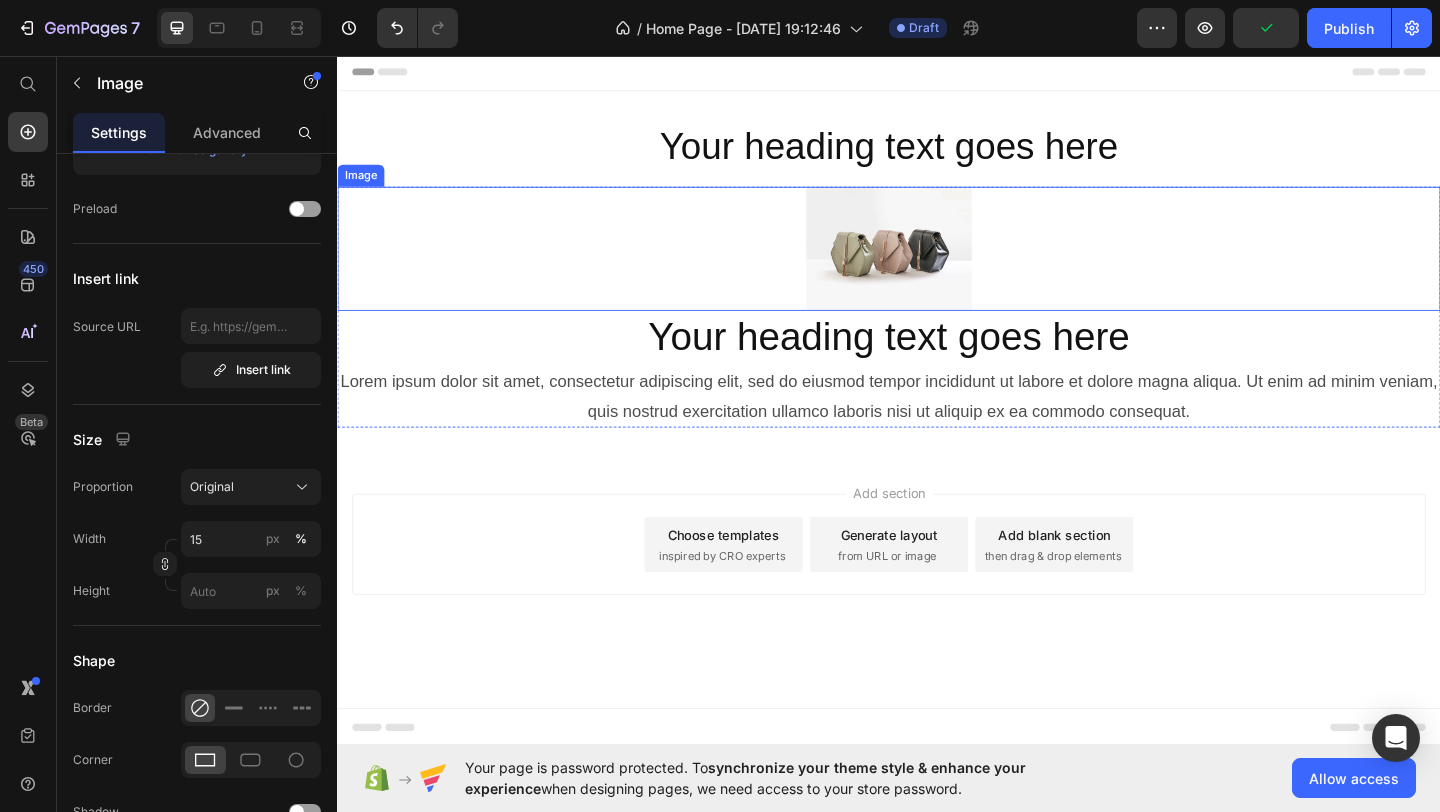 click at bounding box center (937, 265) 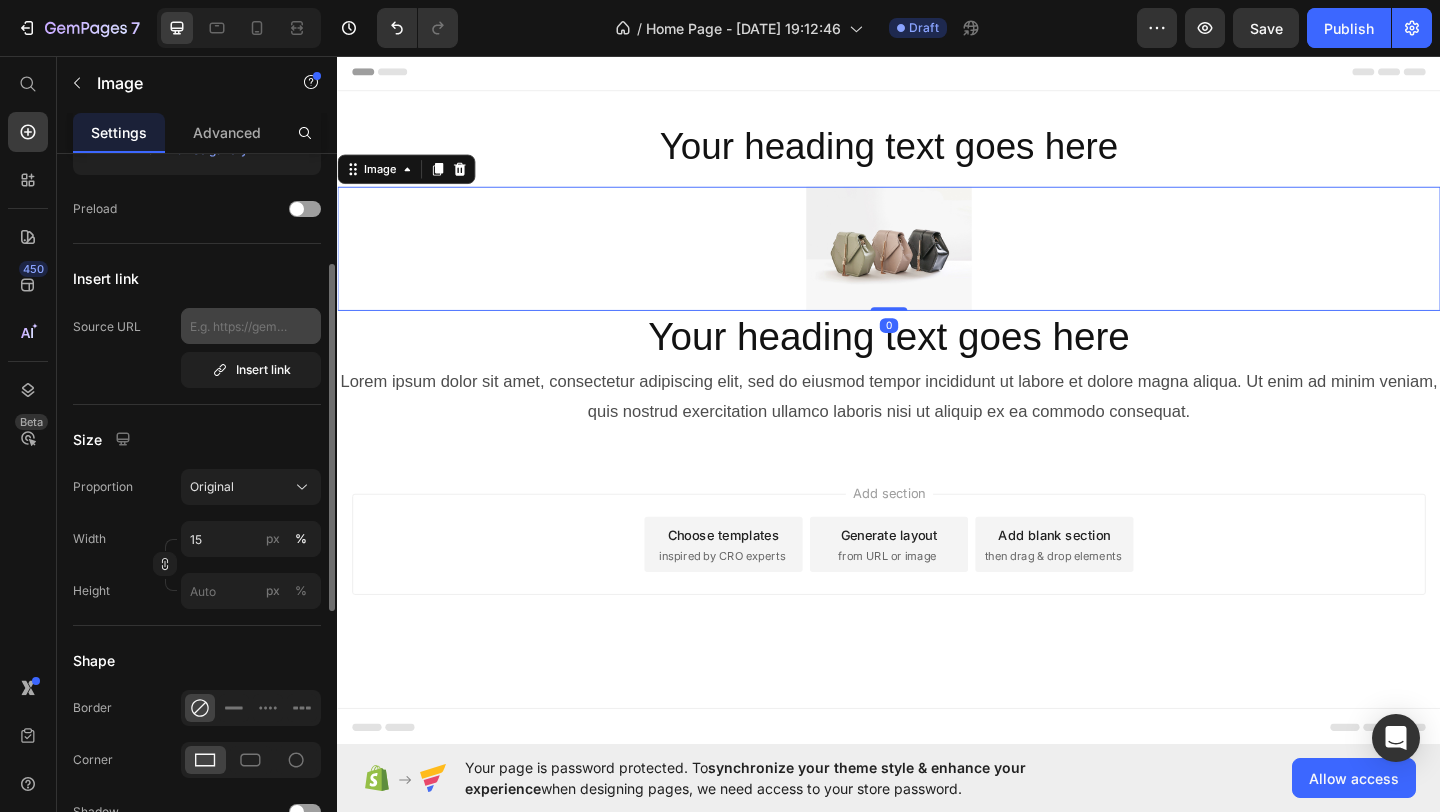 scroll, scrollTop: 0, scrollLeft: 0, axis: both 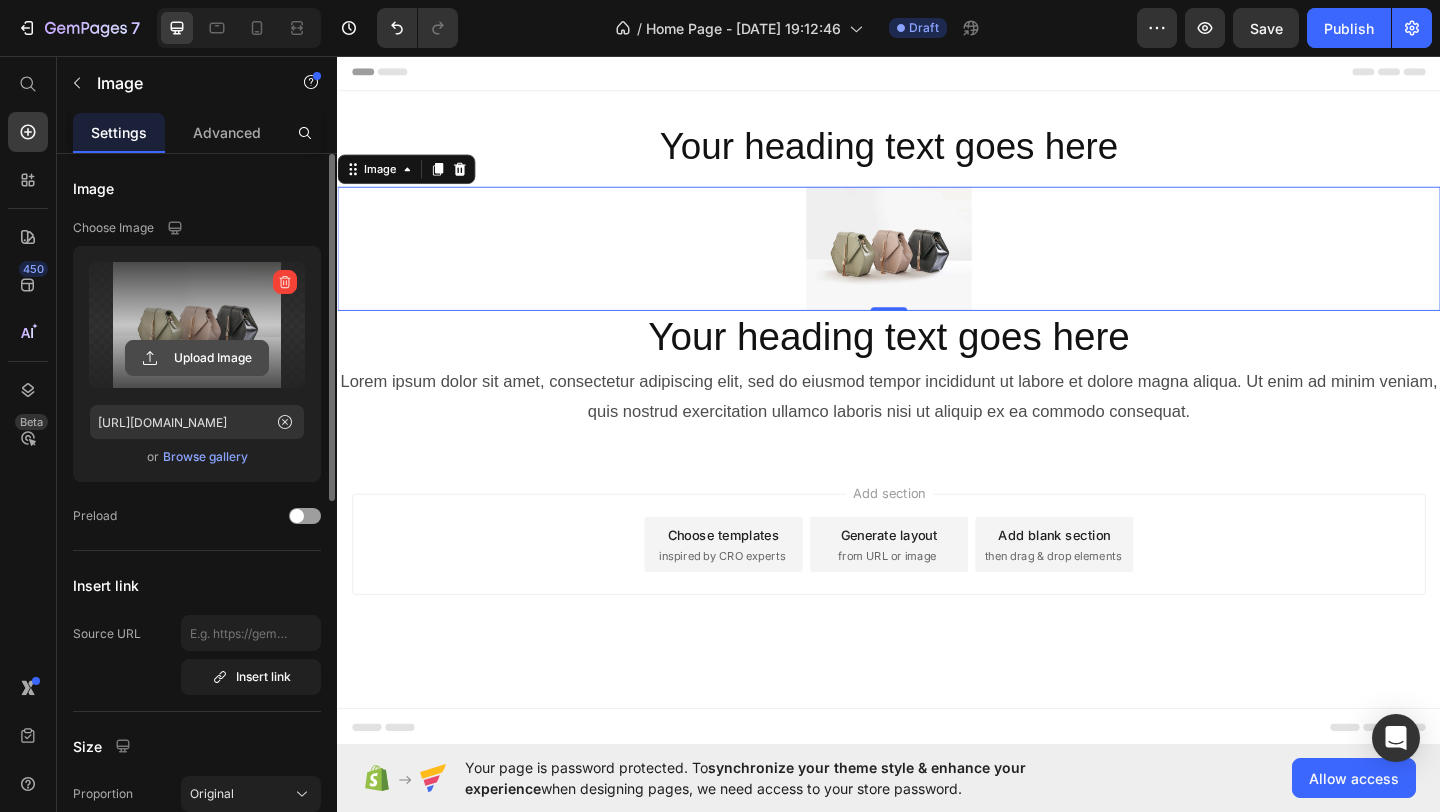 click 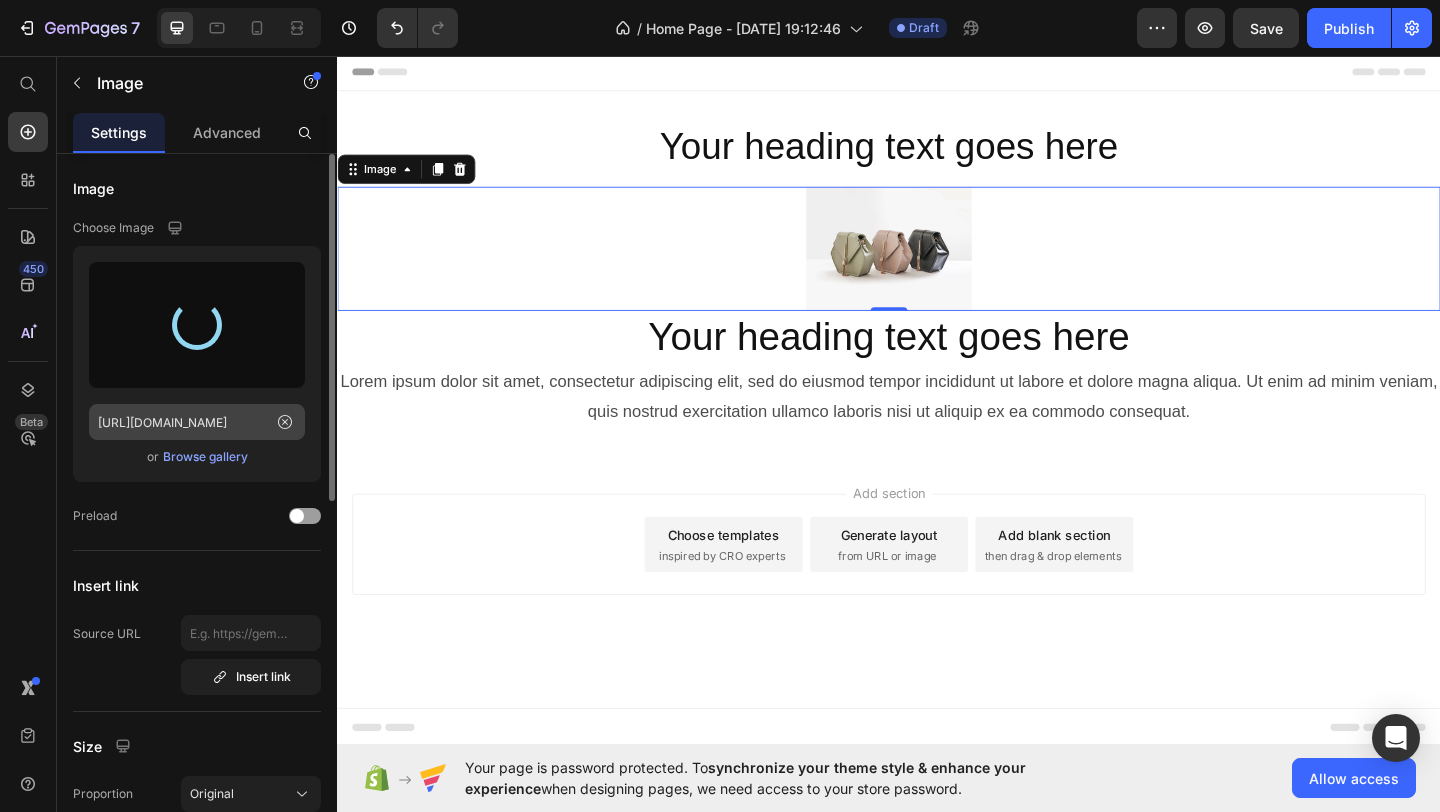 type on "[URL][DOMAIN_NAME]" 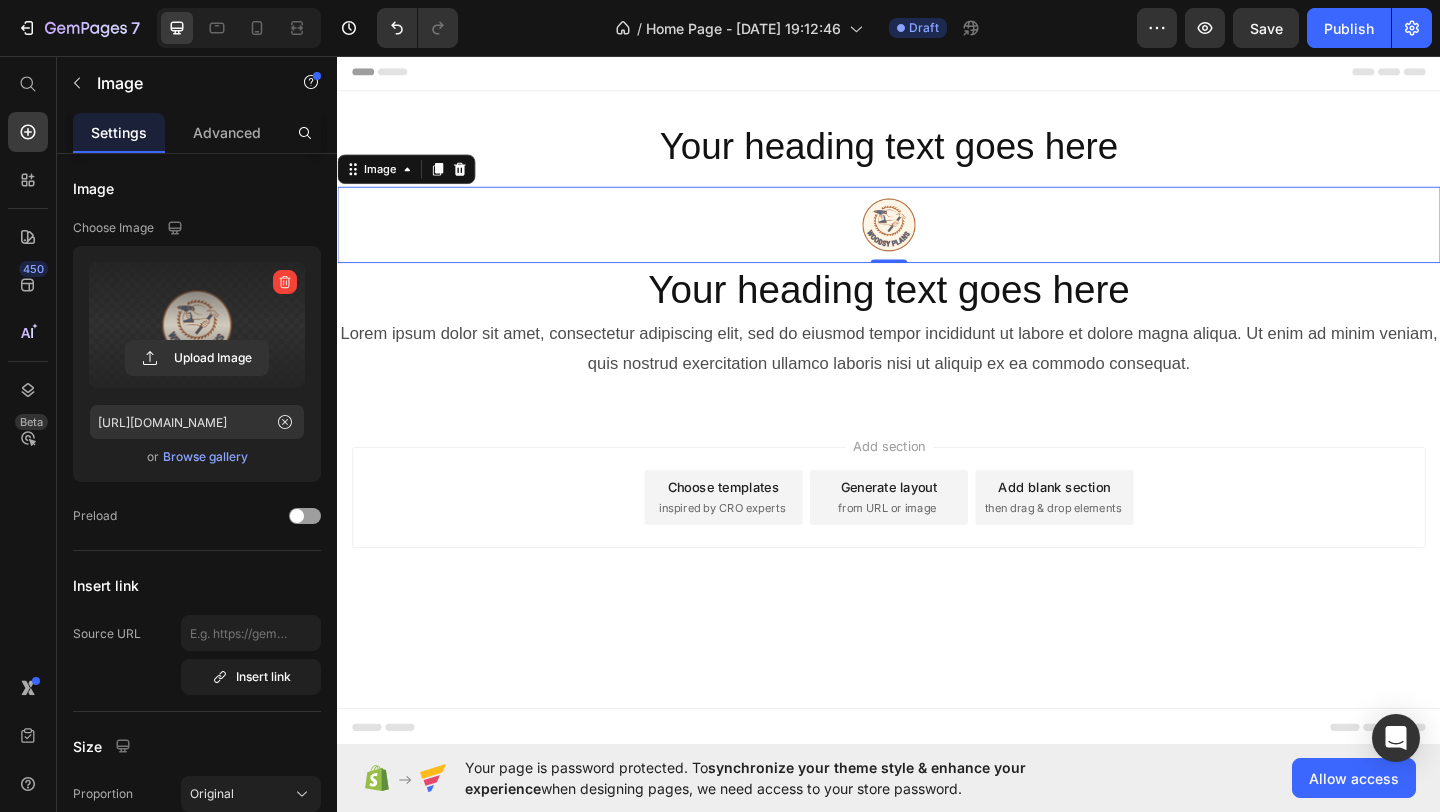 click at bounding box center [937, 239] 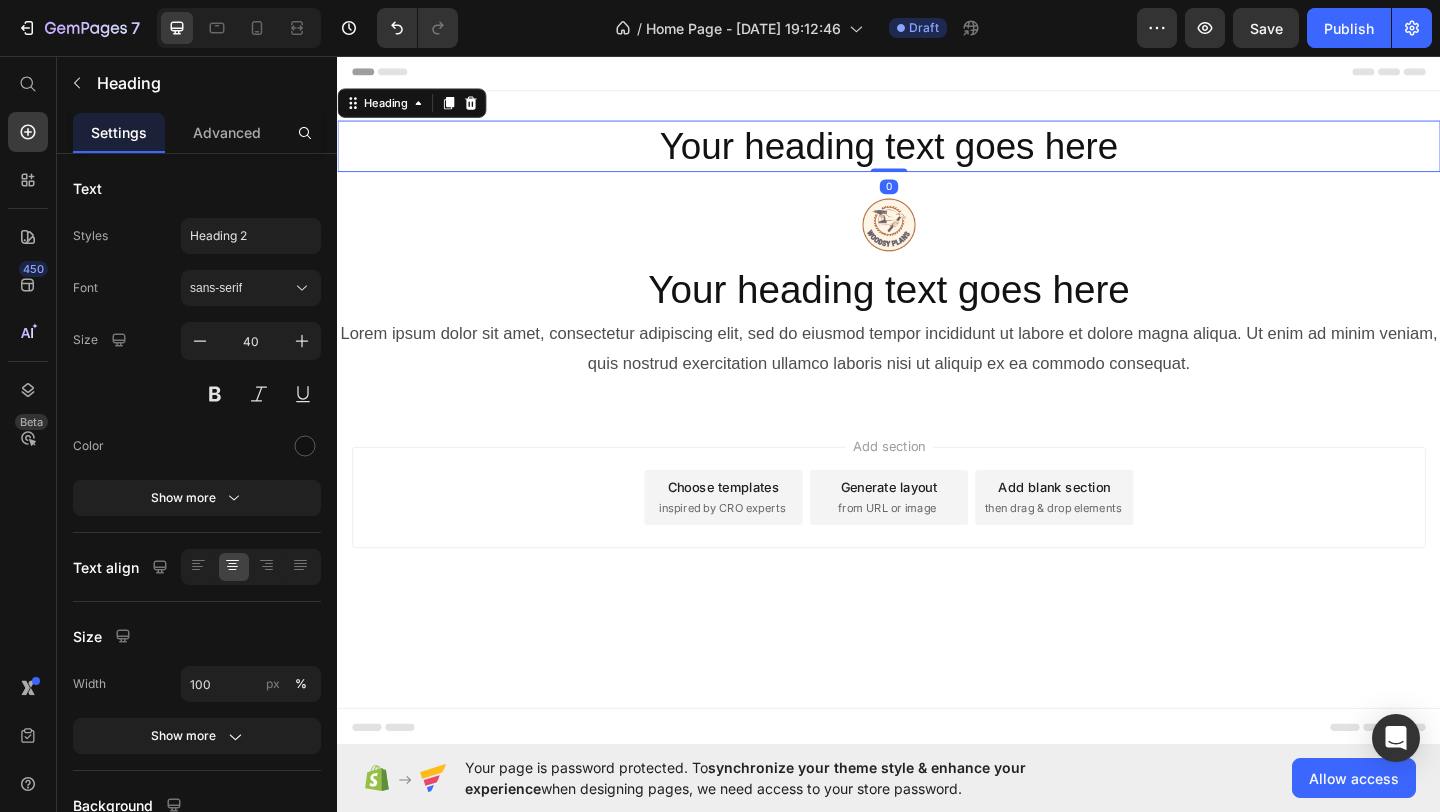 click on "Your heading text goes here" at bounding box center (937, 154) 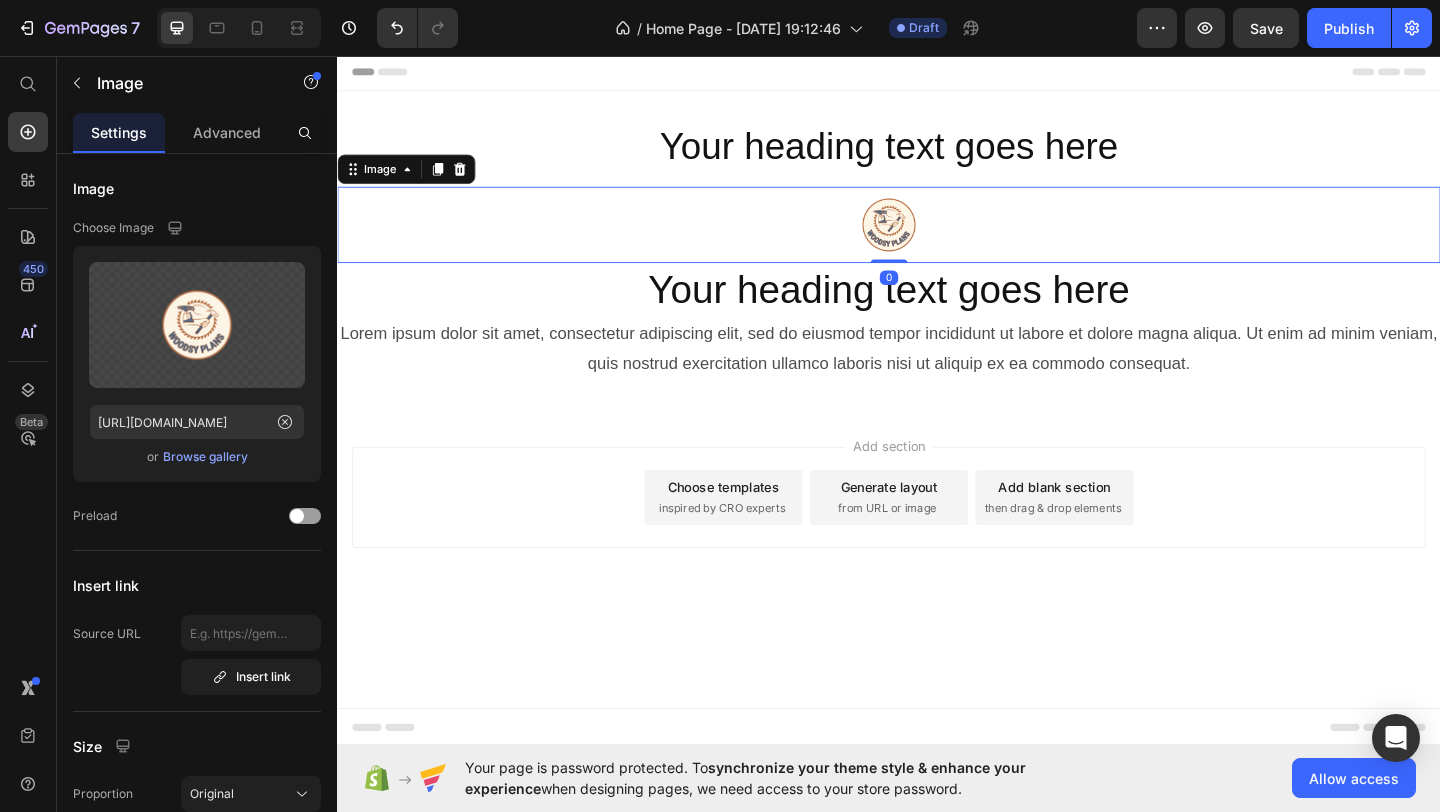 click at bounding box center [937, 239] 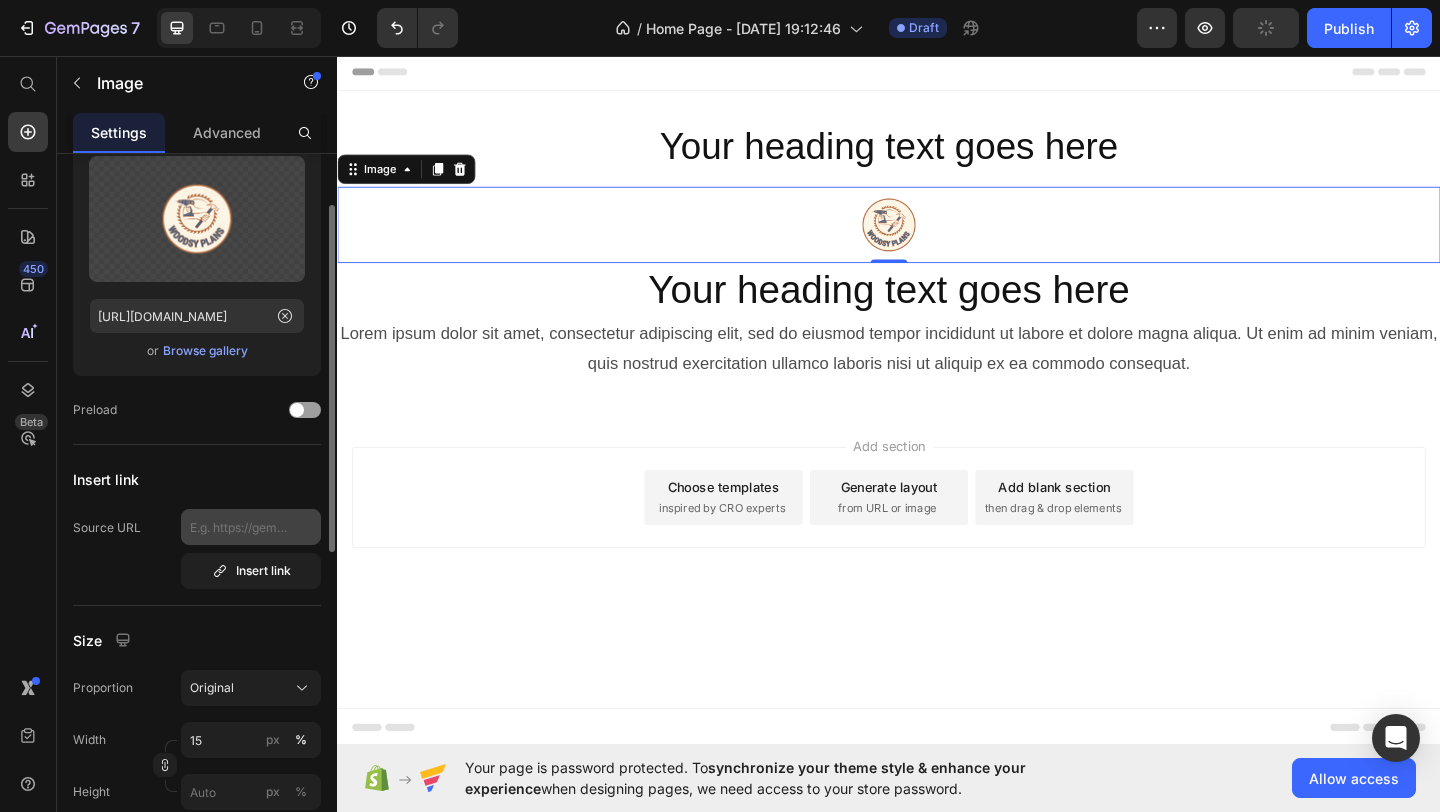 scroll, scrollTop: 107, scrollLeft: 0, axis: vertical 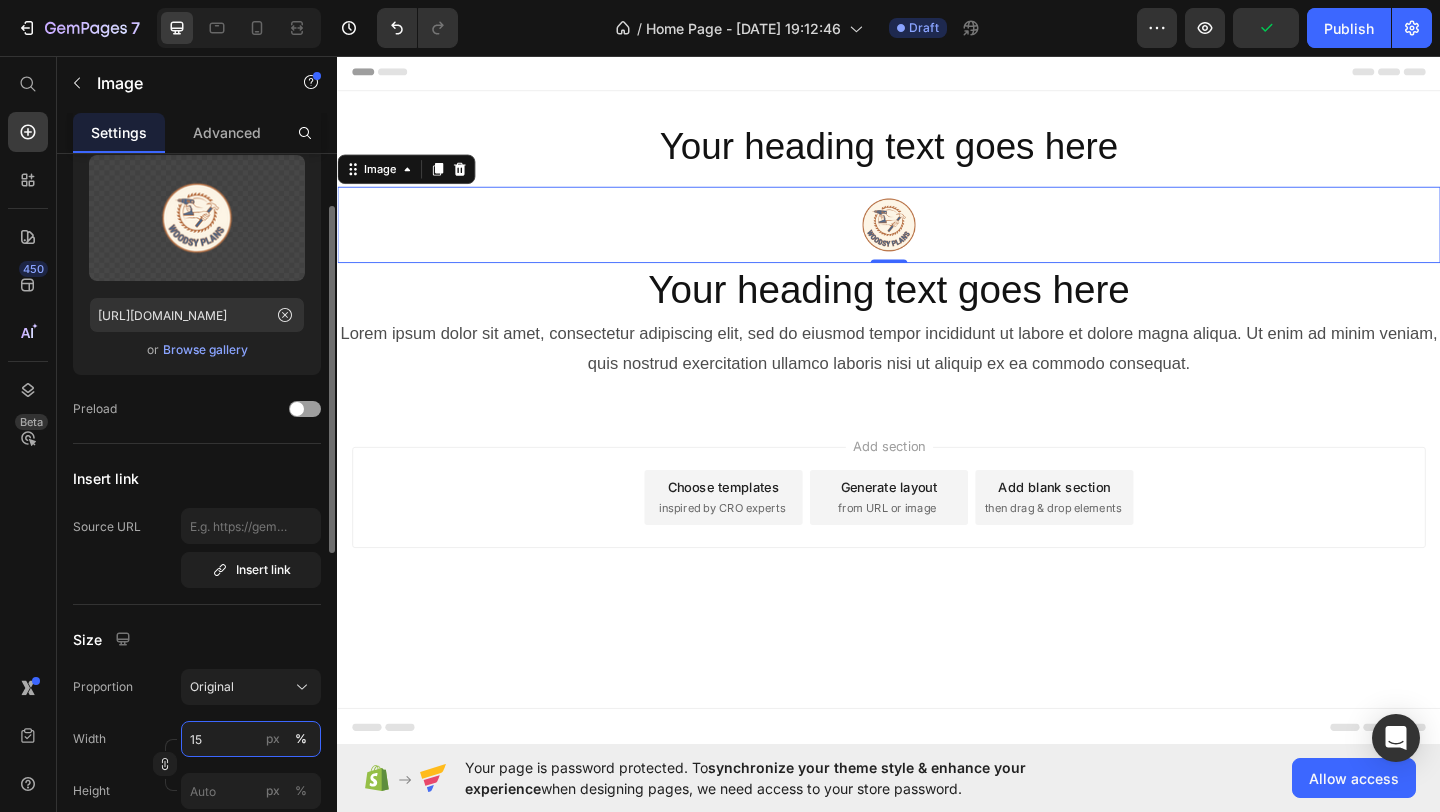 click on "15" at bounding box center (251, 739) 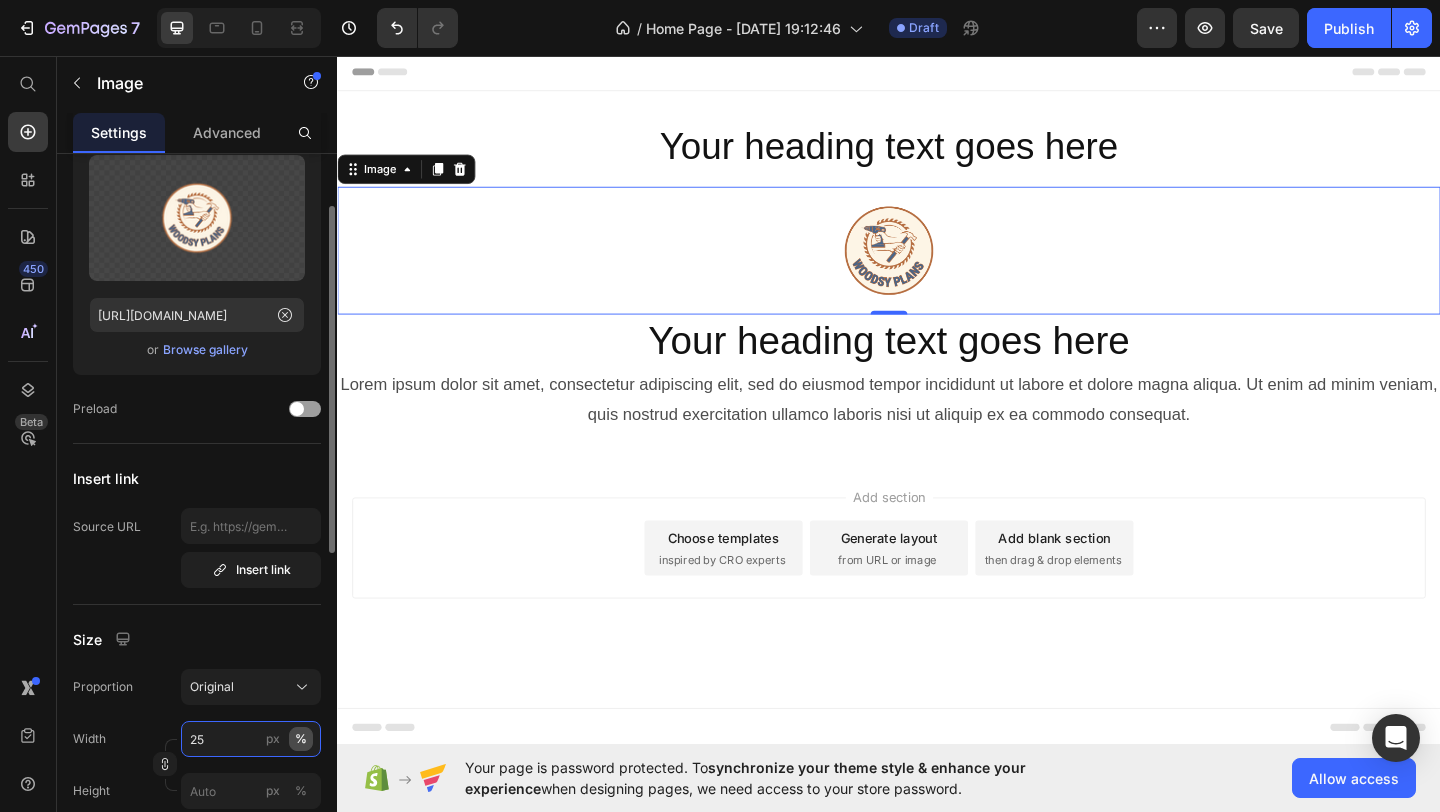 type on "25" 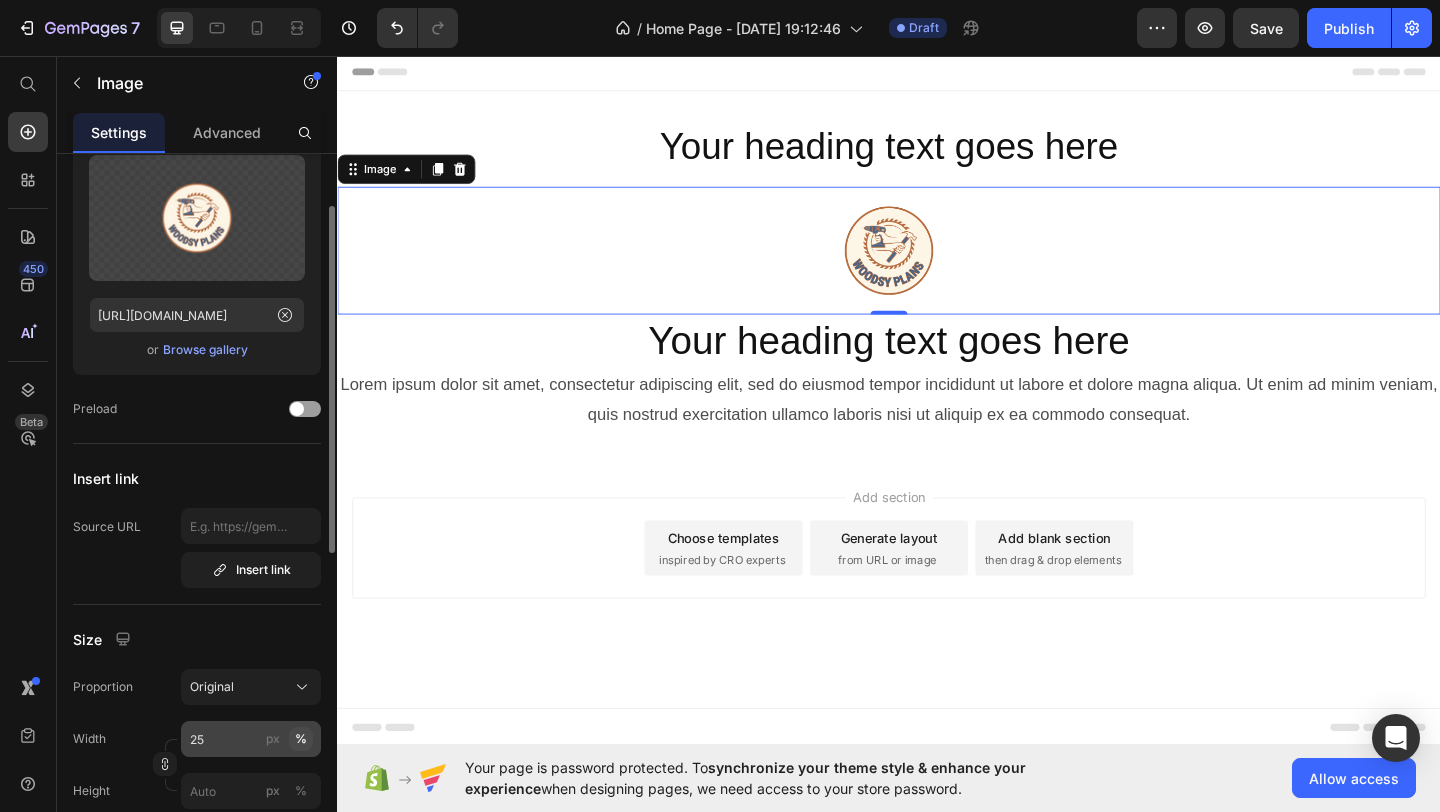 click on "%" 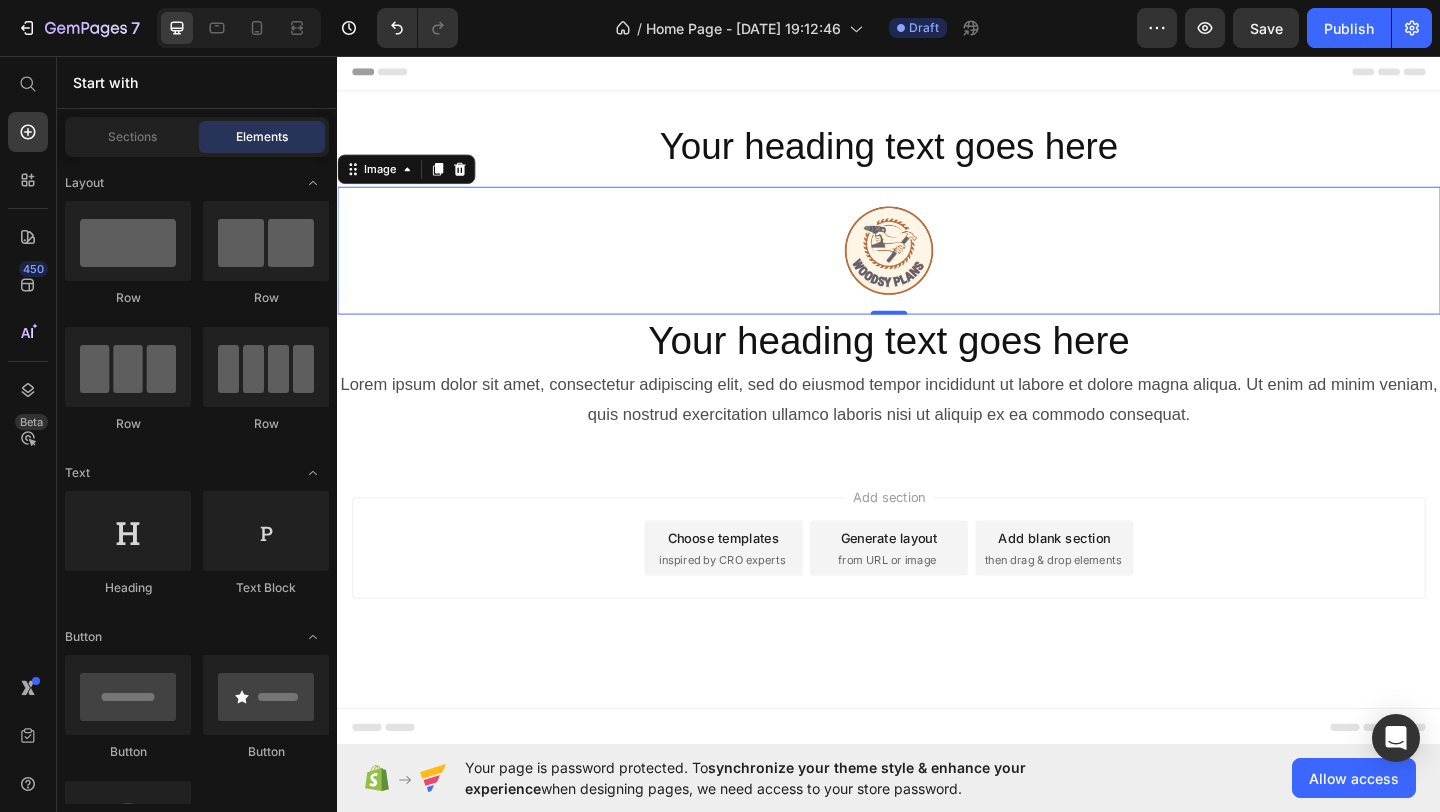 click on "Add section Choose templates inspired by CRO experts Generate layout from URL or image Add blank section then drag & drop elements" at bounding box center (937, 591) 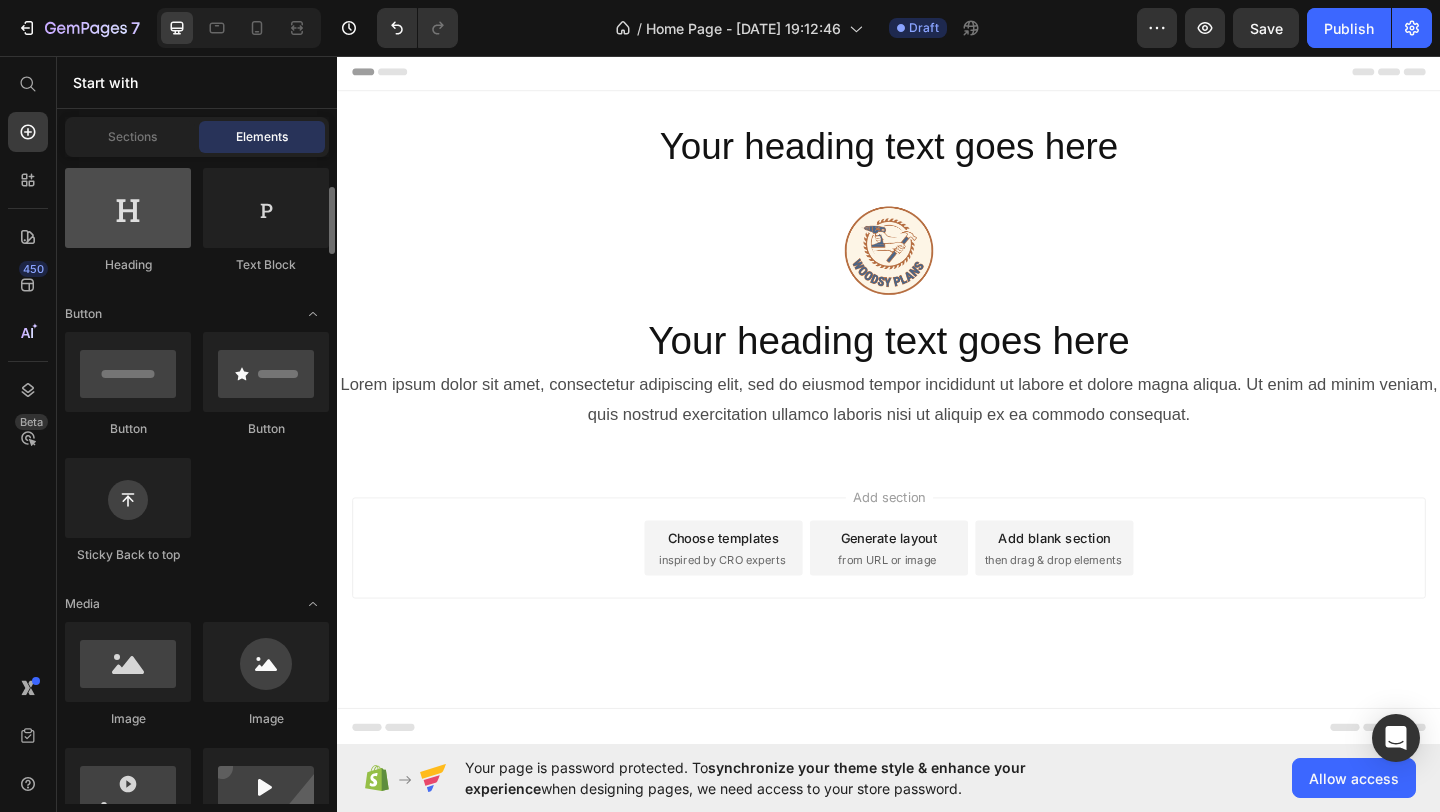 scroll, scrollTop: 329, scrollLeft: 0, axis: vertical 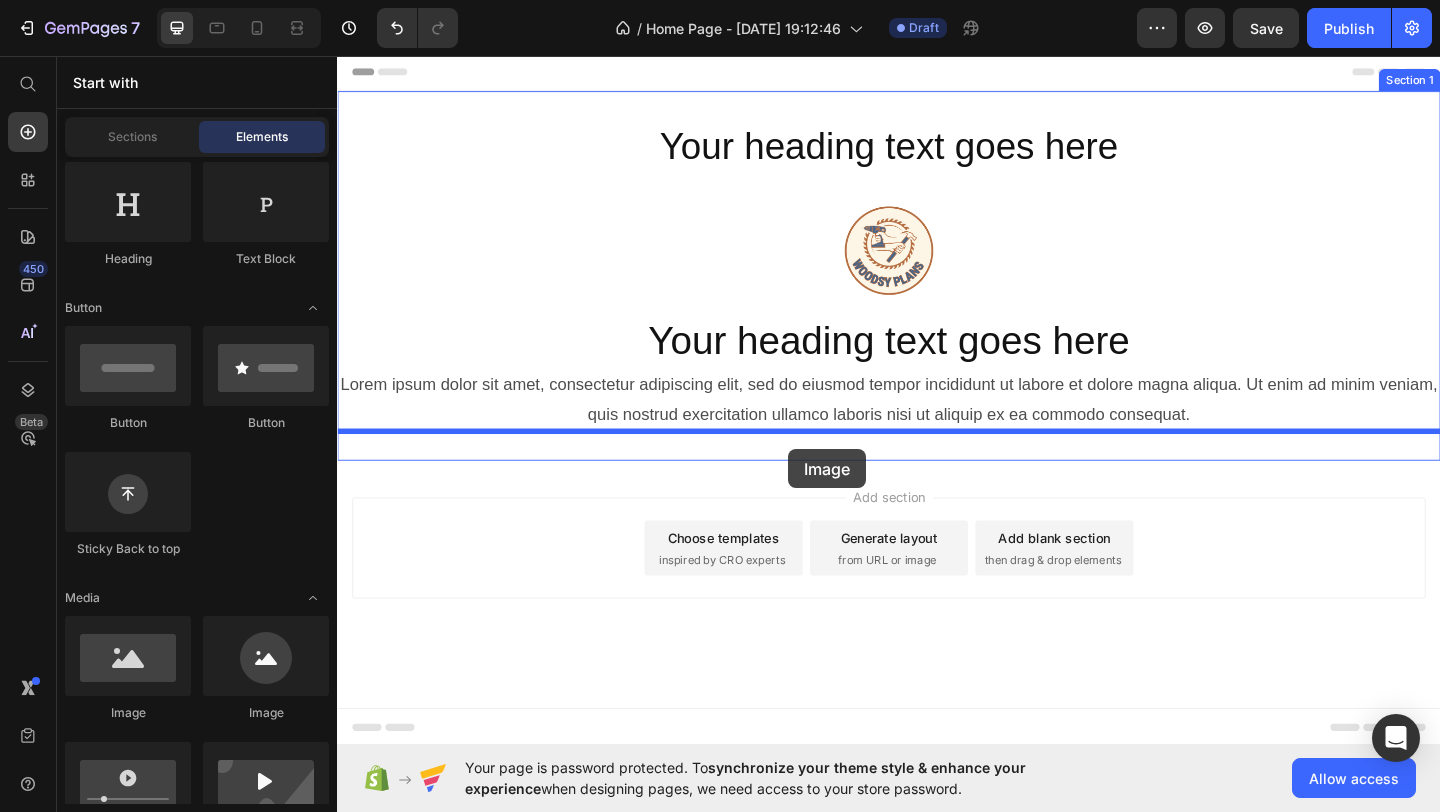 drag, startPoint x: 483, startPoint y: 726, endPoint x: 828, endPoint y: 484, distance: 421.4131 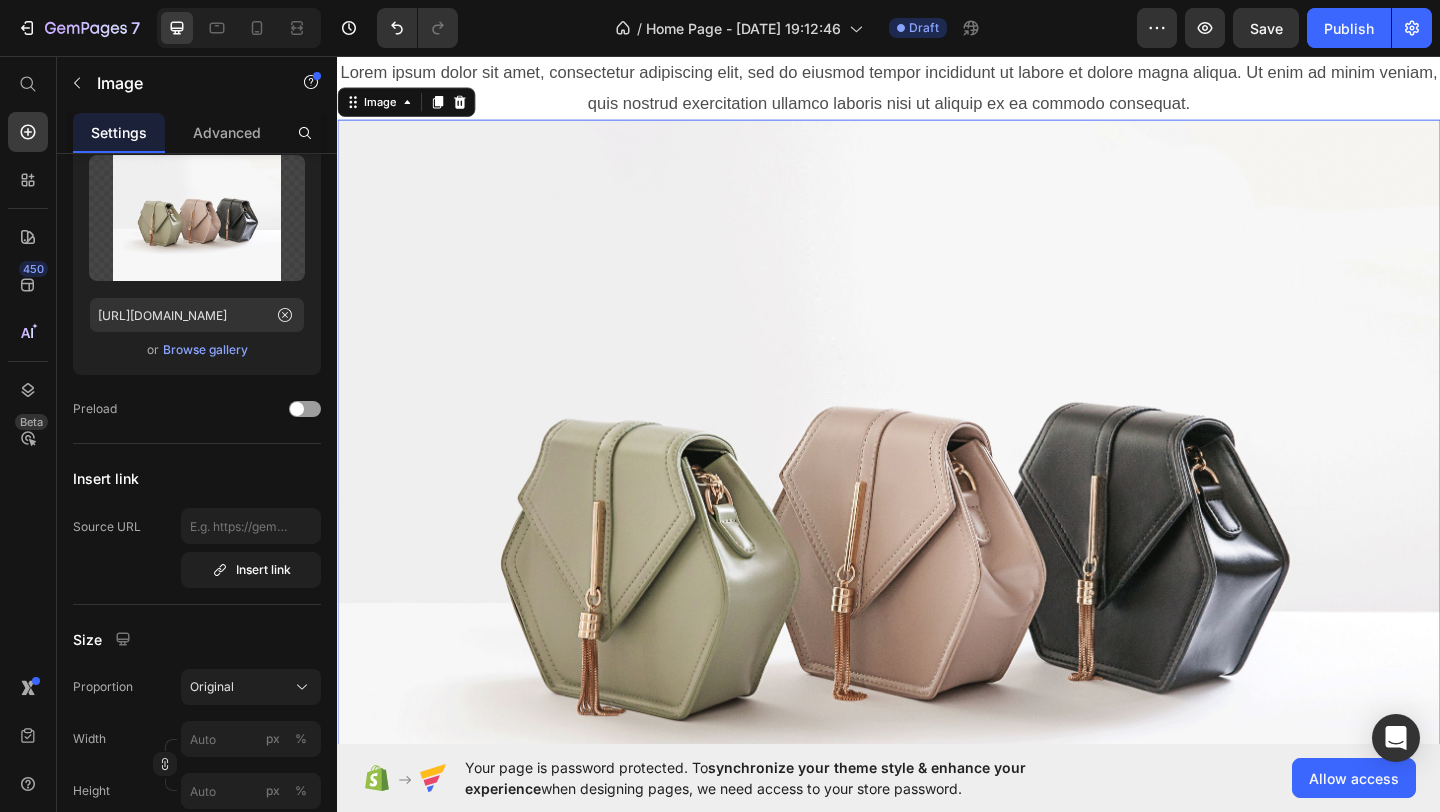 scroll, scrollTop: 343, scrollLeft: 0, axis: vertical 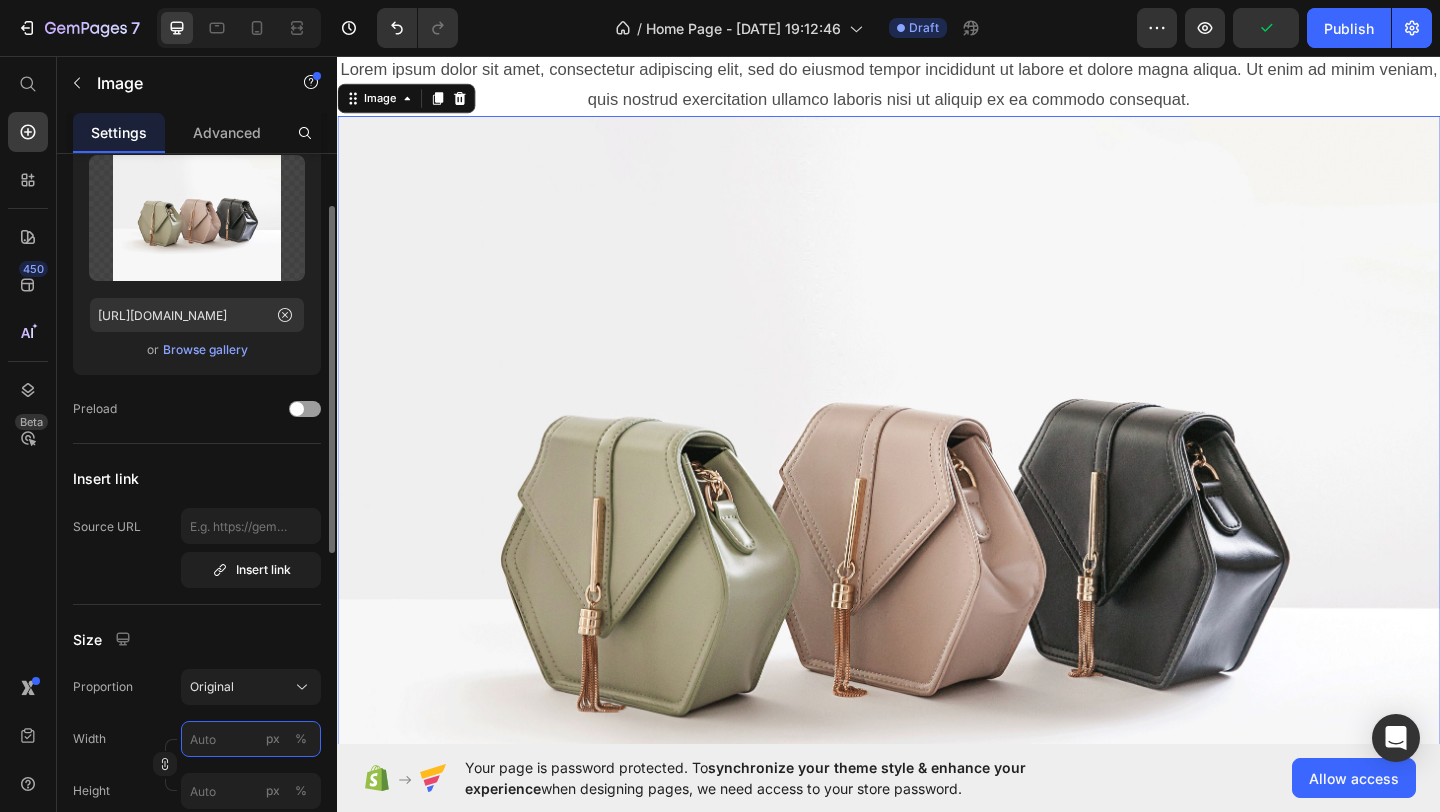 click on "px %" at bounding box center (251, 739) 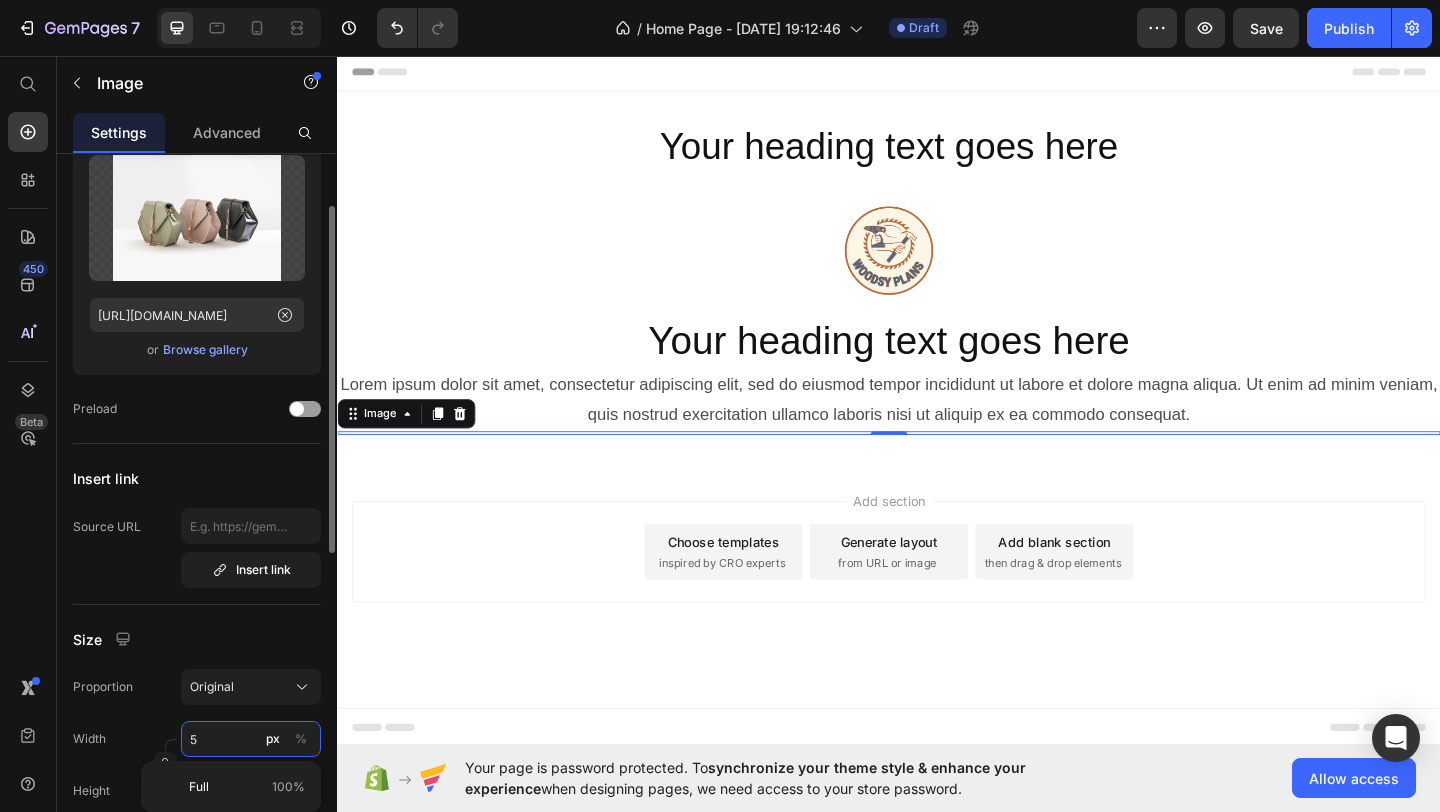 scroll, scrollTop: 0, scrollLeft: 0, axis: both 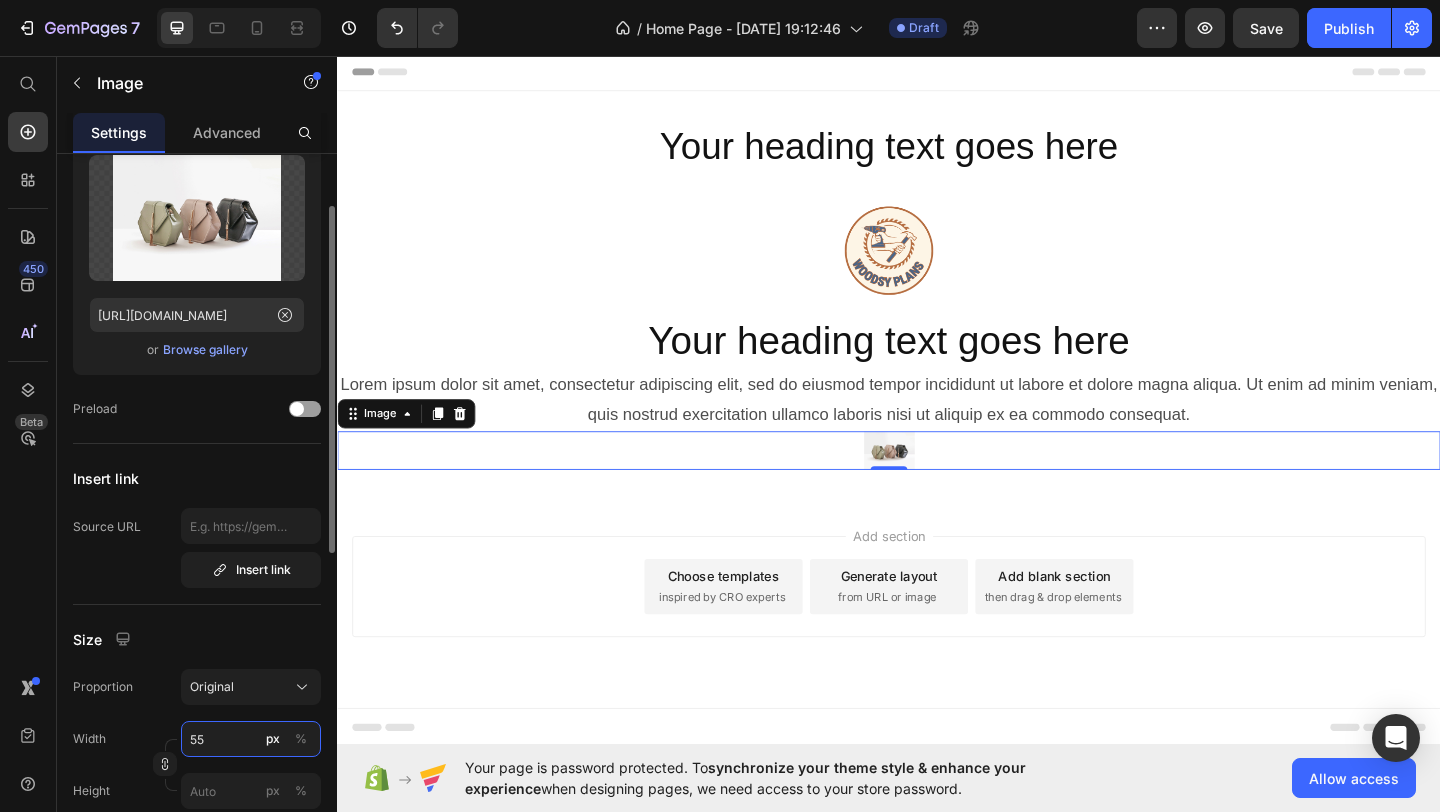 type on "55" 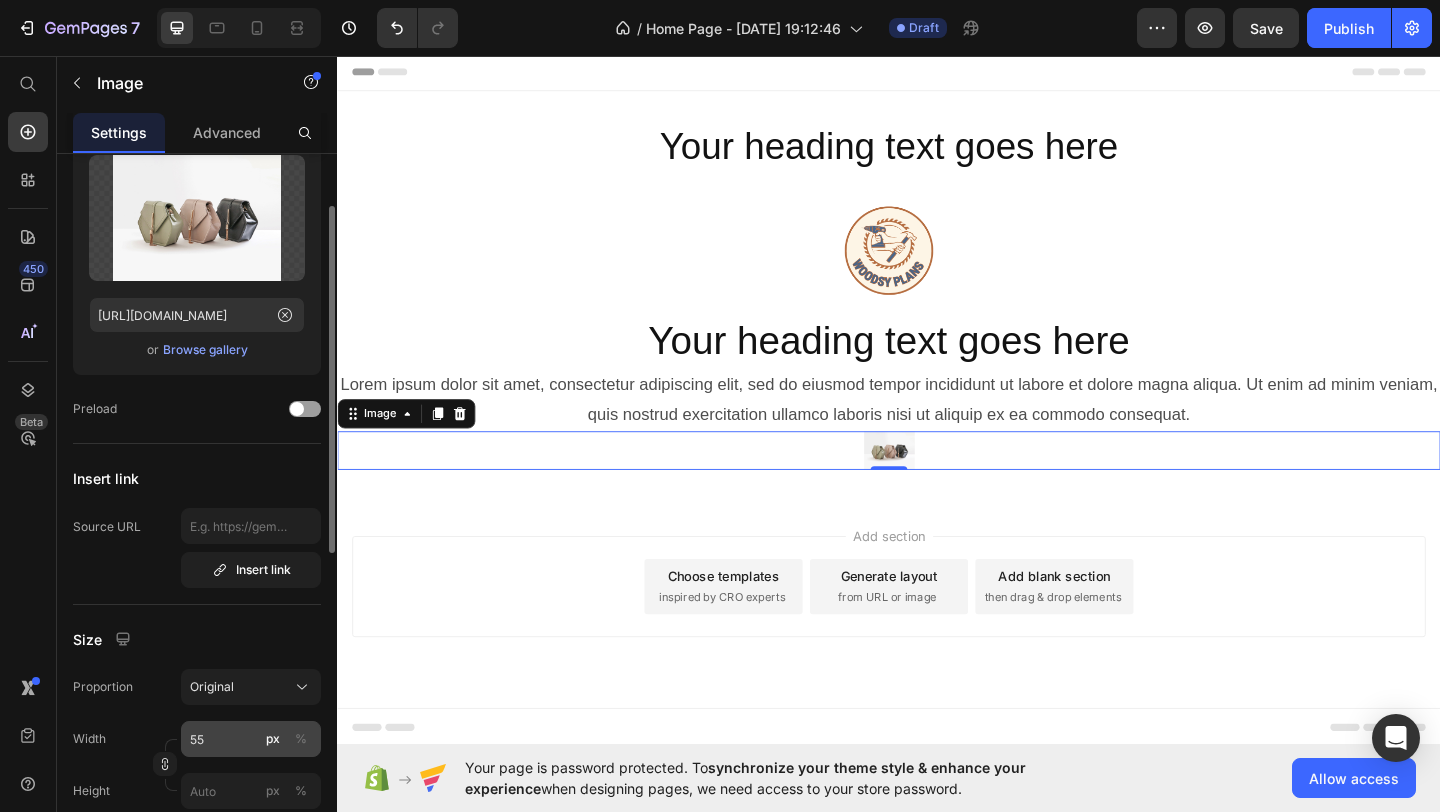 click on "%" at bounding box center (301, 739) 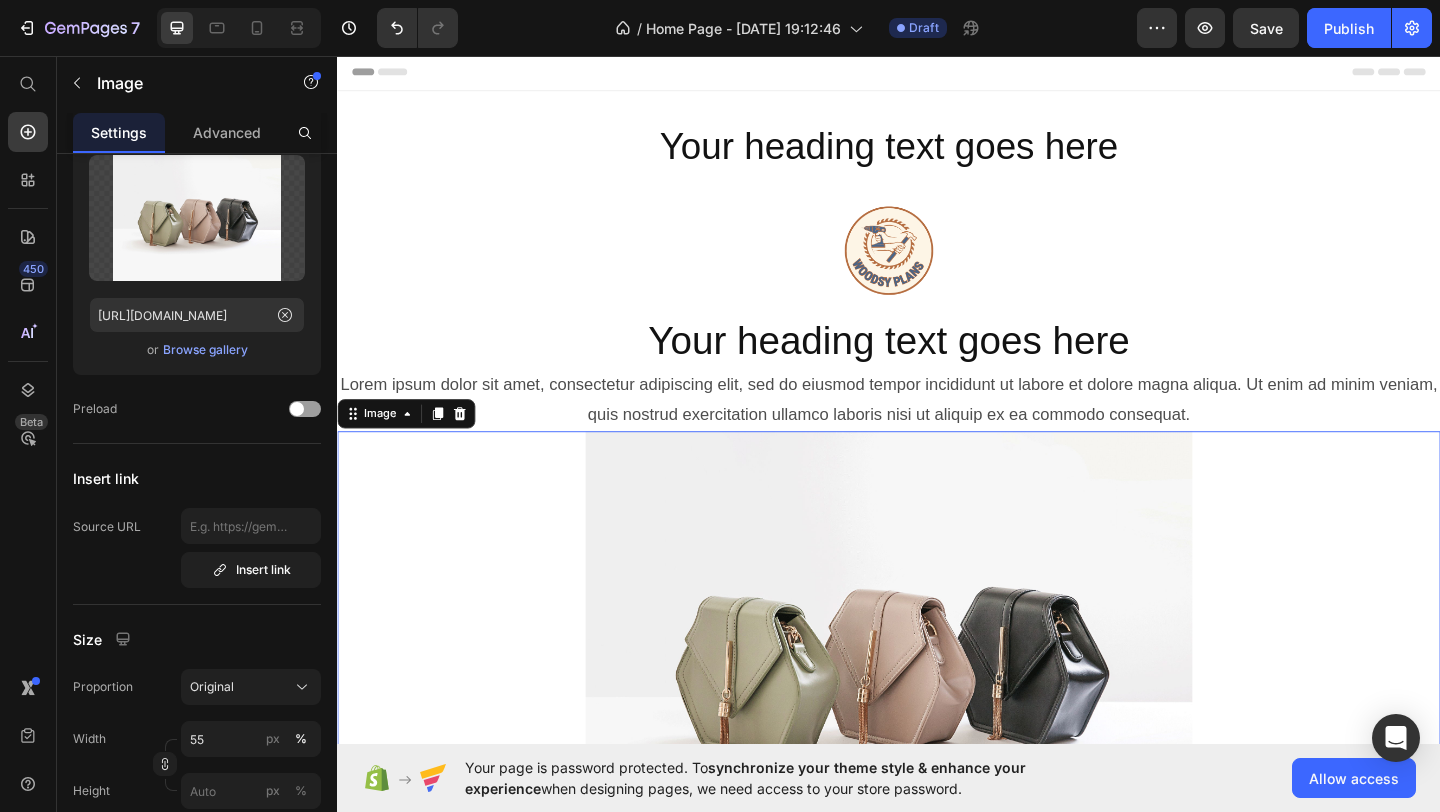 click at bounding box center (937, 711) 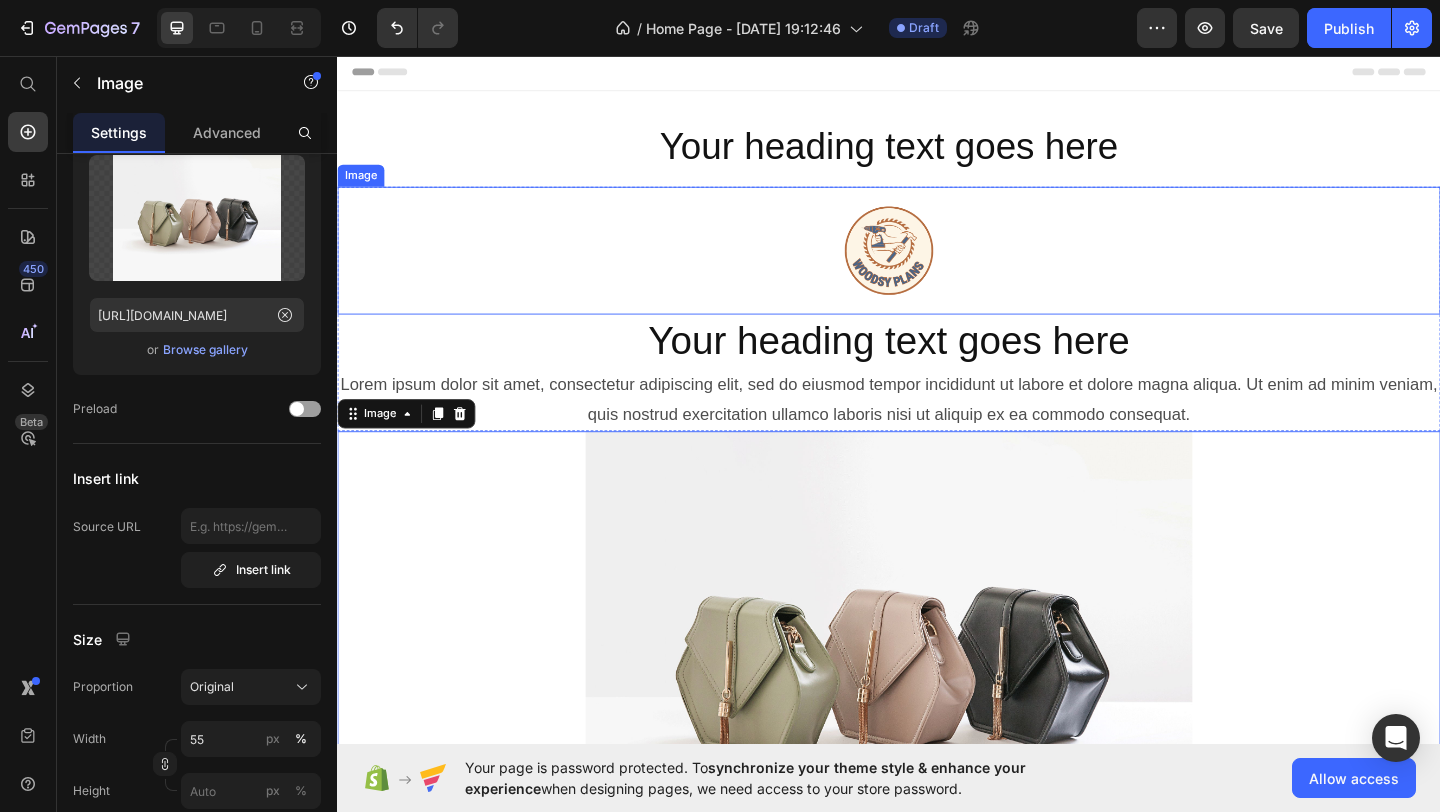 click at bounding box center (937, 267) 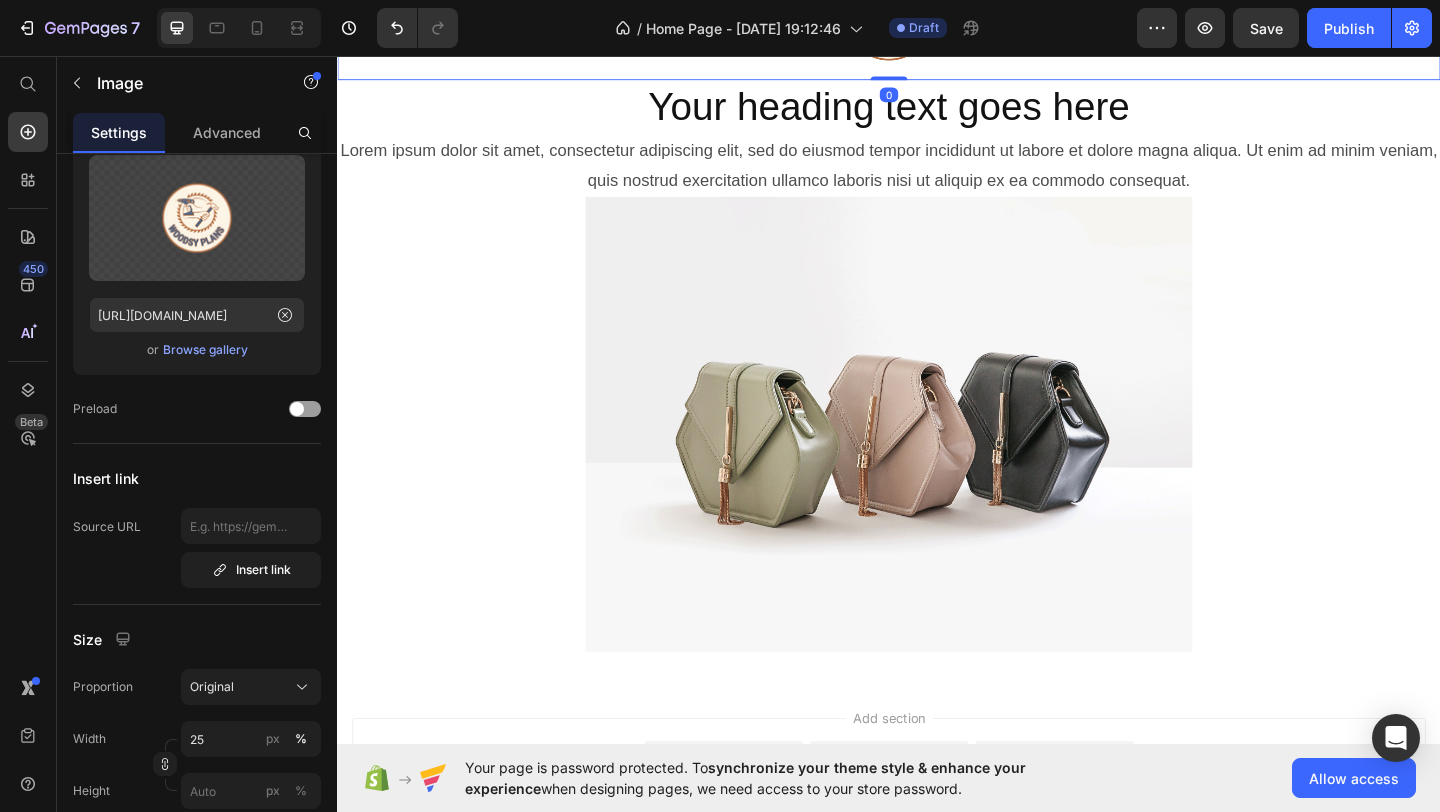 scroll, scrollTop: 272, scrollLeft: 0, axis: vertical 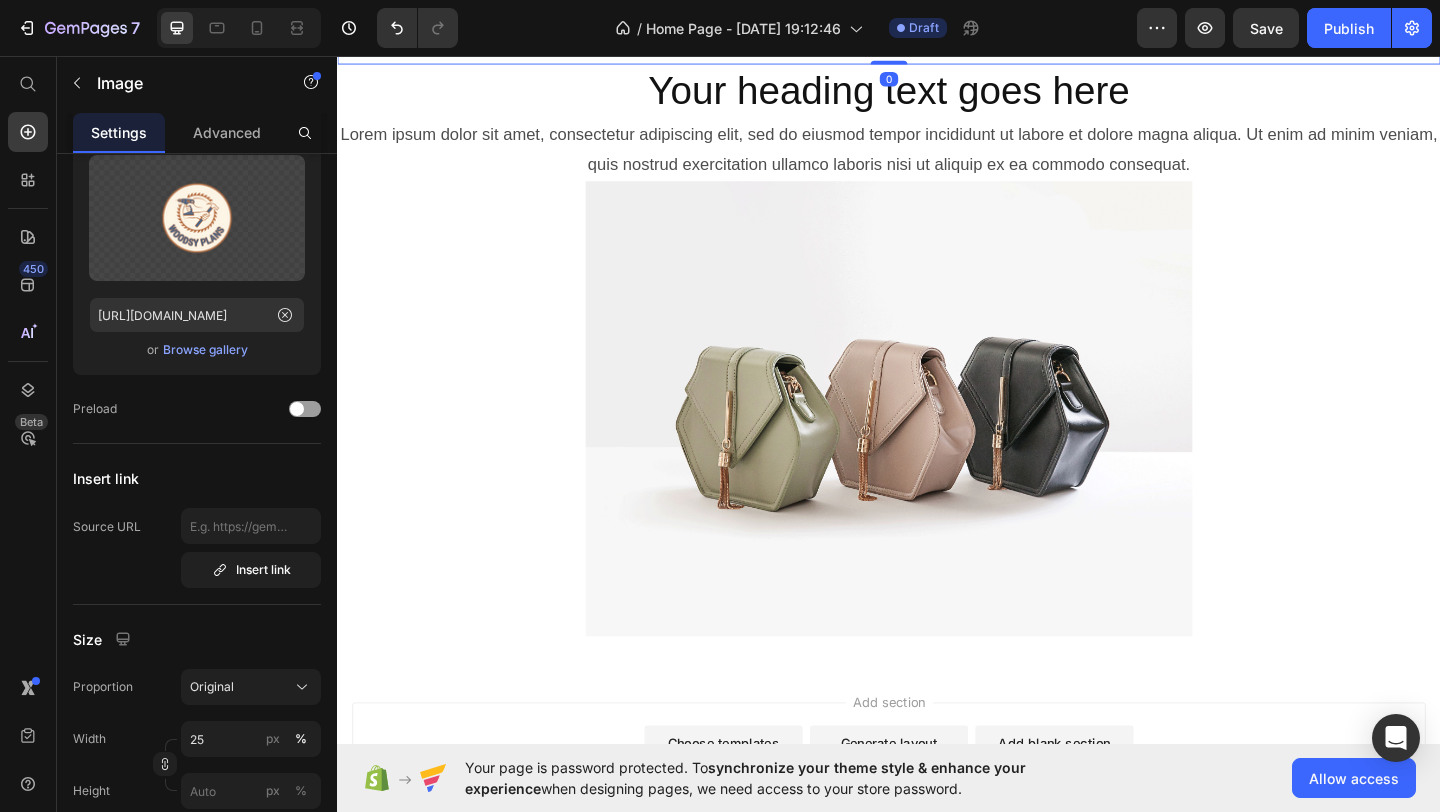 click at bounding box center (937, 439) 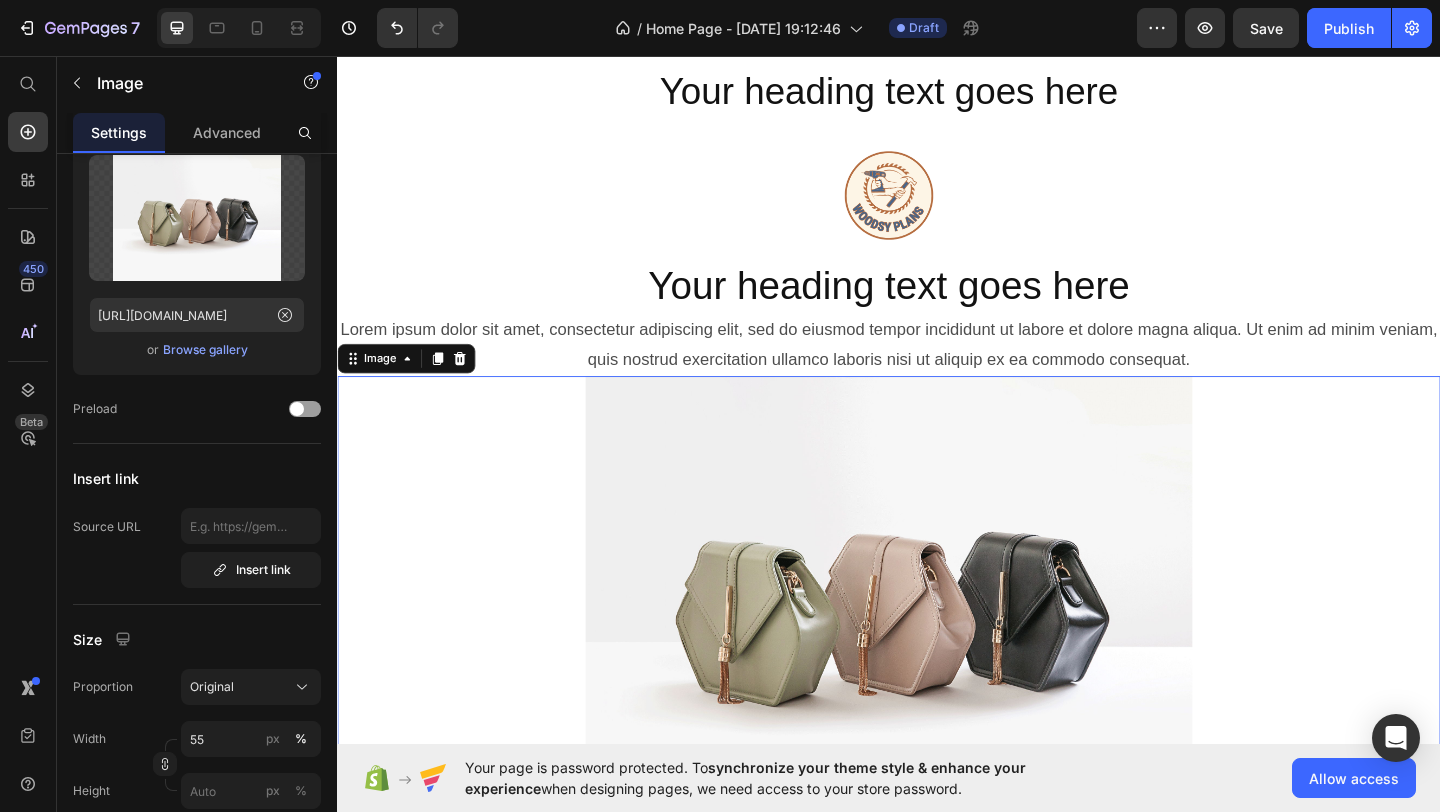 scroll, scrollTop: 0, scrollLeft: 0, axis: both 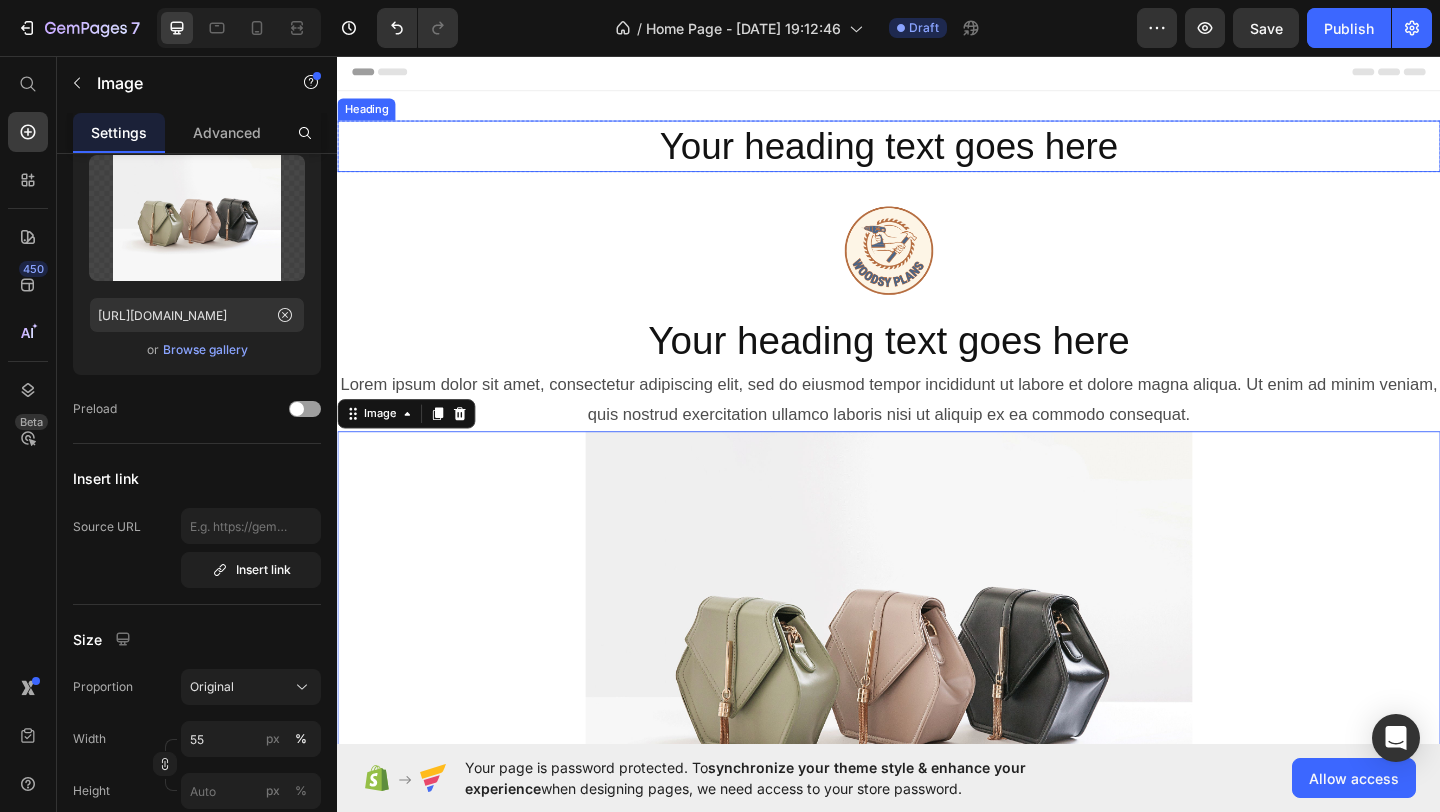 click on "Your heading text goes here" at bounding box center [937, 154] 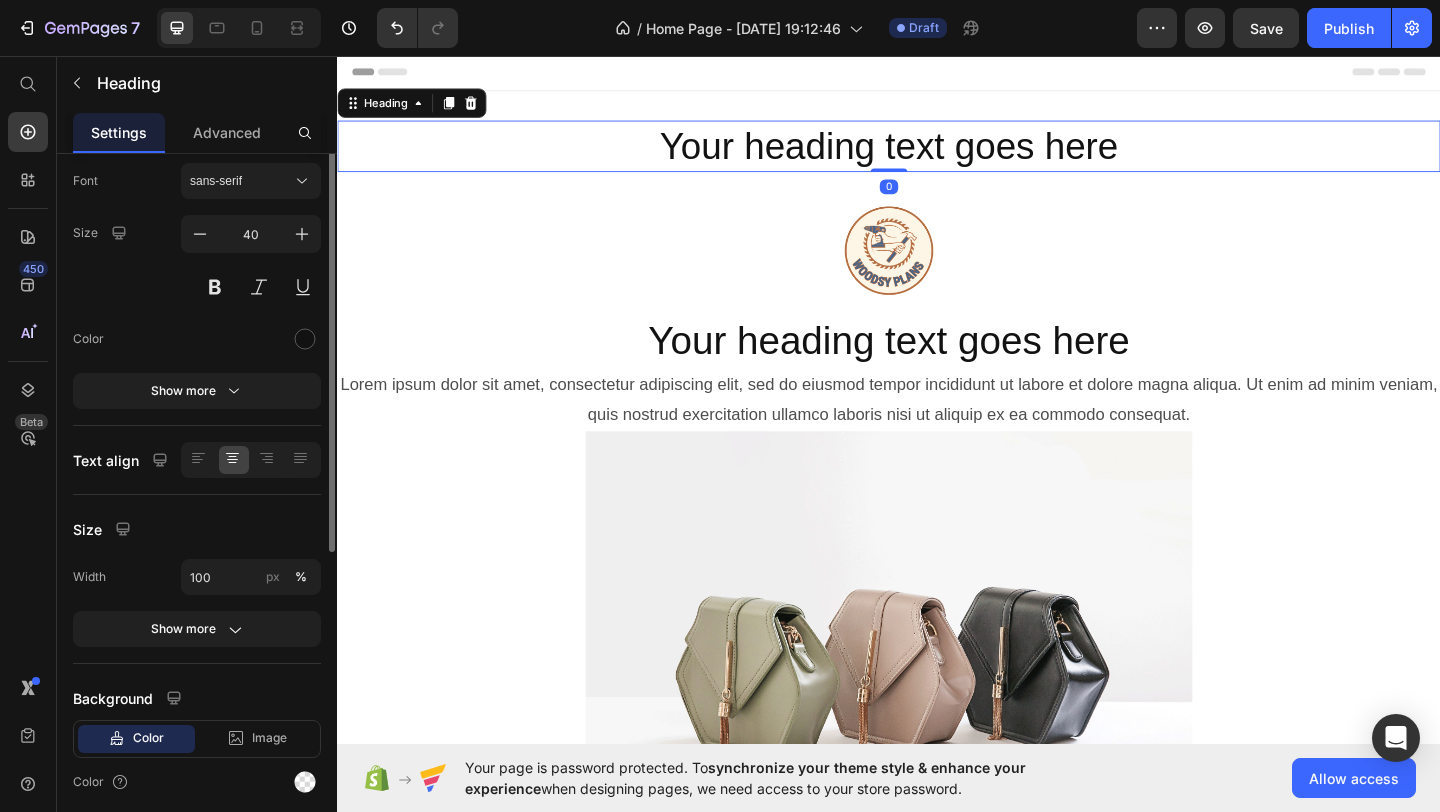 scroll, scrollTop: 0, scrollLeft: 0, axis: both 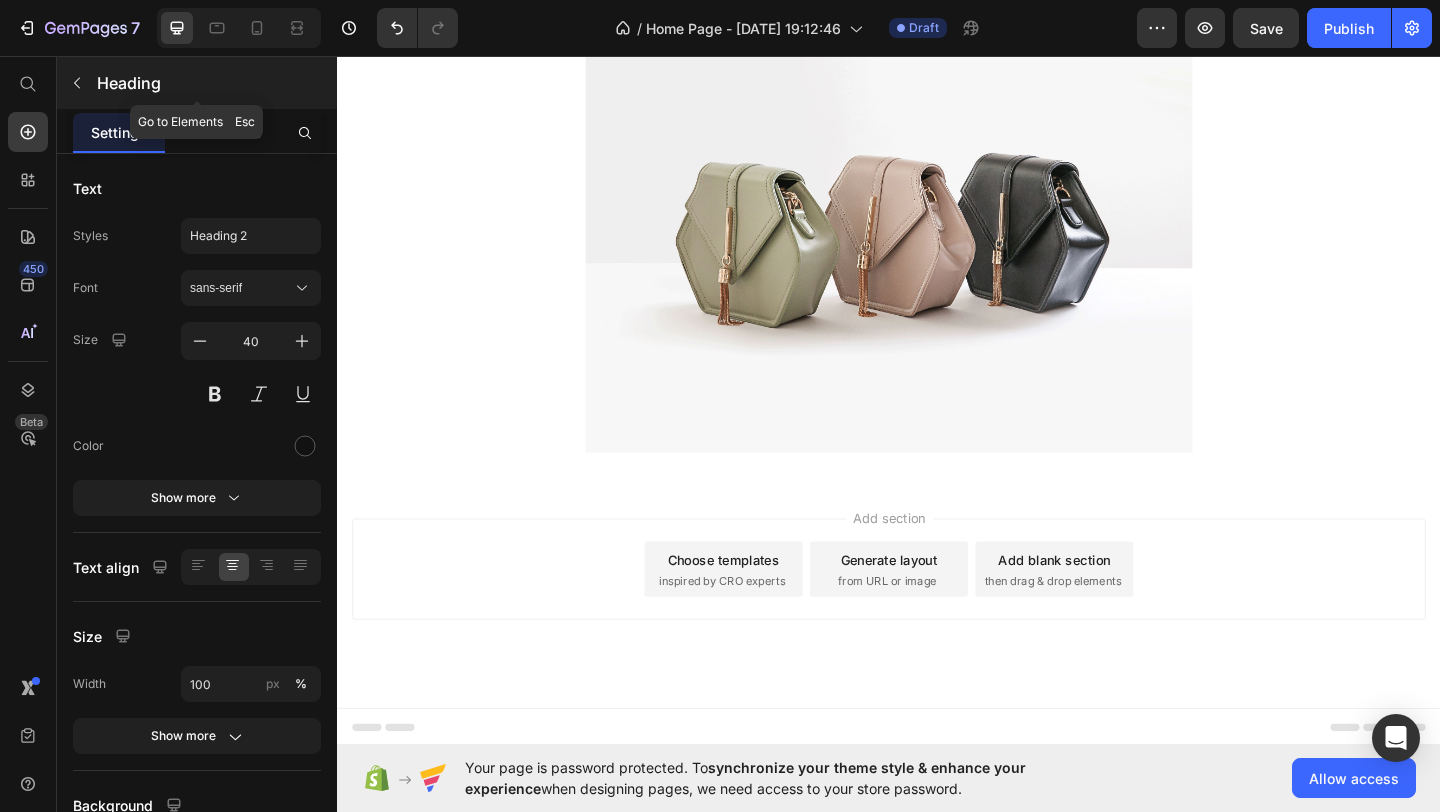 click 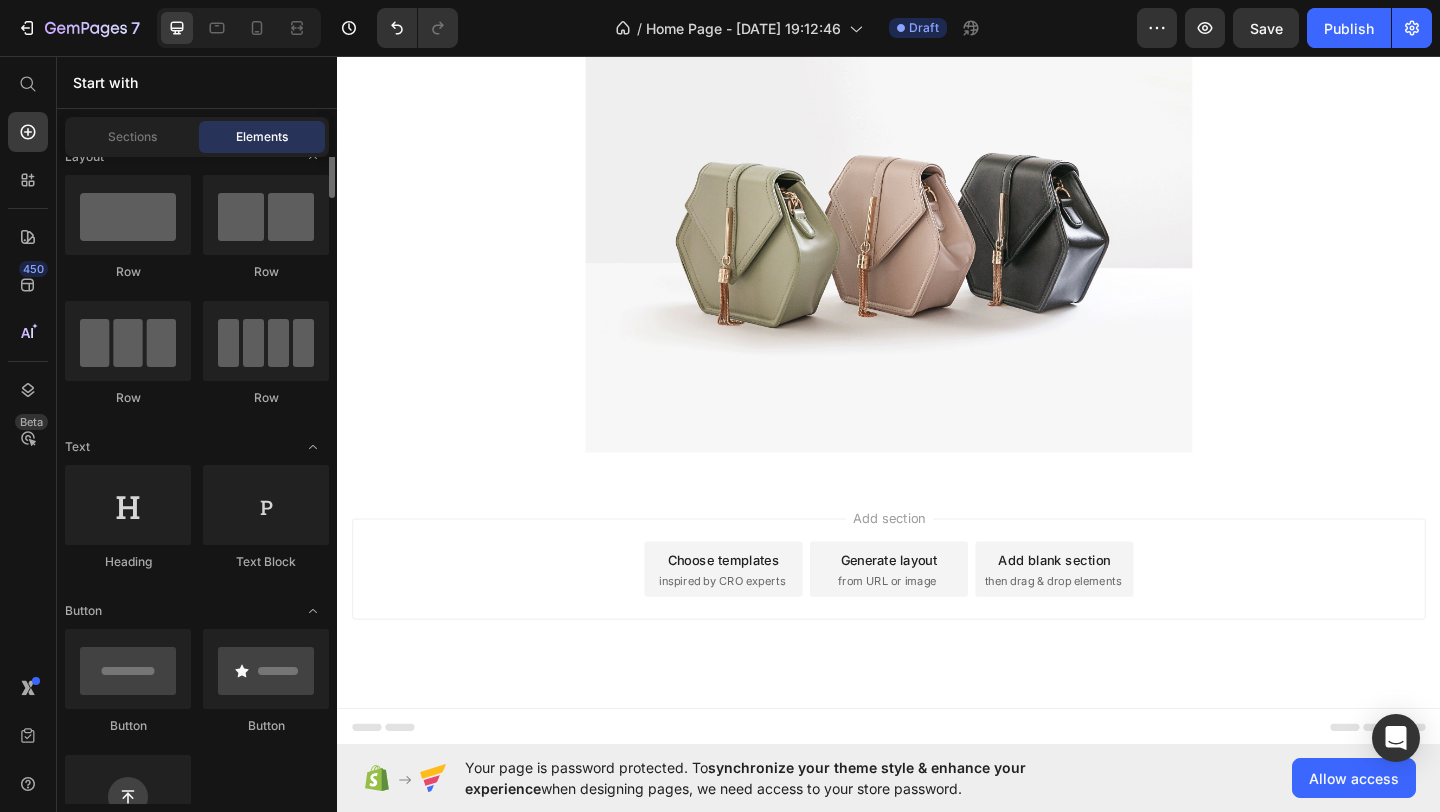 scroll, scrollTop: 0, scrollLeft: 0, axis: both 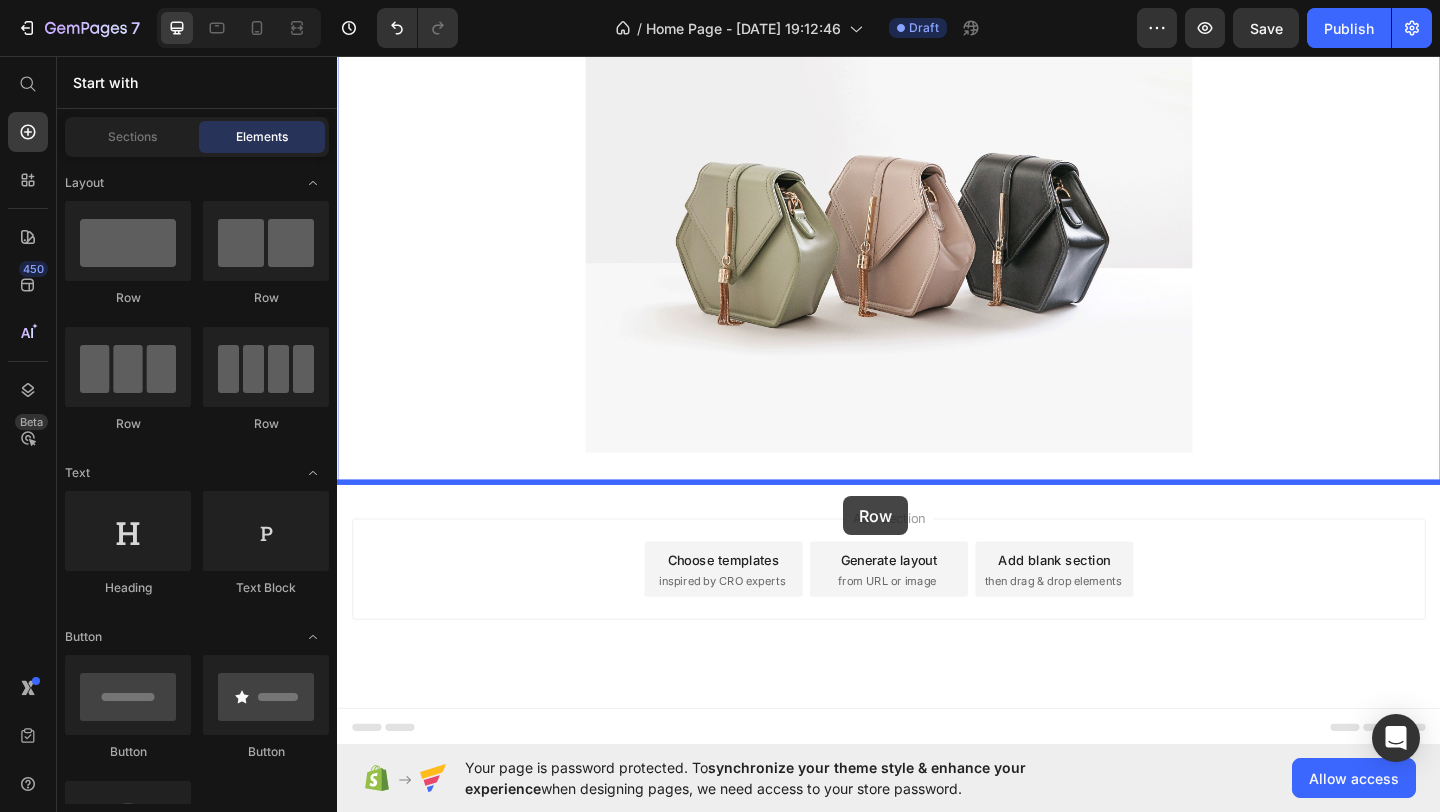 drag, startPoint x: 486, startPoint y: 330, endPoint x: 888, endPoint y: 537, distance: 452.1648 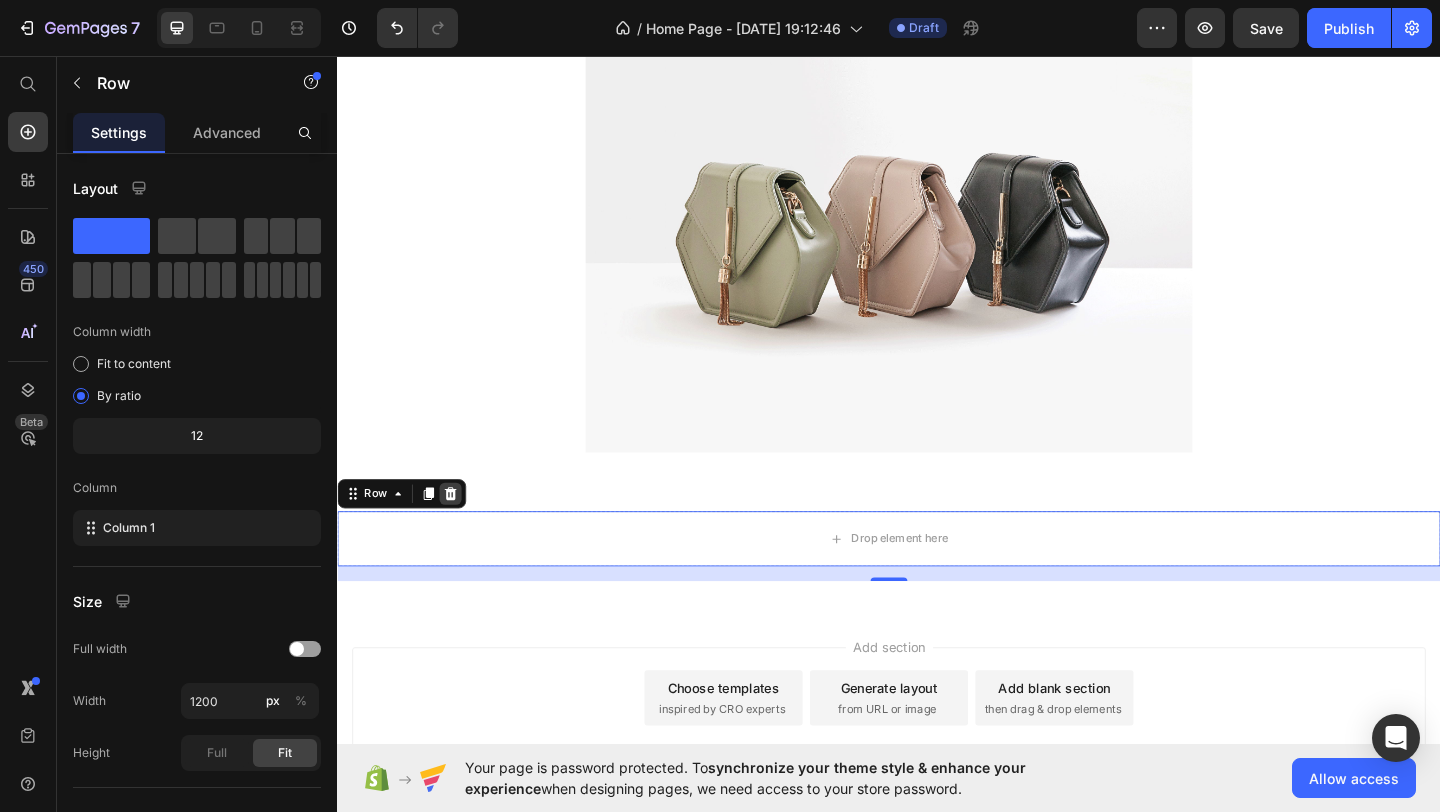 click at bounding box center (460, 532) 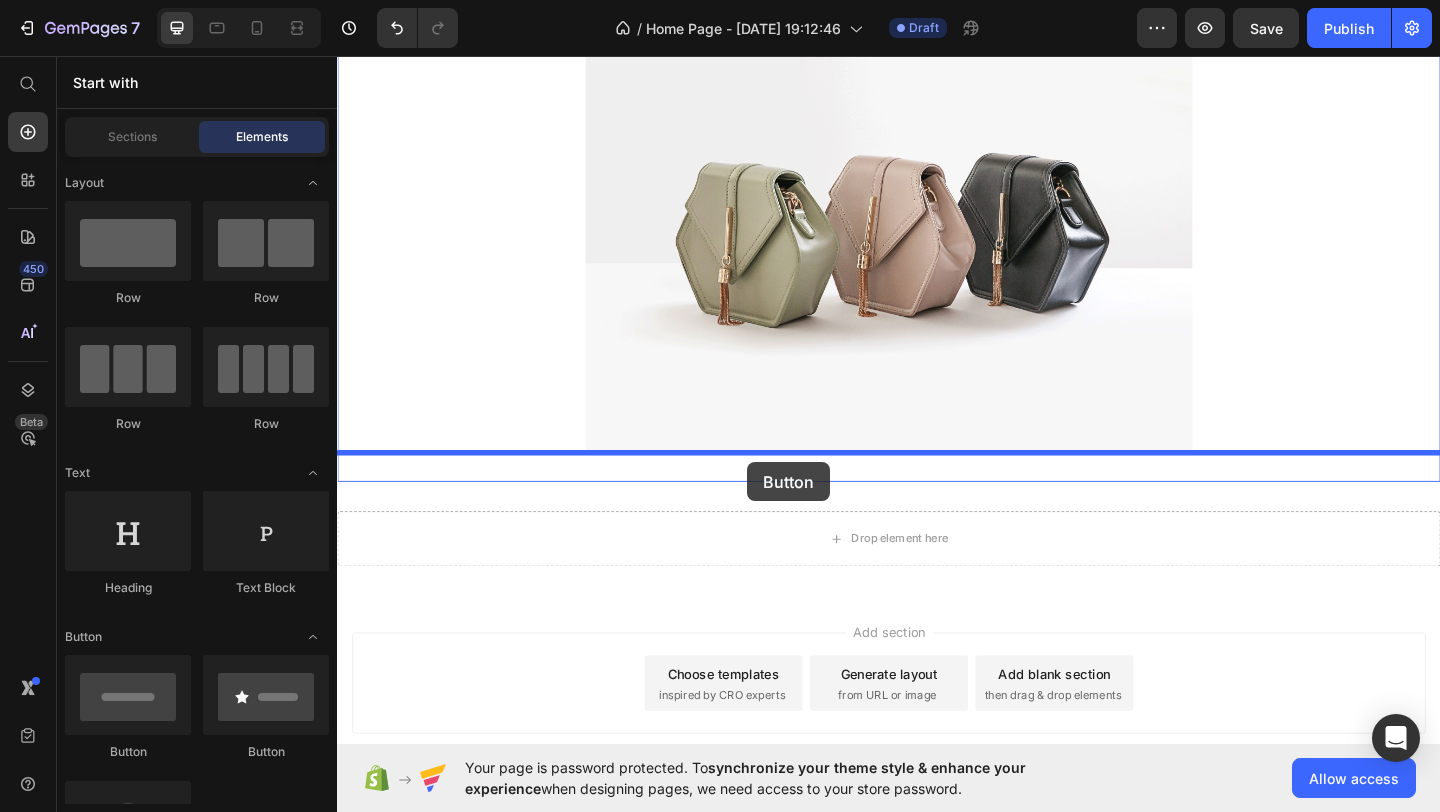 drag, startPoint x: 503, startPoint y: 749, endPoint x: 783, endPoint y: 498, distance: 376.03323 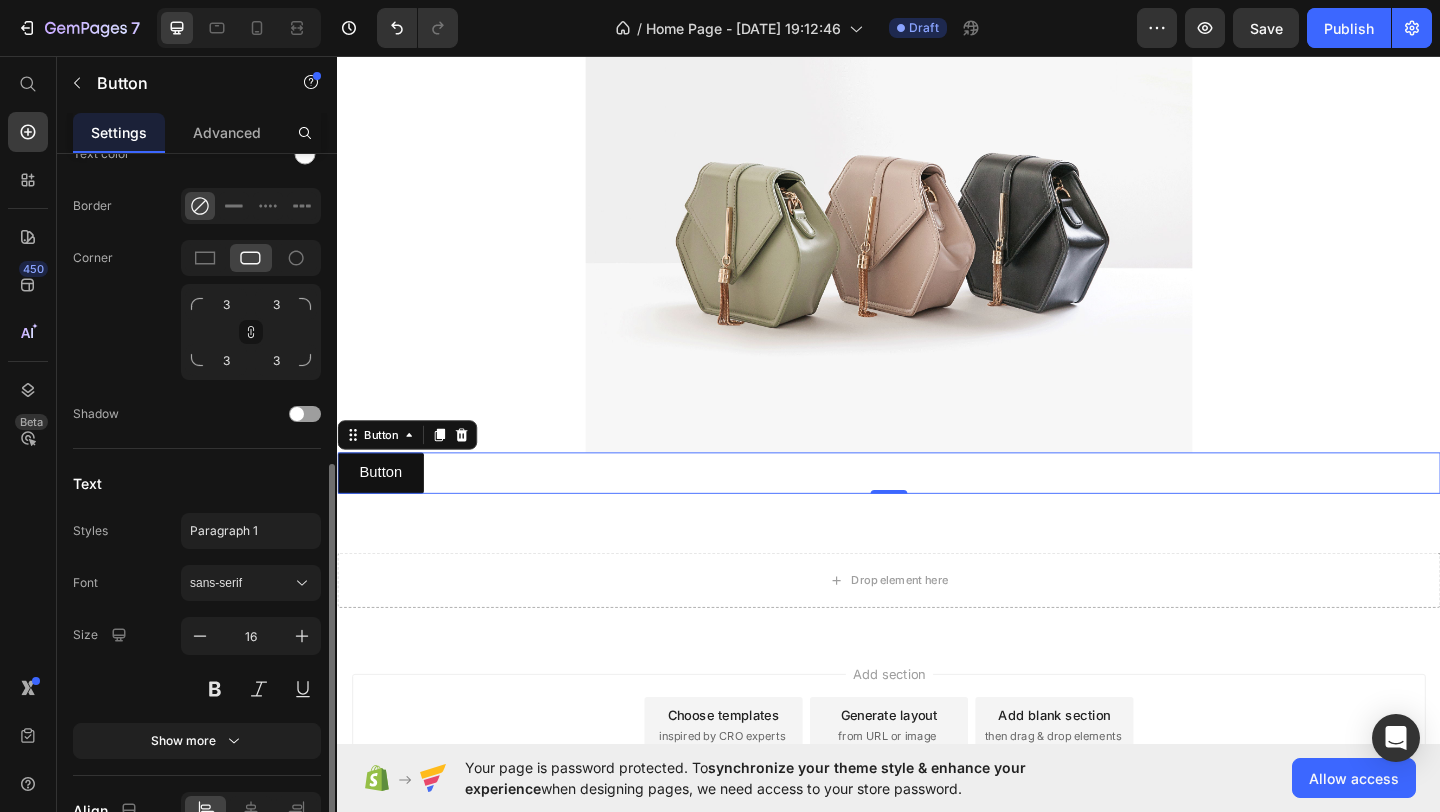 scroll, scrollTop: 730, scrollLeft: 0, axis: vertical 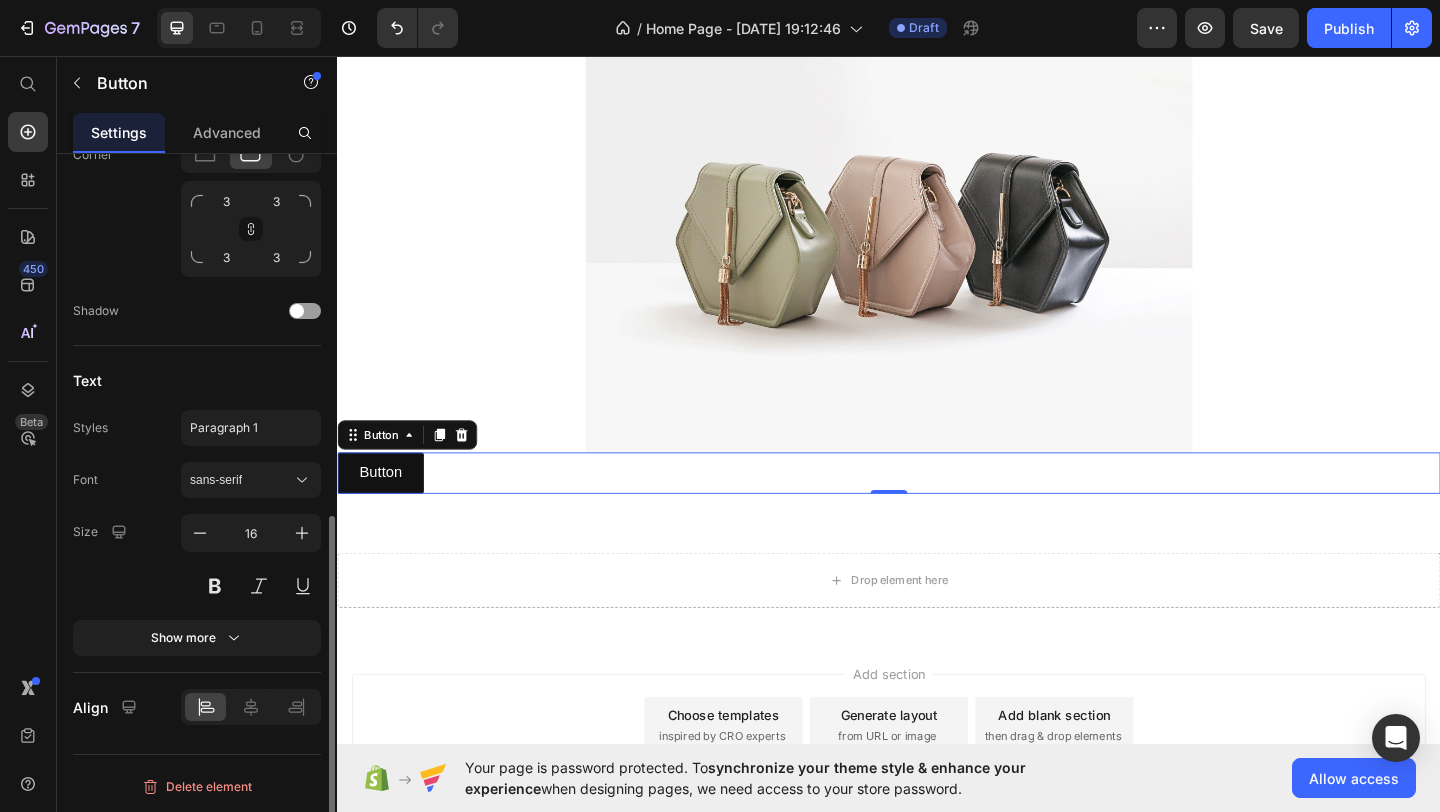 click 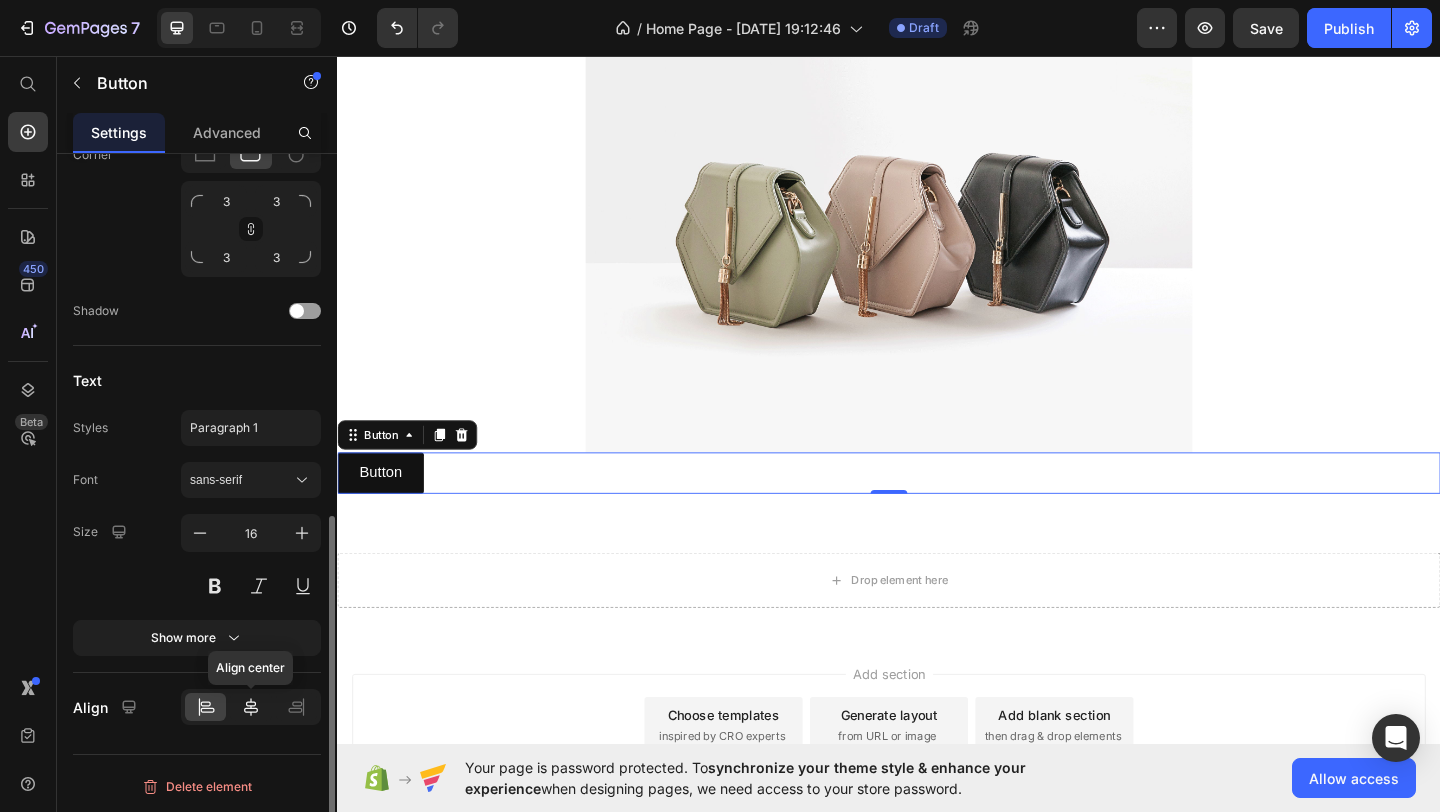 click 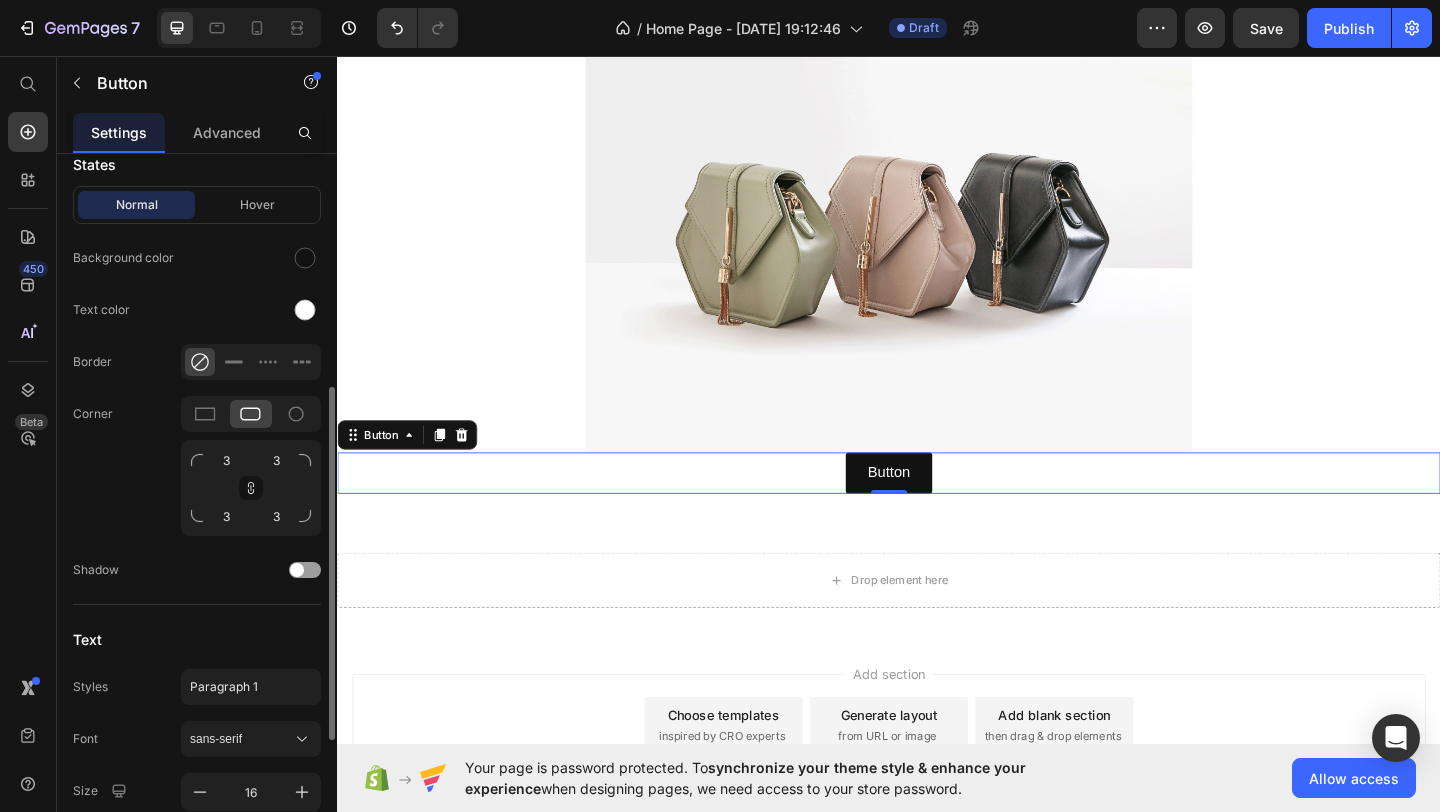 scroll, scrollTop: 460, scrollLeft: 0, axis: vertical 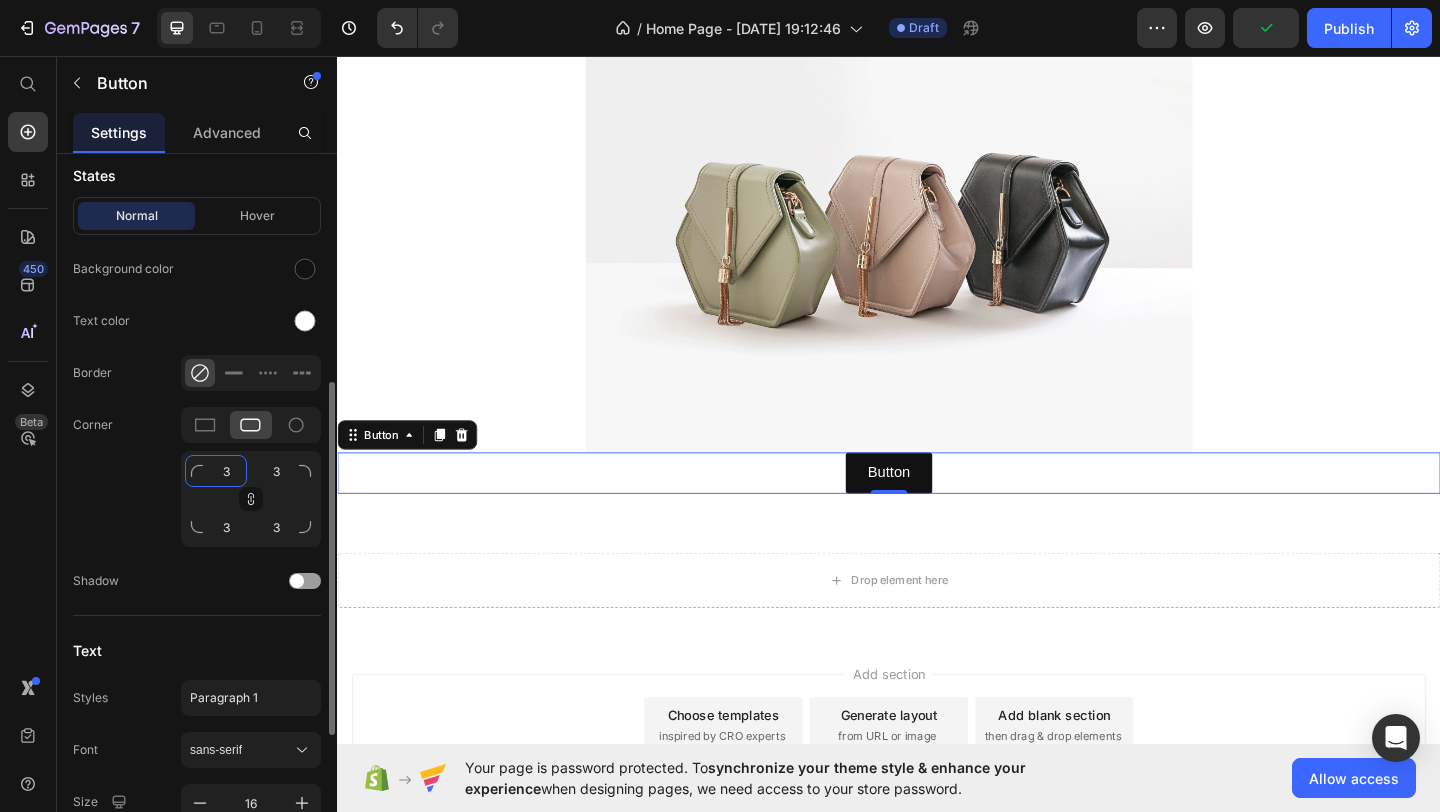 click on "3" 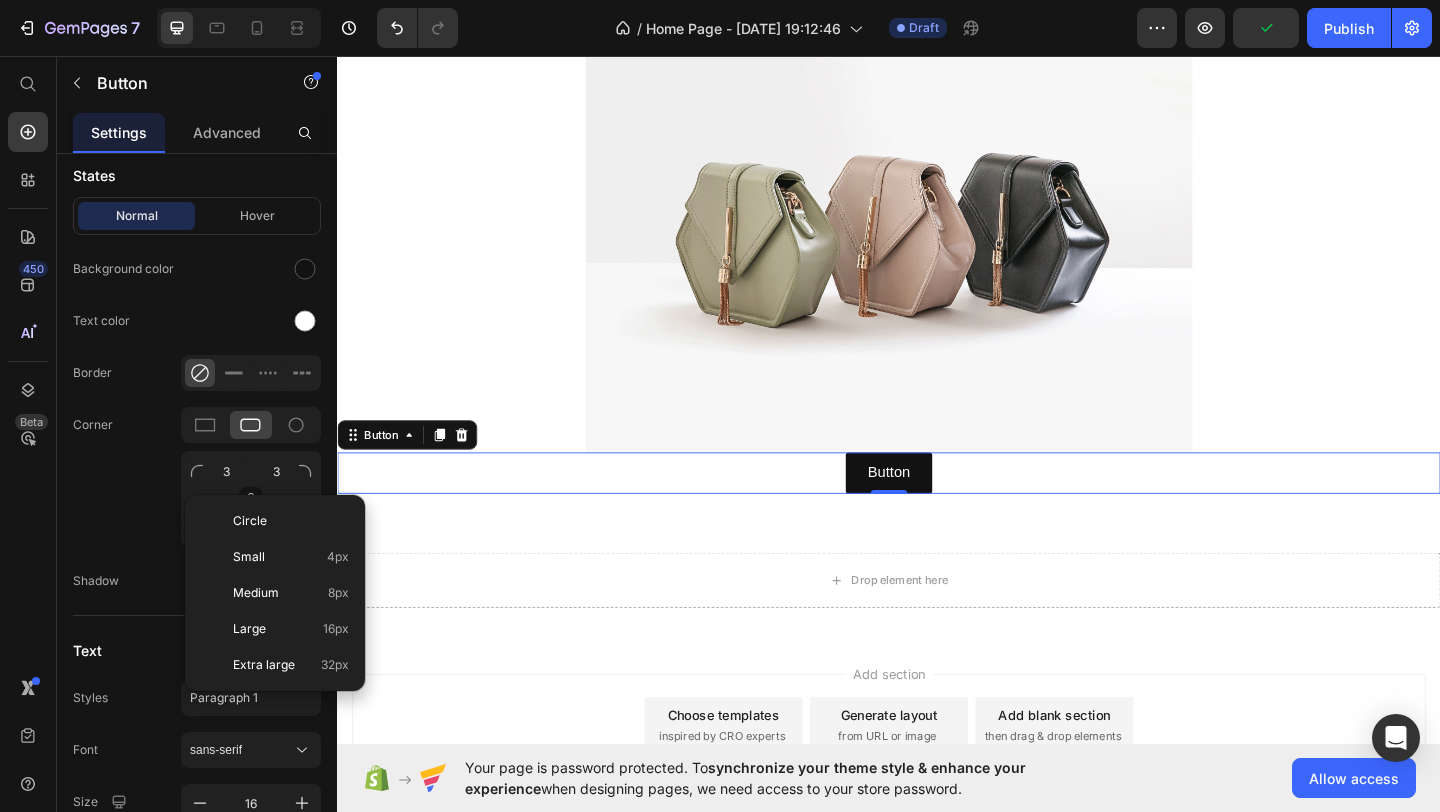 click on "Circle Small 4px Medium 8px Large 16px Extra large 32px" 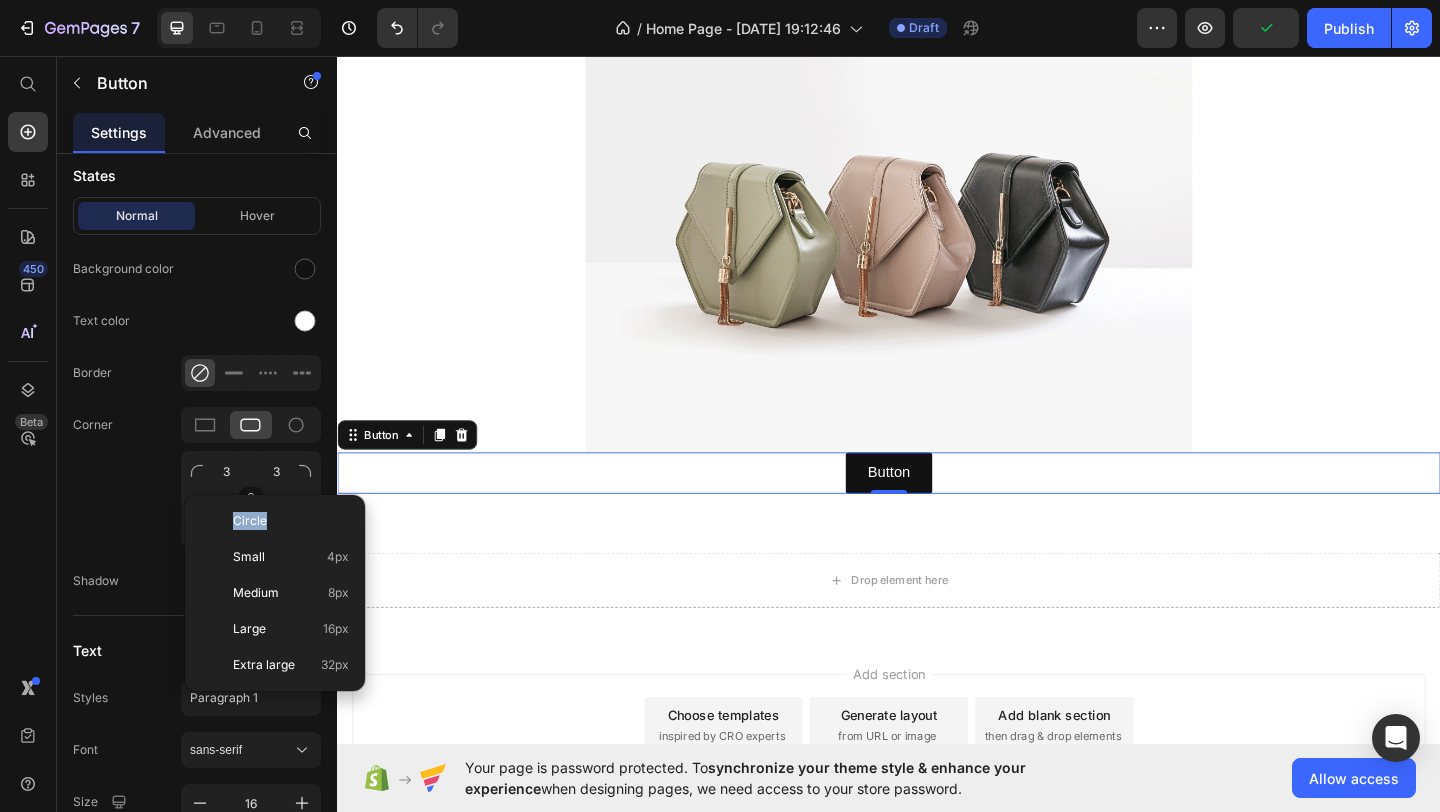 click on "Circle Small 4px Medium 8px Large 16px Extra large 32px" 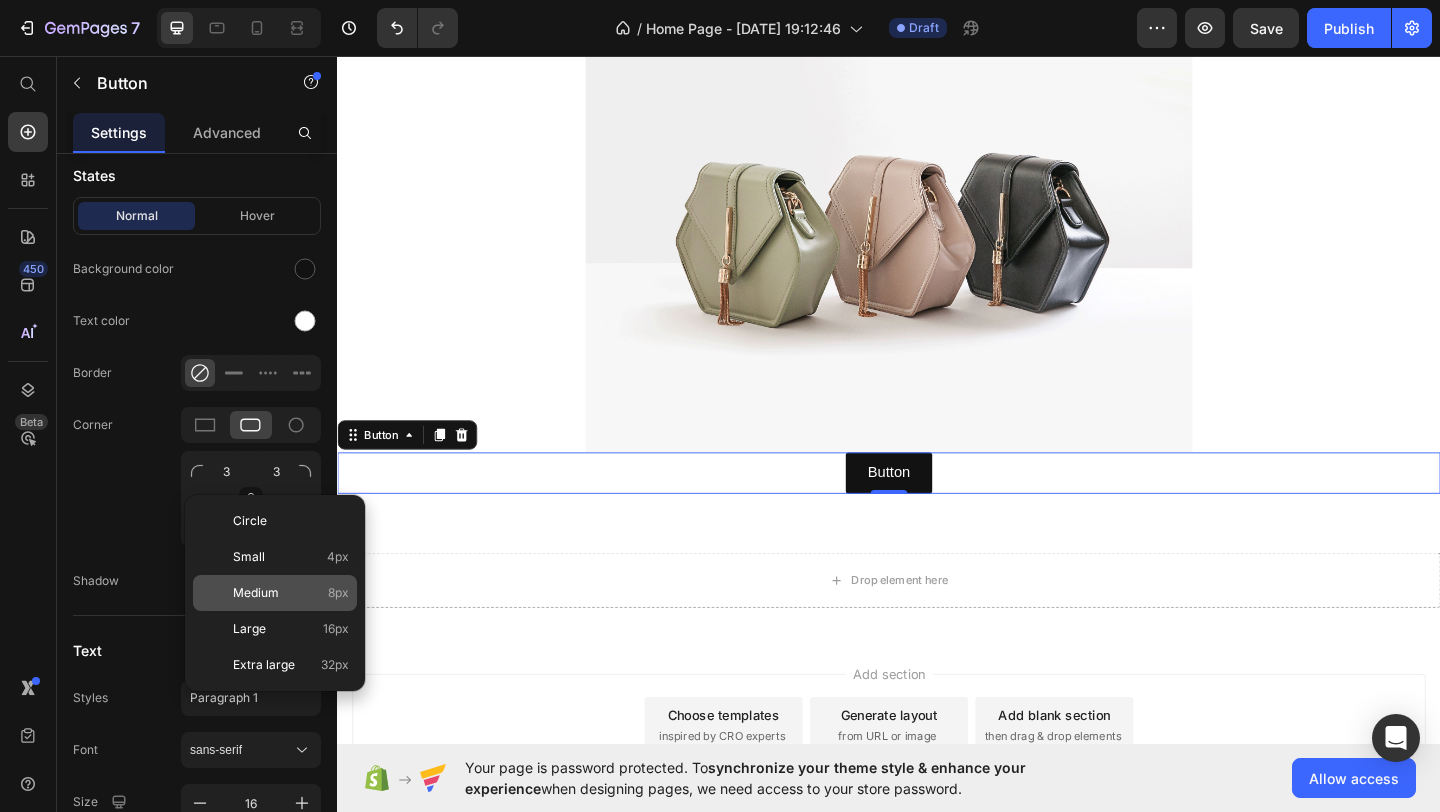 click on "Medium" at bounding box center (256, 593) 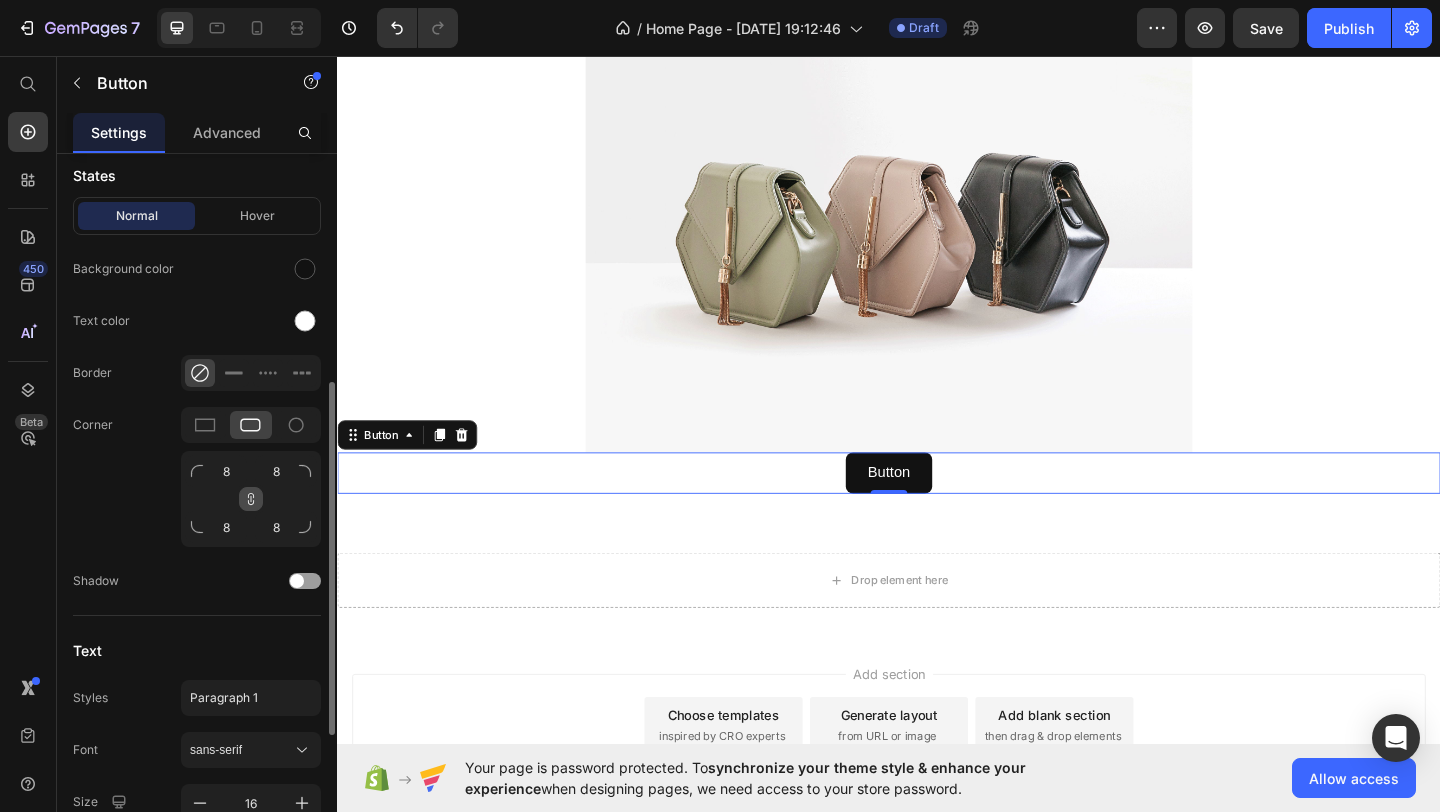 click 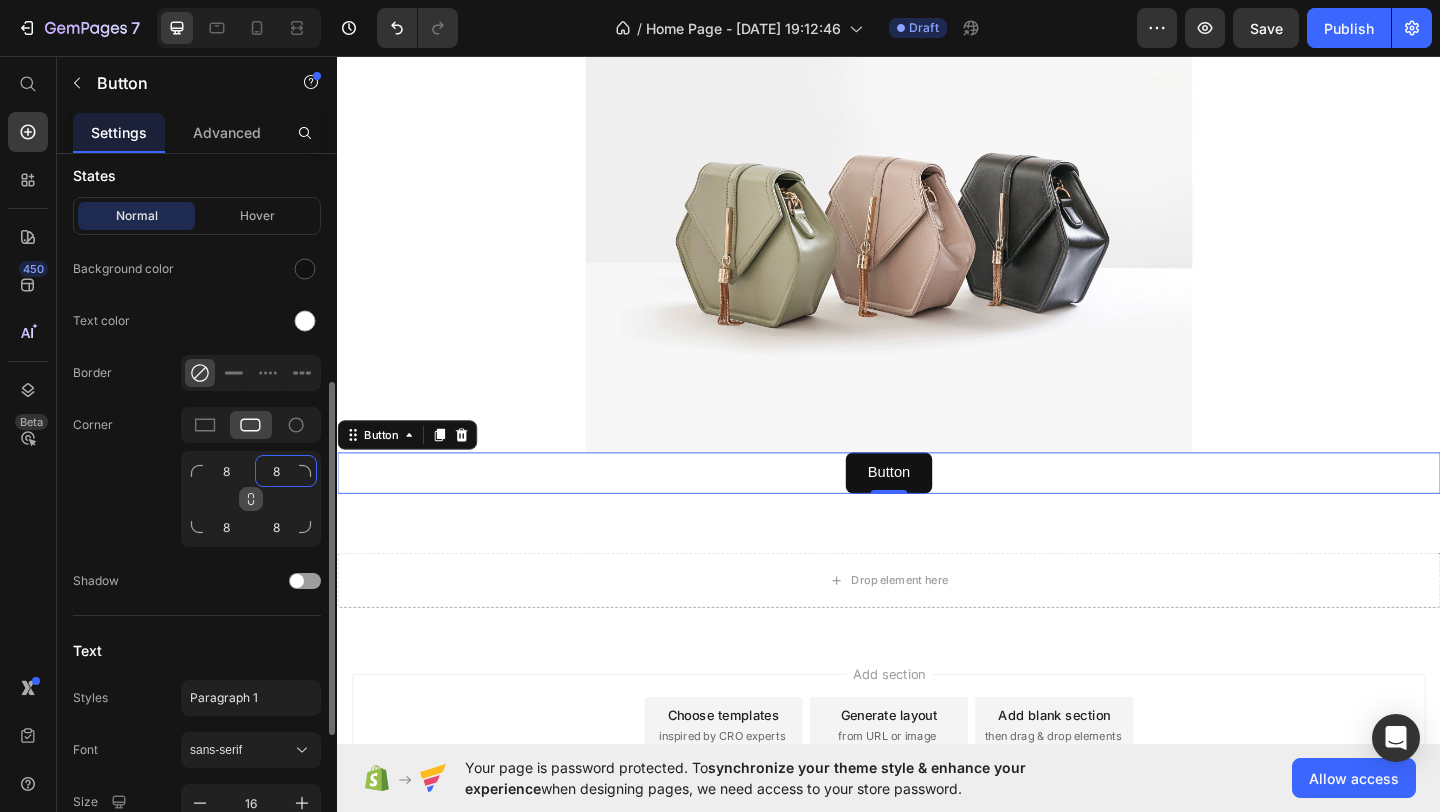 click on "8" 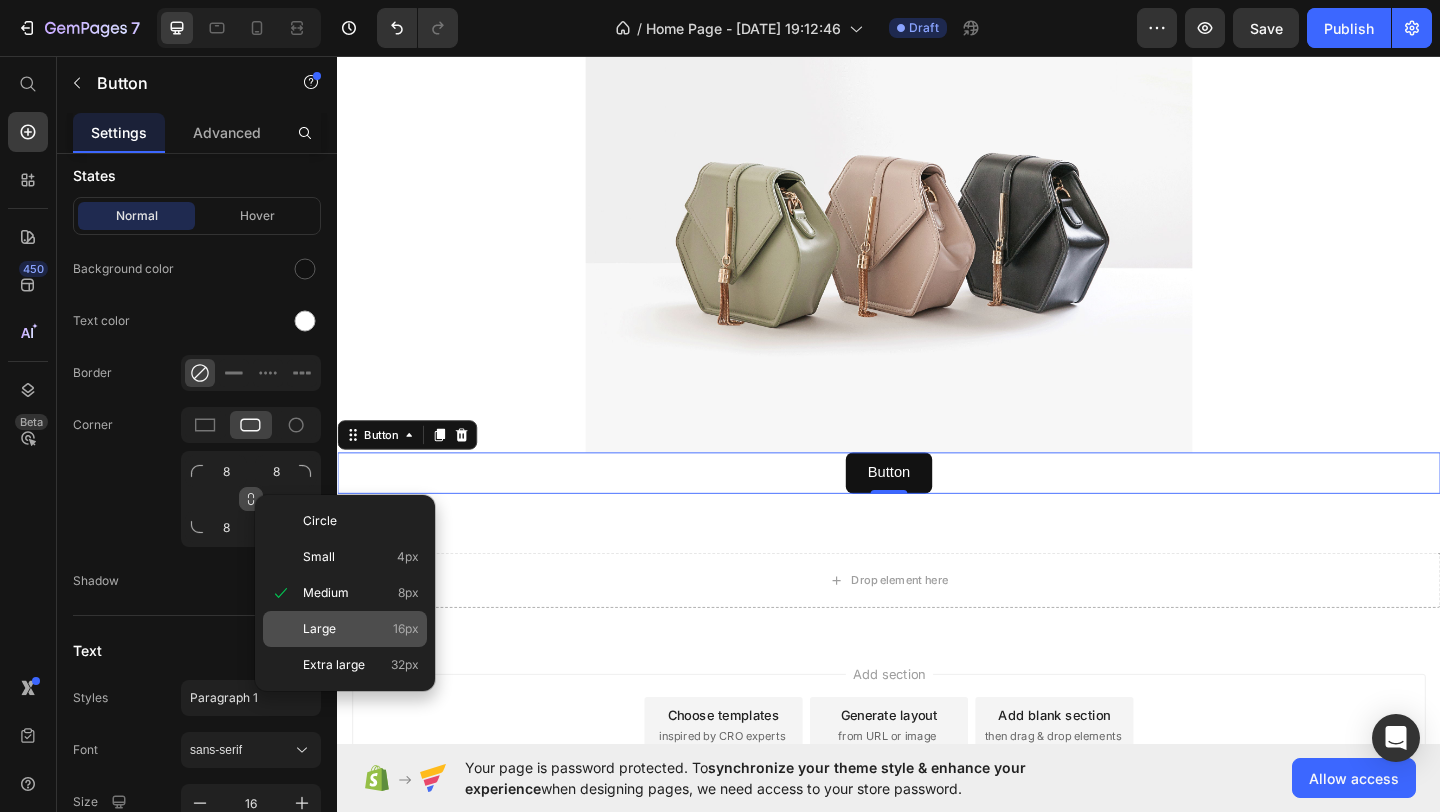 click on "Large 16px" 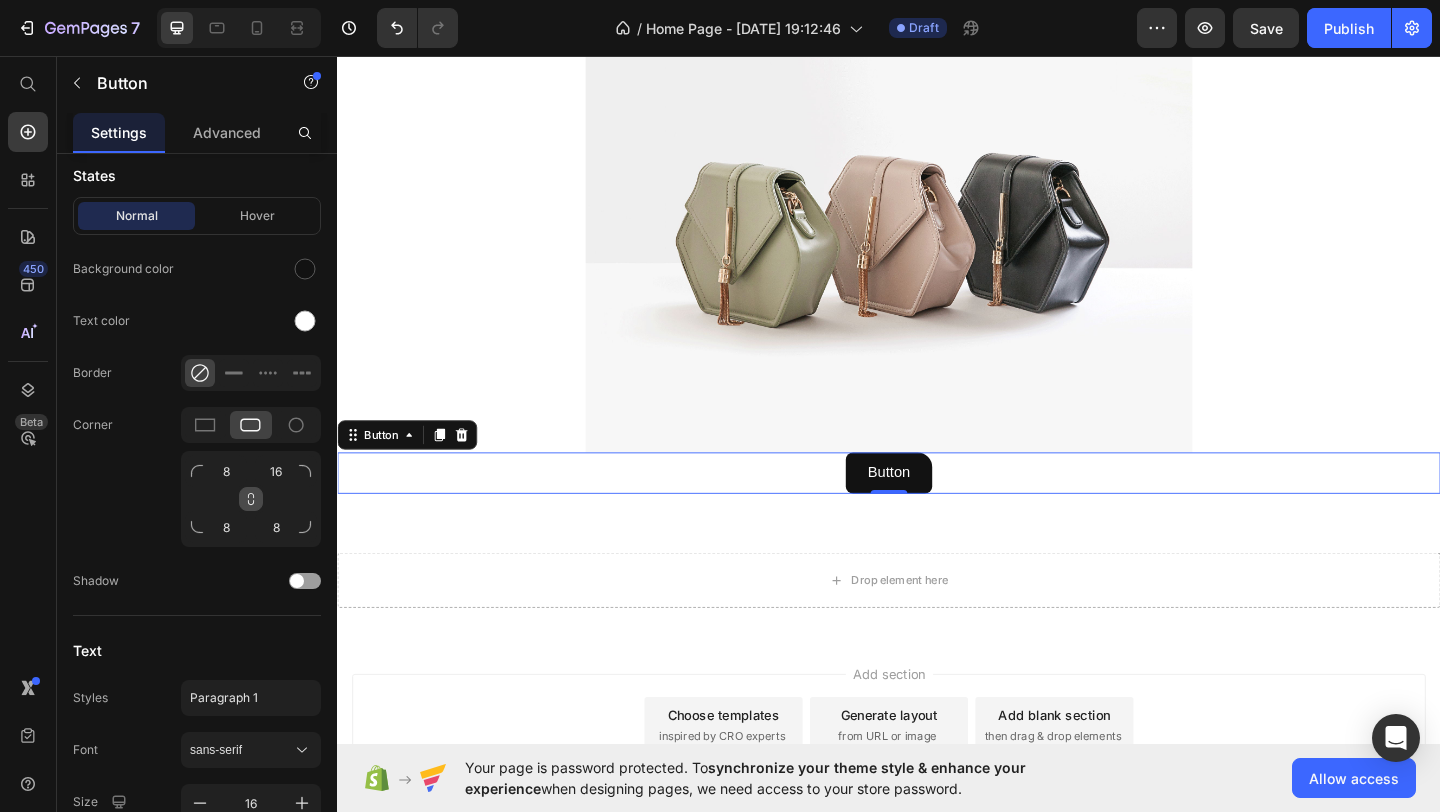 click 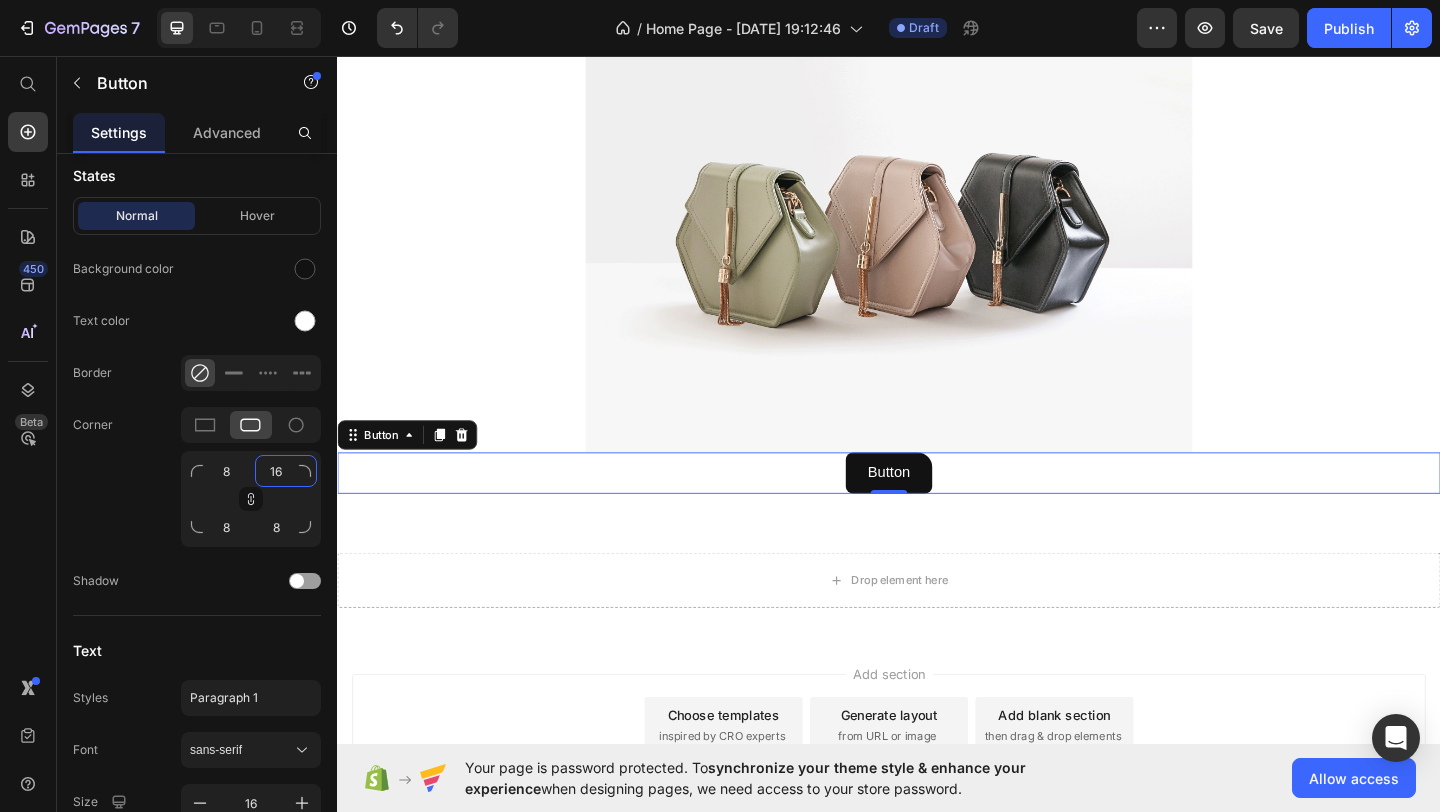 click on "16" 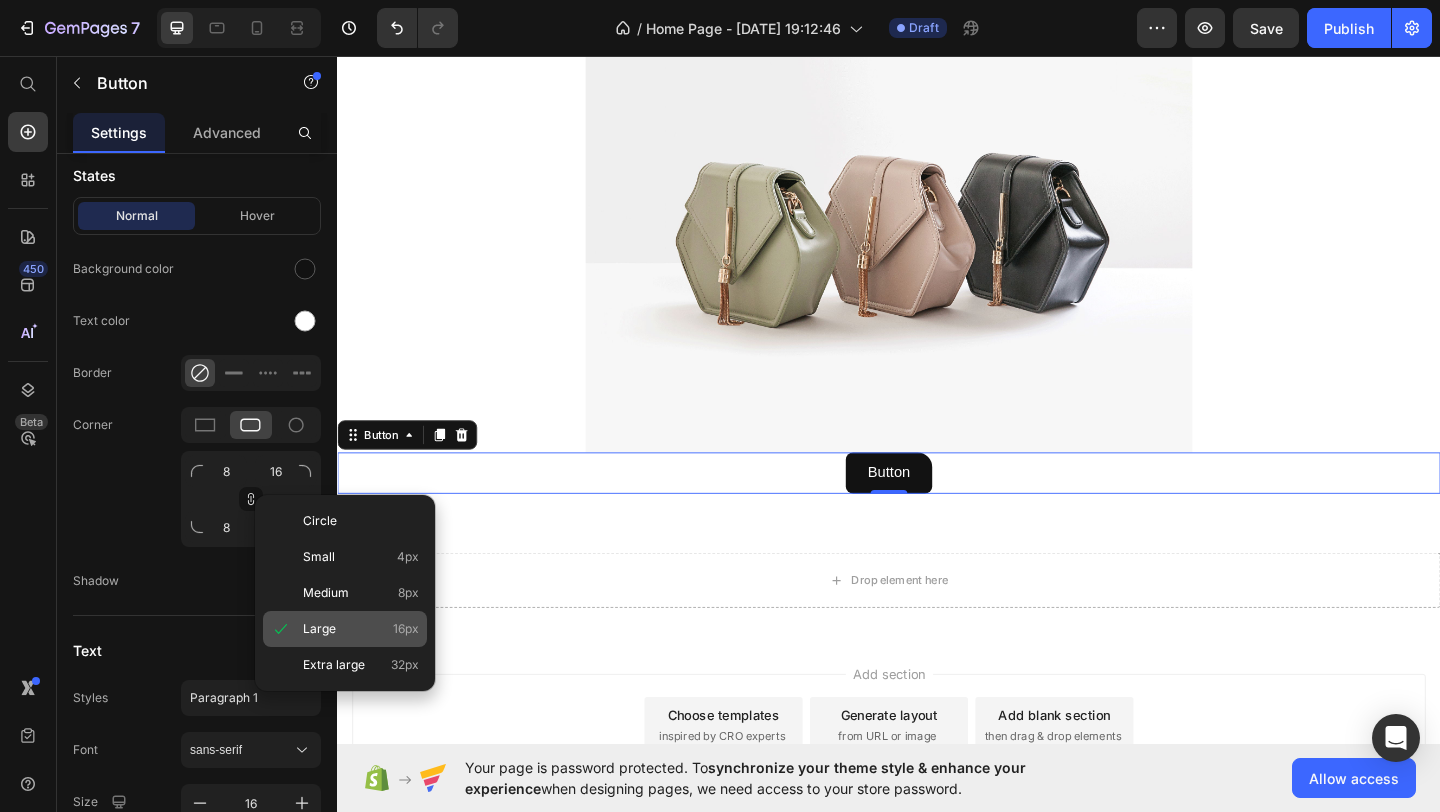 click on "Large" at bounding box center (319, 629) 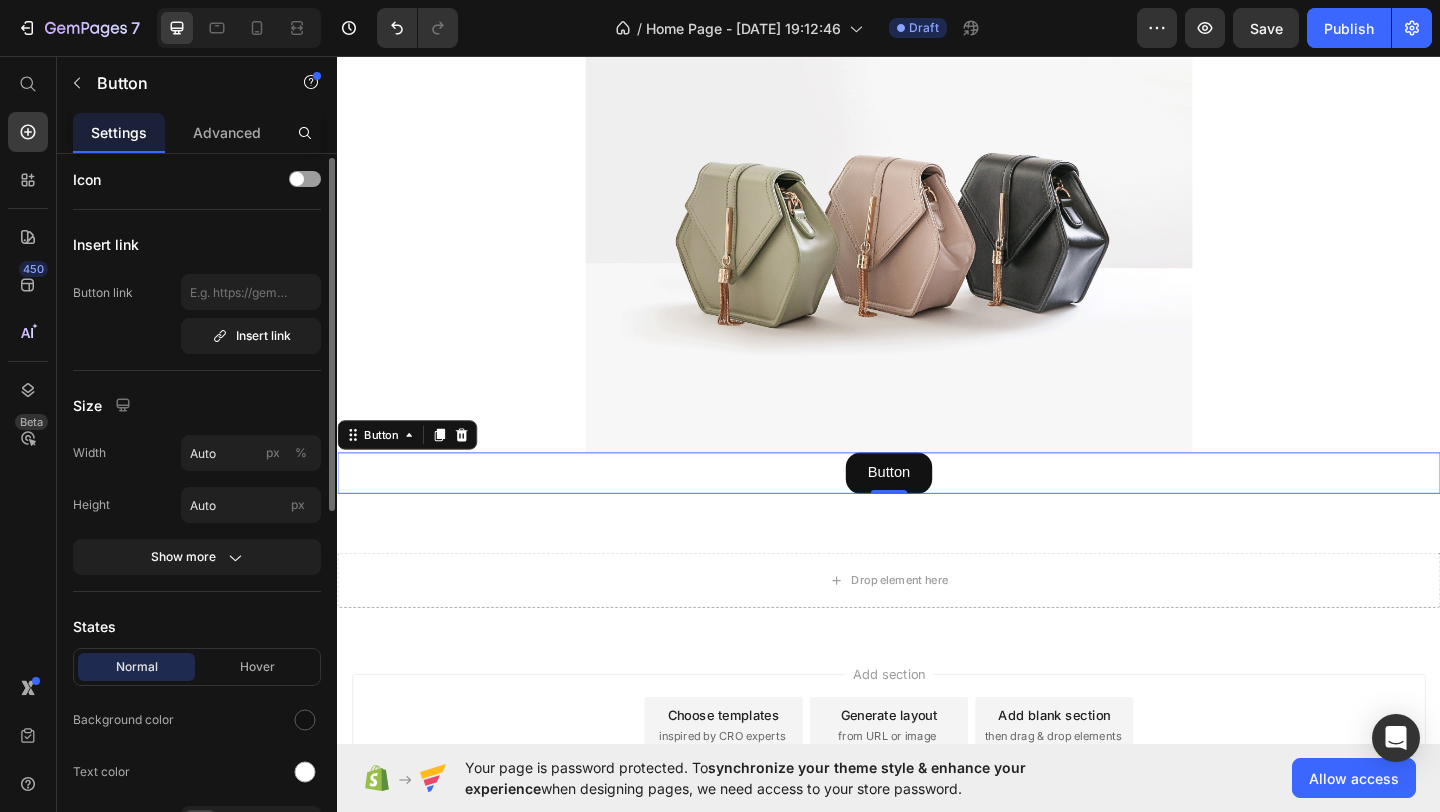 scroll, scrollTop: 0, scrollLeft: 0, axis: both 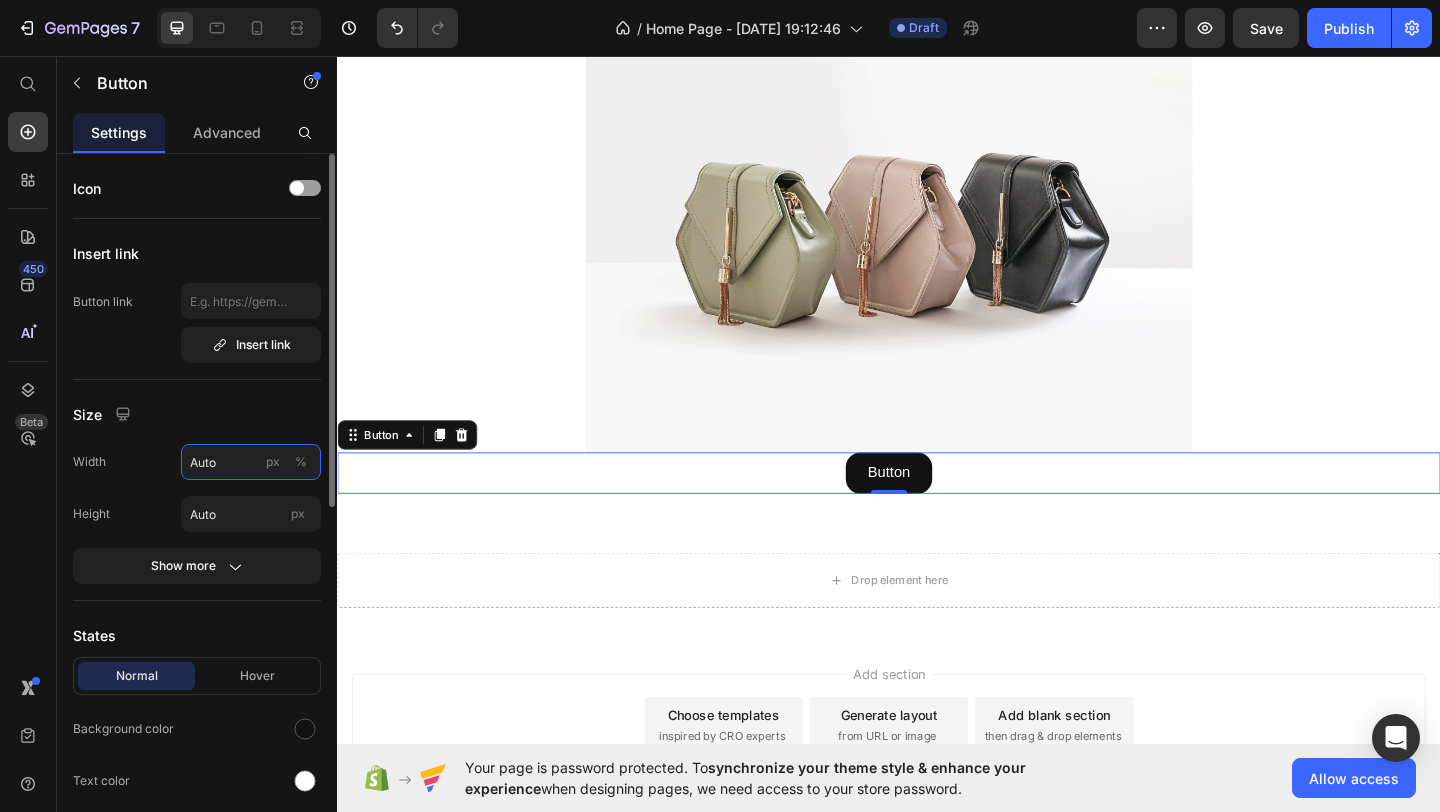 click on "Auto" at bounding box center [251, 462] 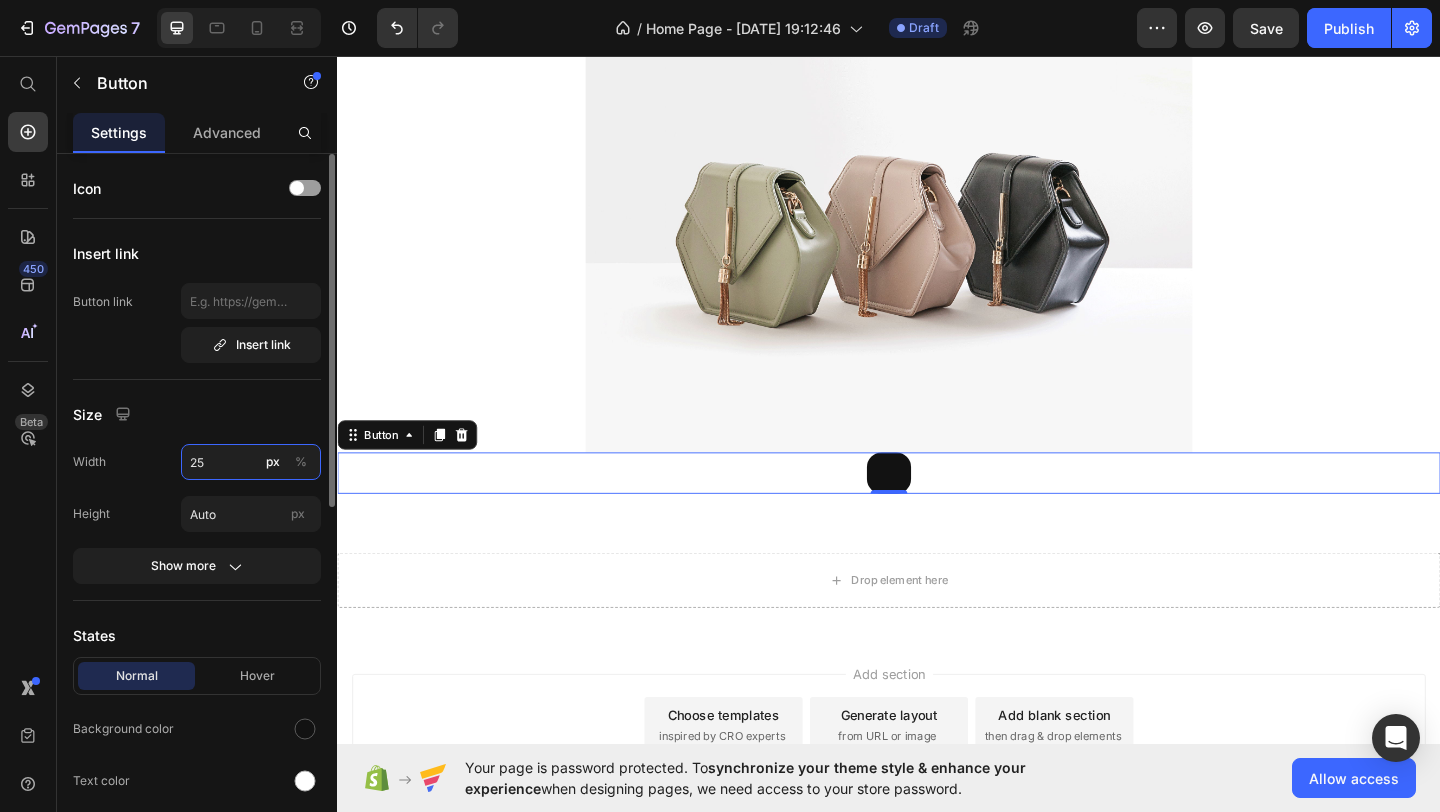 type on "25" 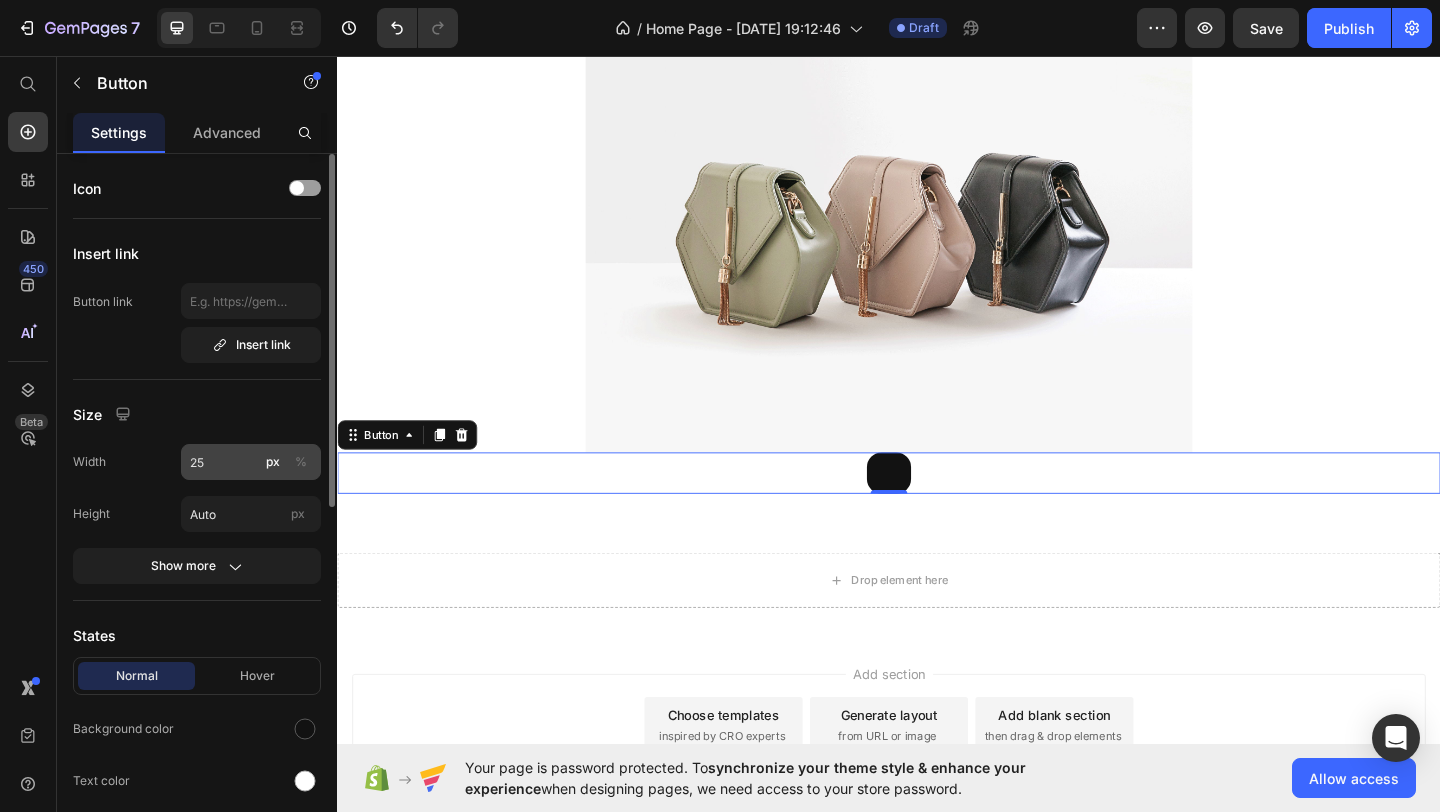 click on "%" at bounding box center [301, 462] 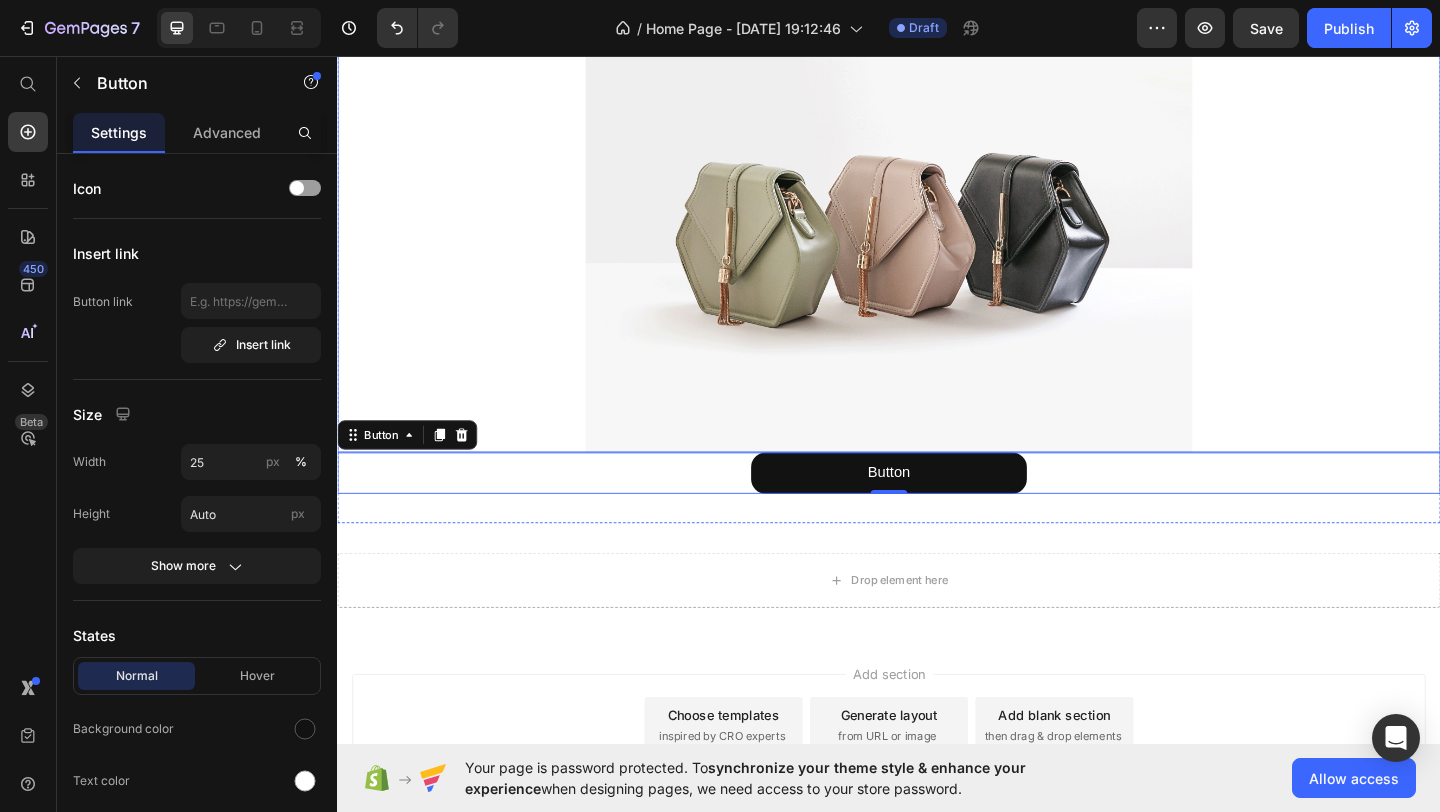 click at bounding box center [937, 239] 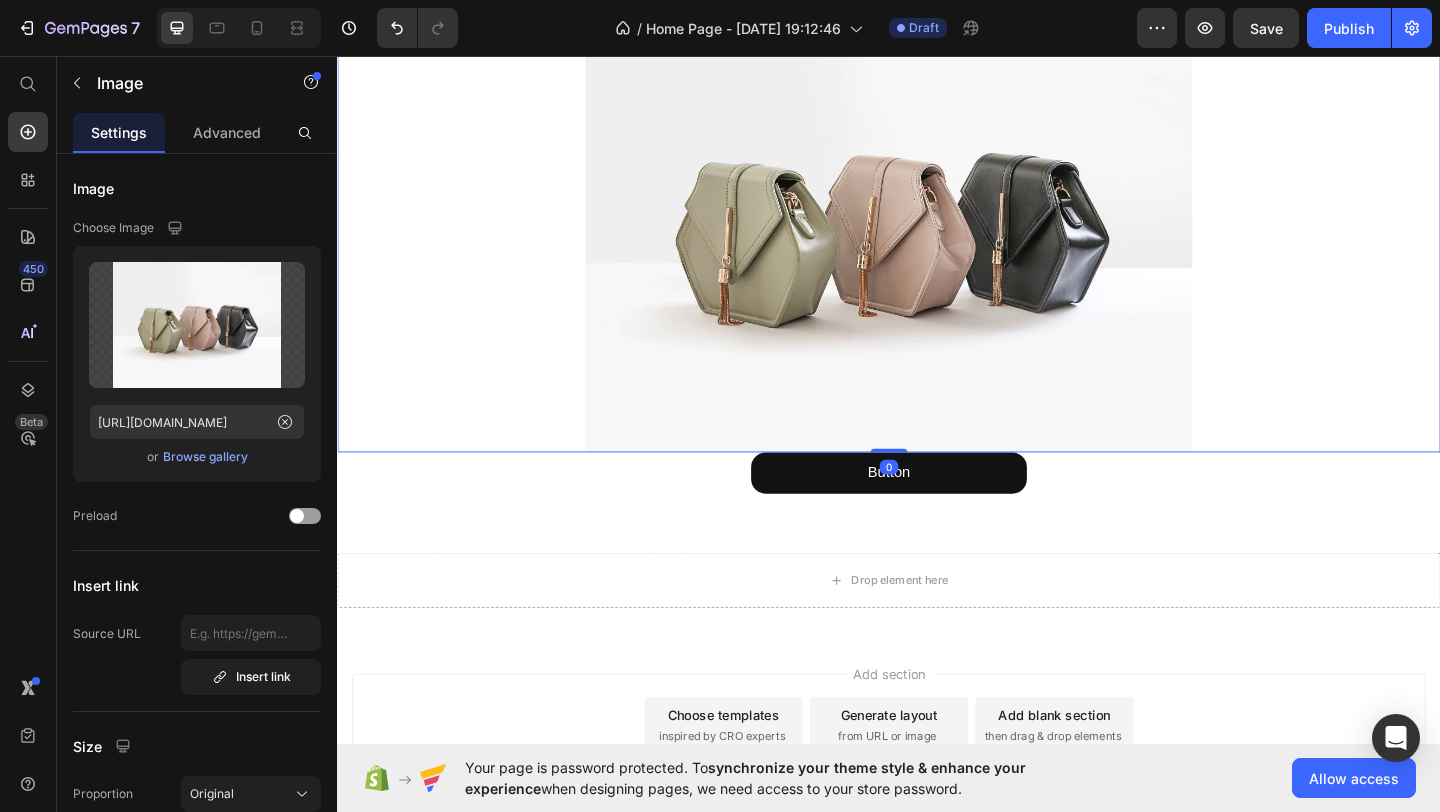 click at bounding box center (937, 239) 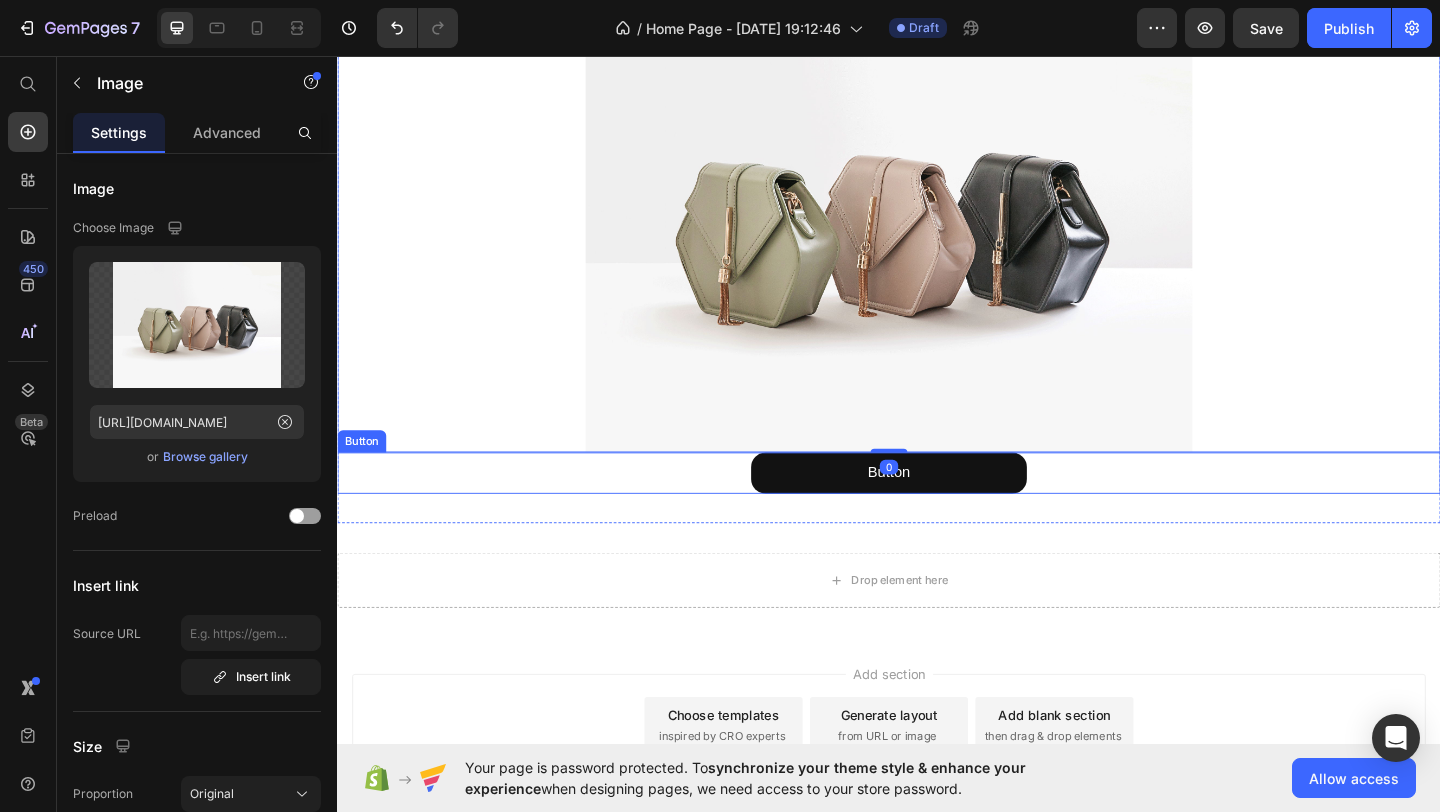 click on "Button Button" at bounding box center (937, 509) 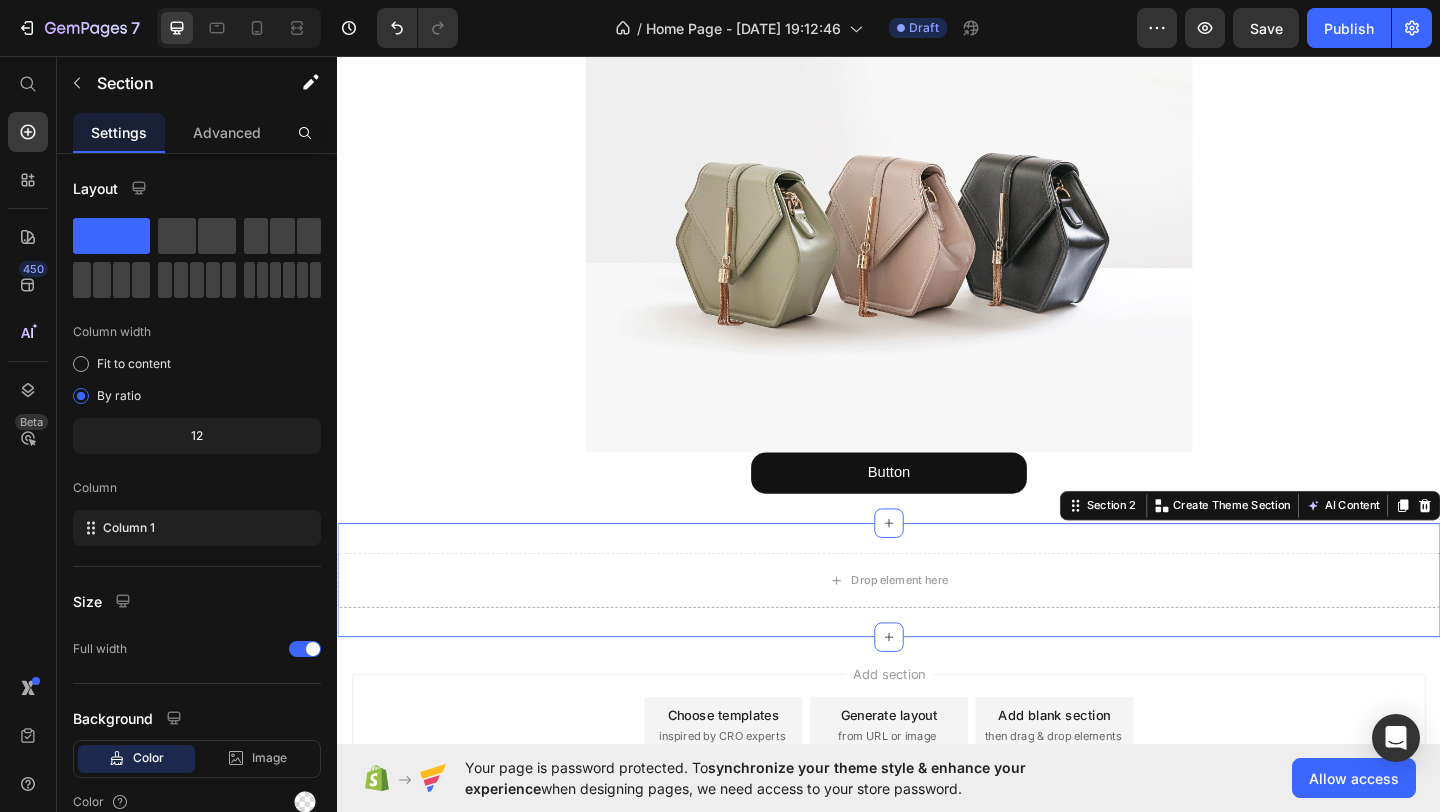 click on "Drop element here Section 2   You can create reusable sections Create Theme Section AI Content Write with GemAI What would you like to describe here? Tone and Voice Persuasive Product Getting products... Show more Generate" at bounding box center [937, 626] 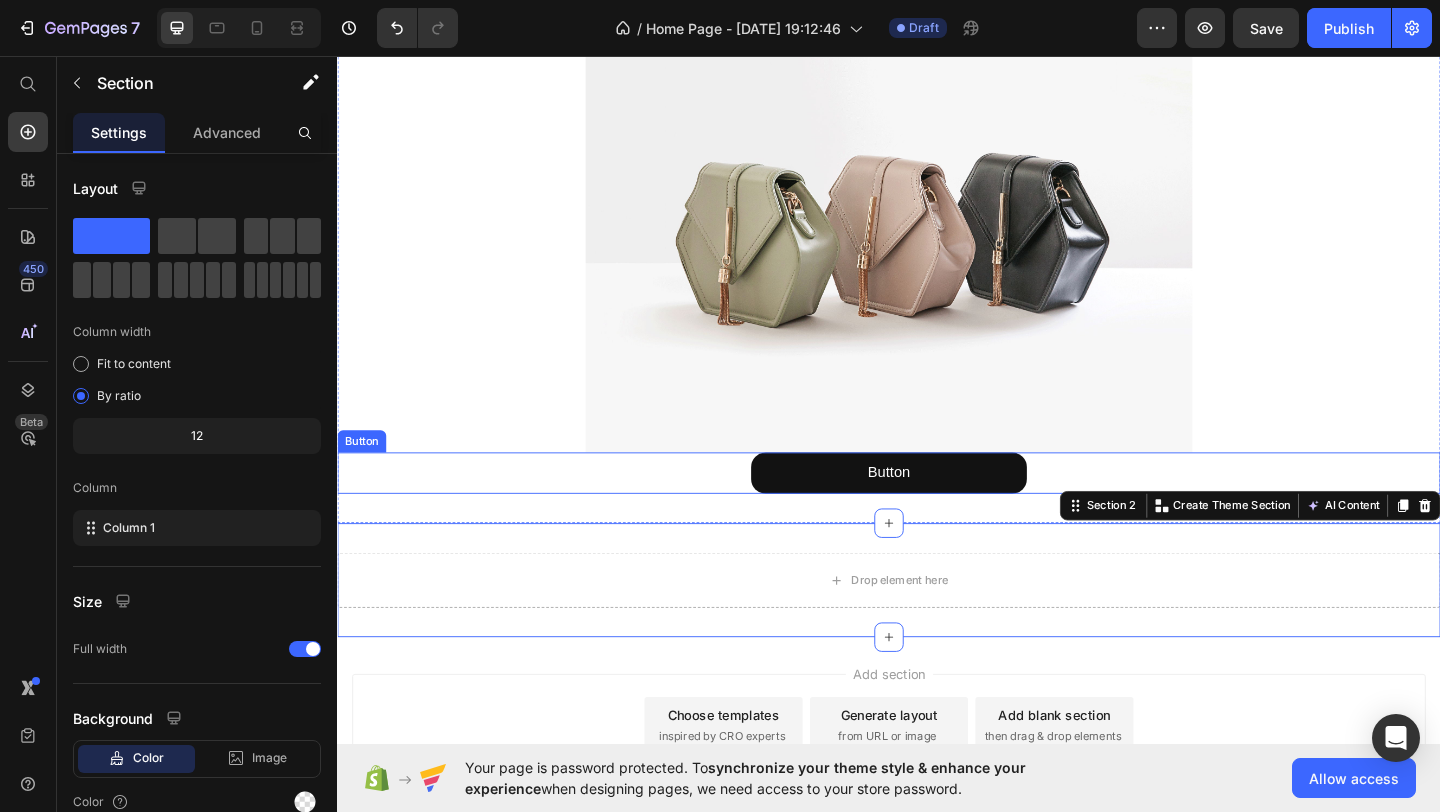 click on "Button Button" at bounding box center (937, 509) 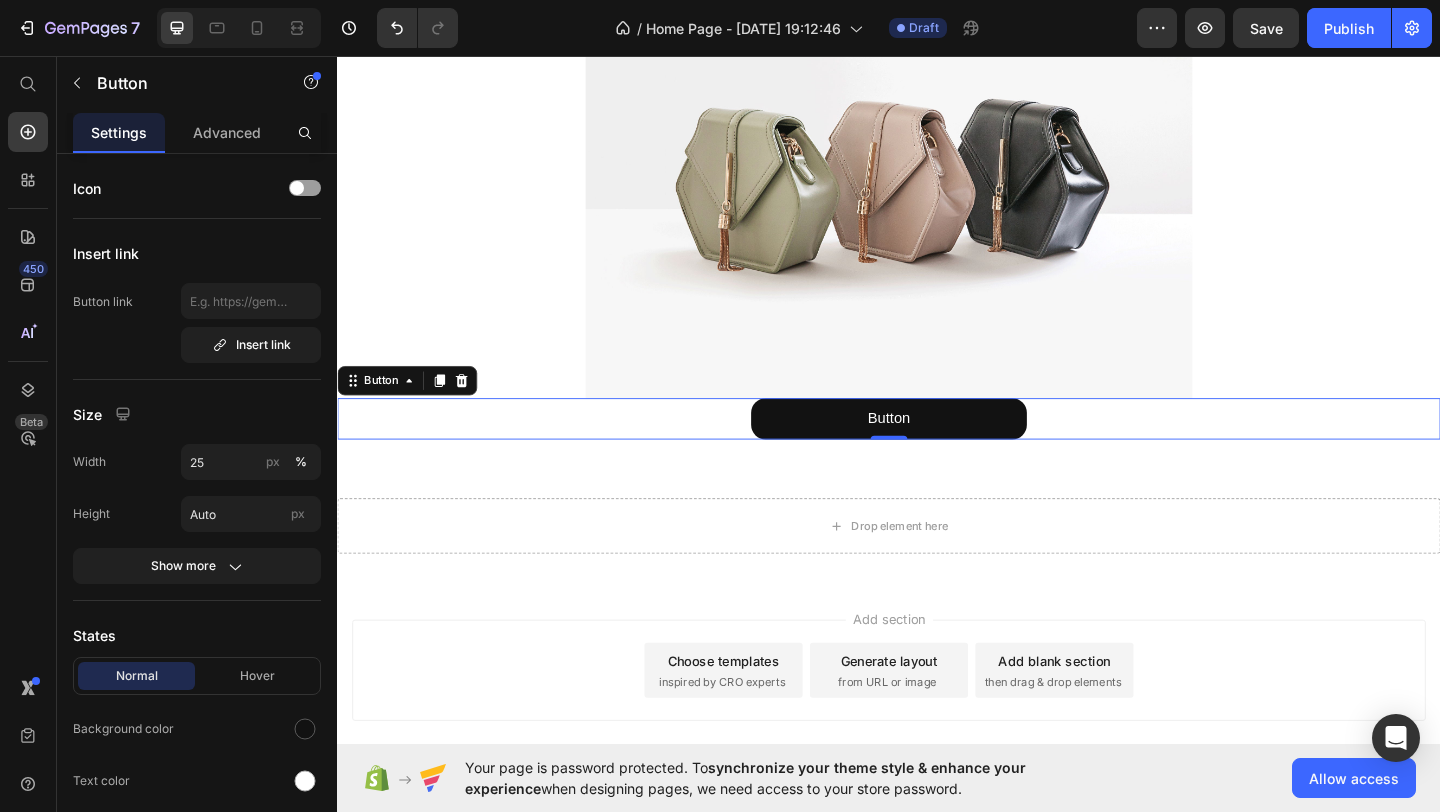 scroll, scrollTop: 485, scrollLeft: 0, axis: vertical 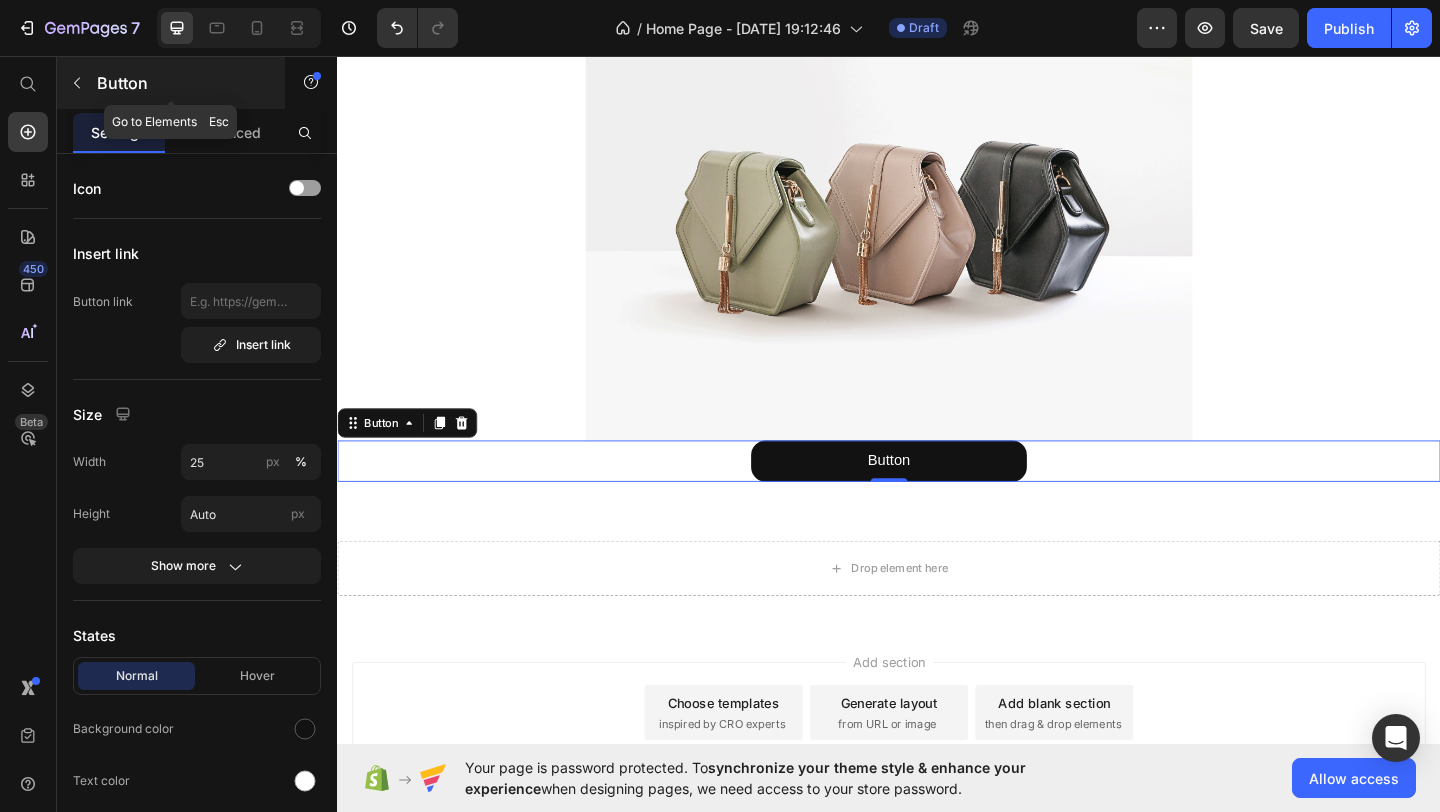 click at bounding box center [77, 83] 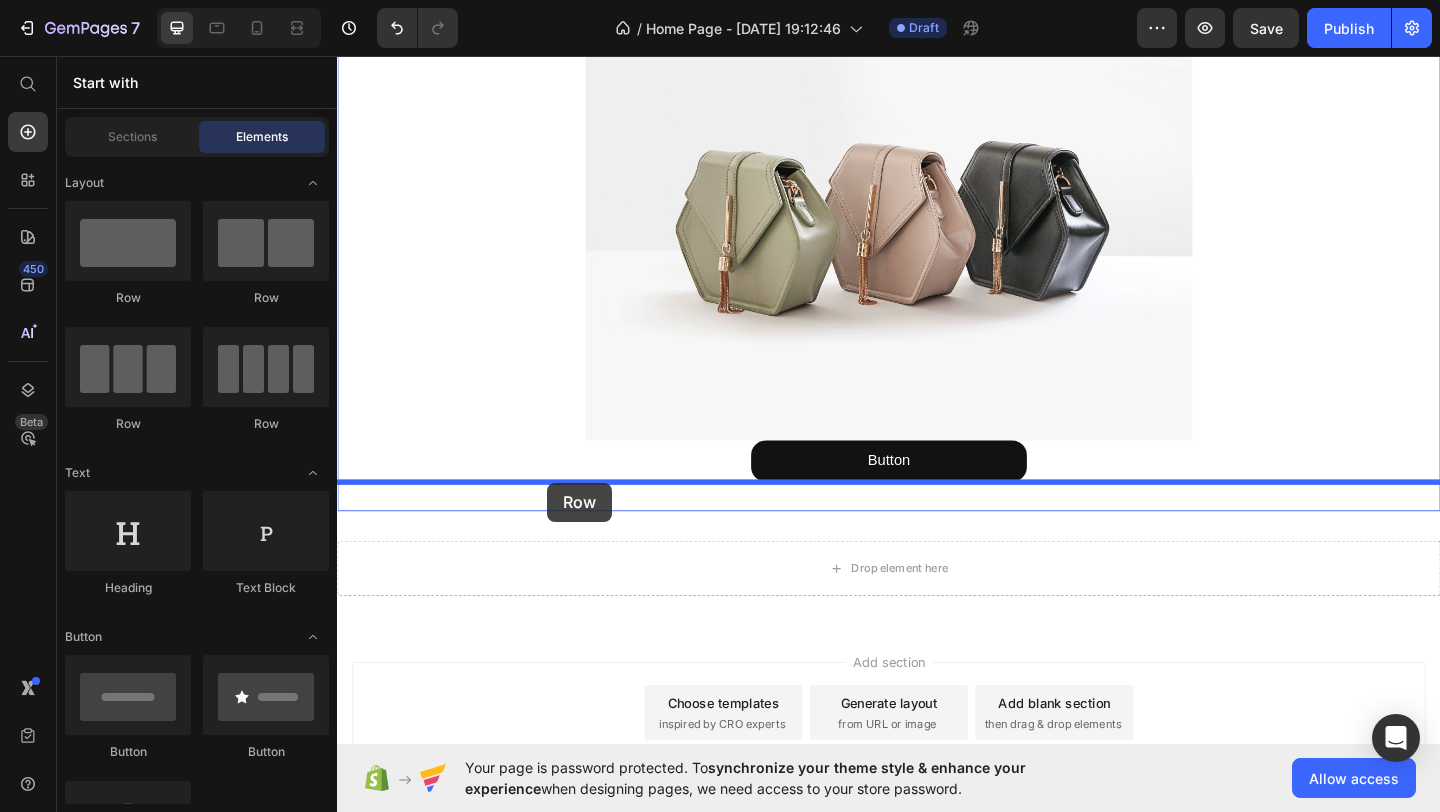 drag, startPoint x: 598, startPoint y: 317, endPoint x: 566, endPoint y: 520, distance: 205.50668 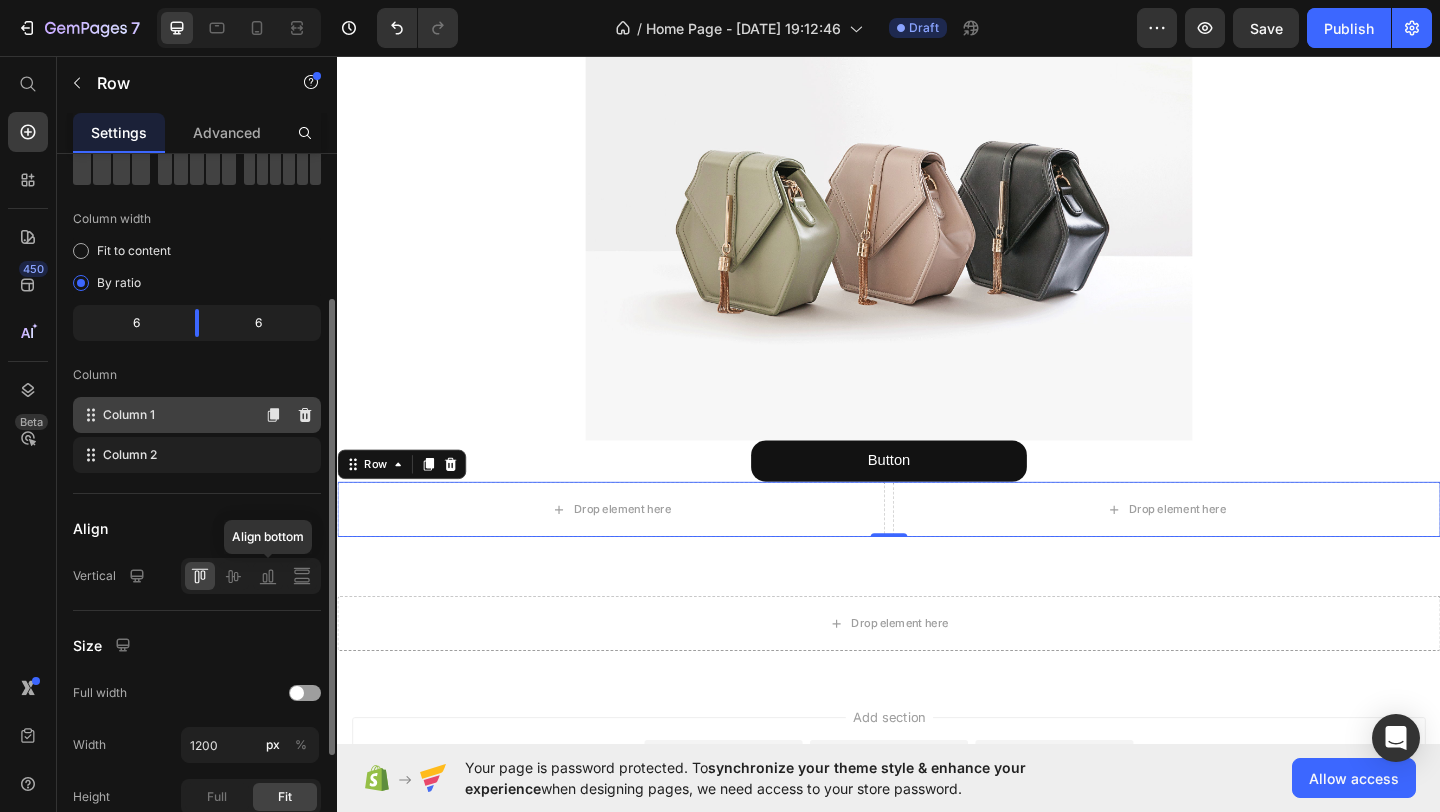 scroll, scrollTop: 221, scrollLeft: 0, axis: vertical 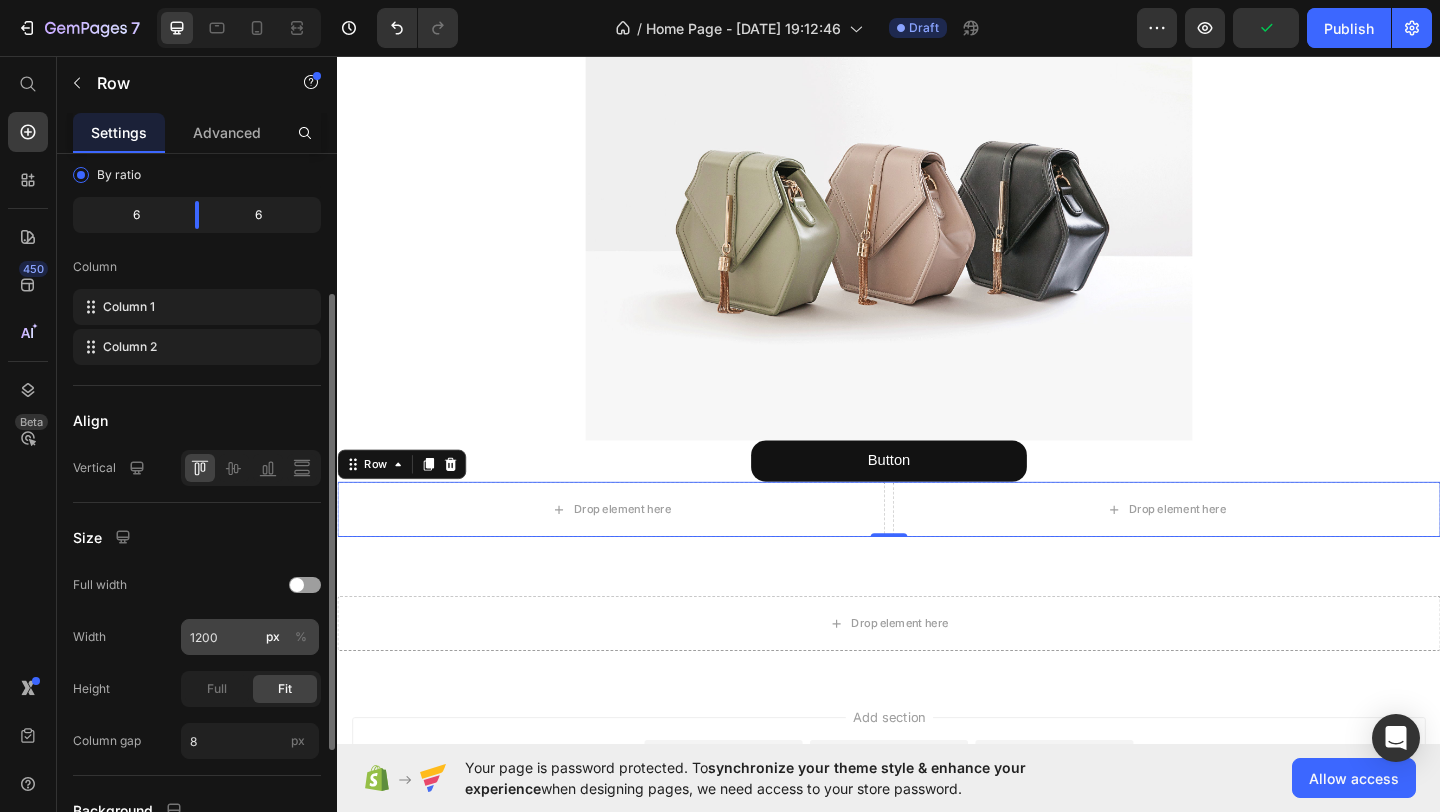 click on "%" at bounding box center [301, 637] 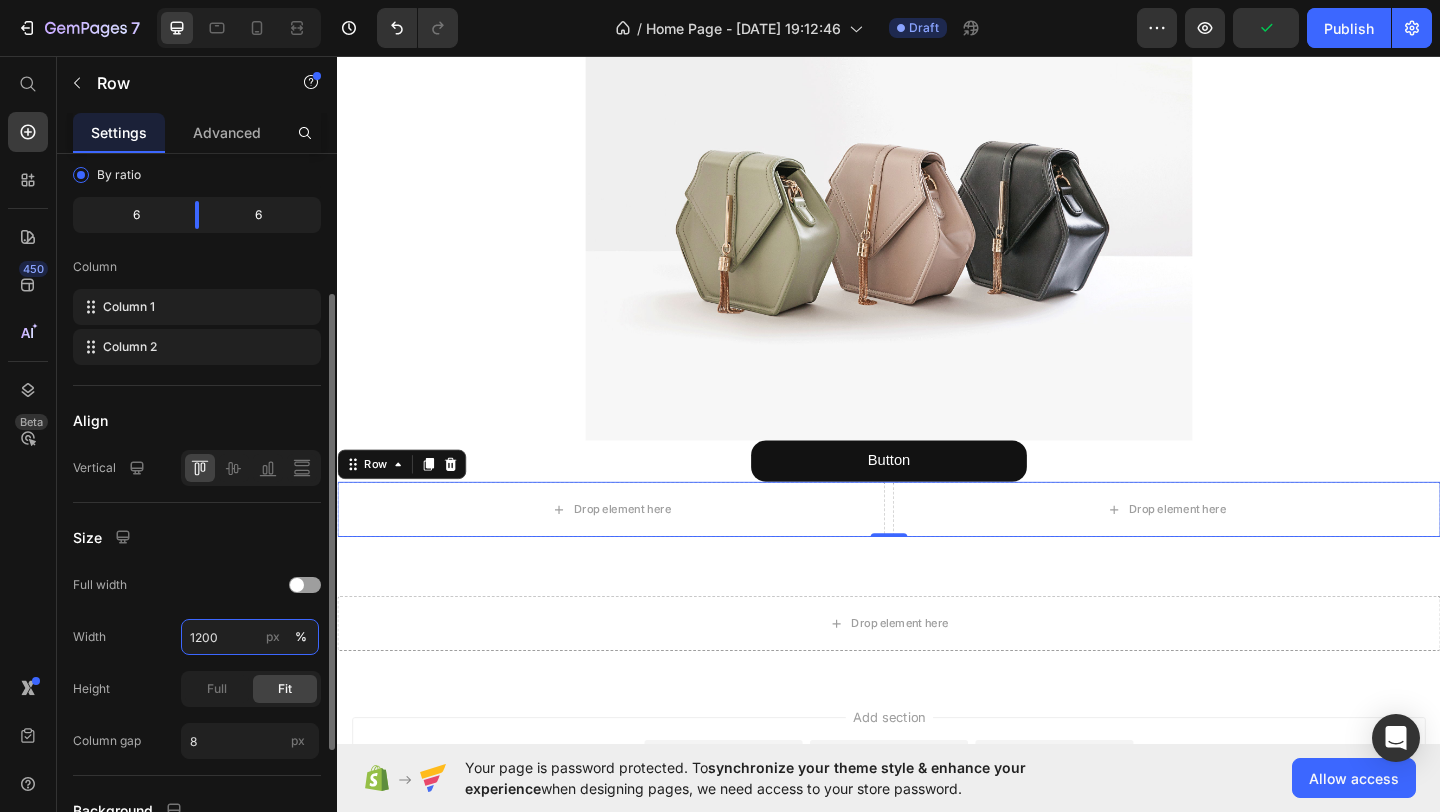 click on "1200" at bounding box center (250, 637) 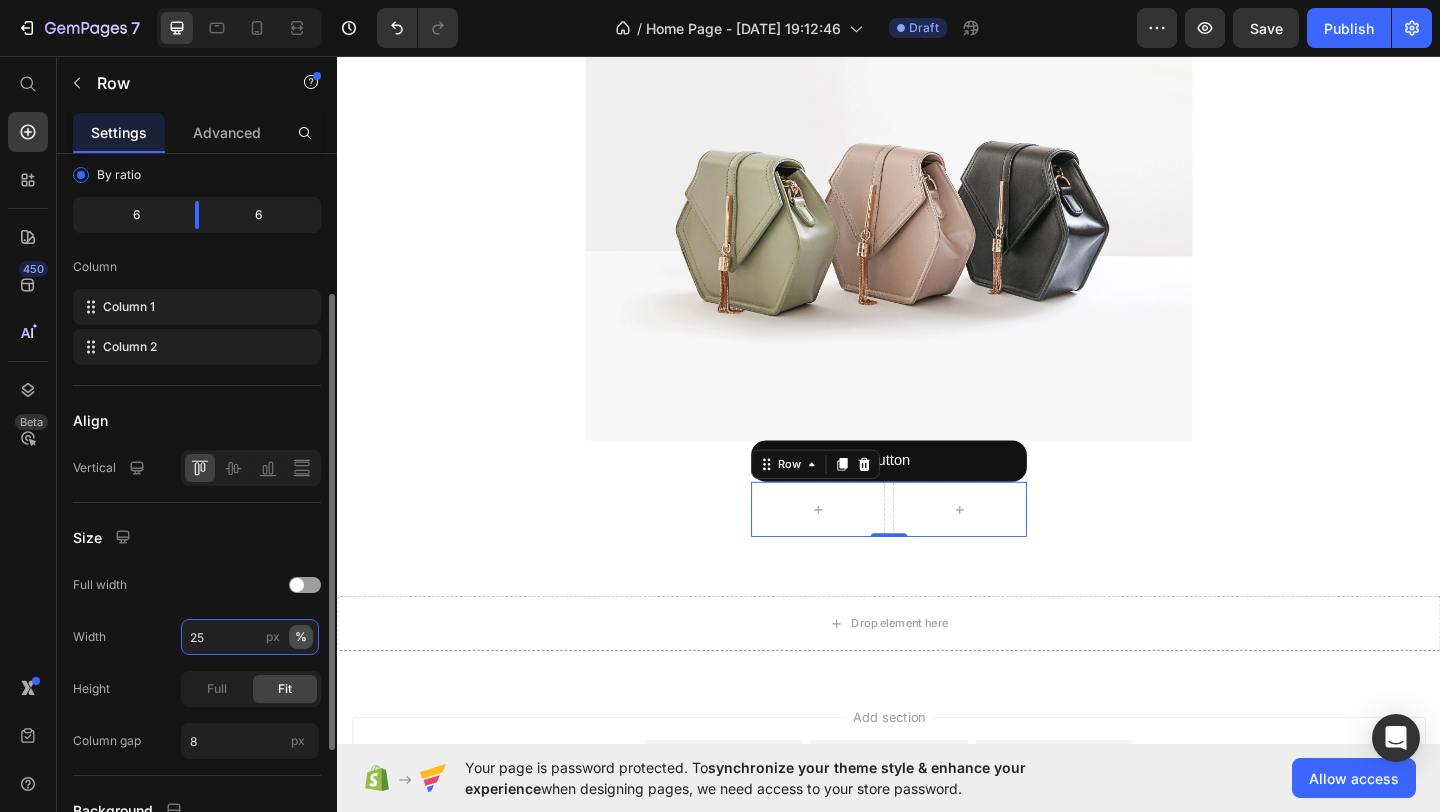 type on "25" 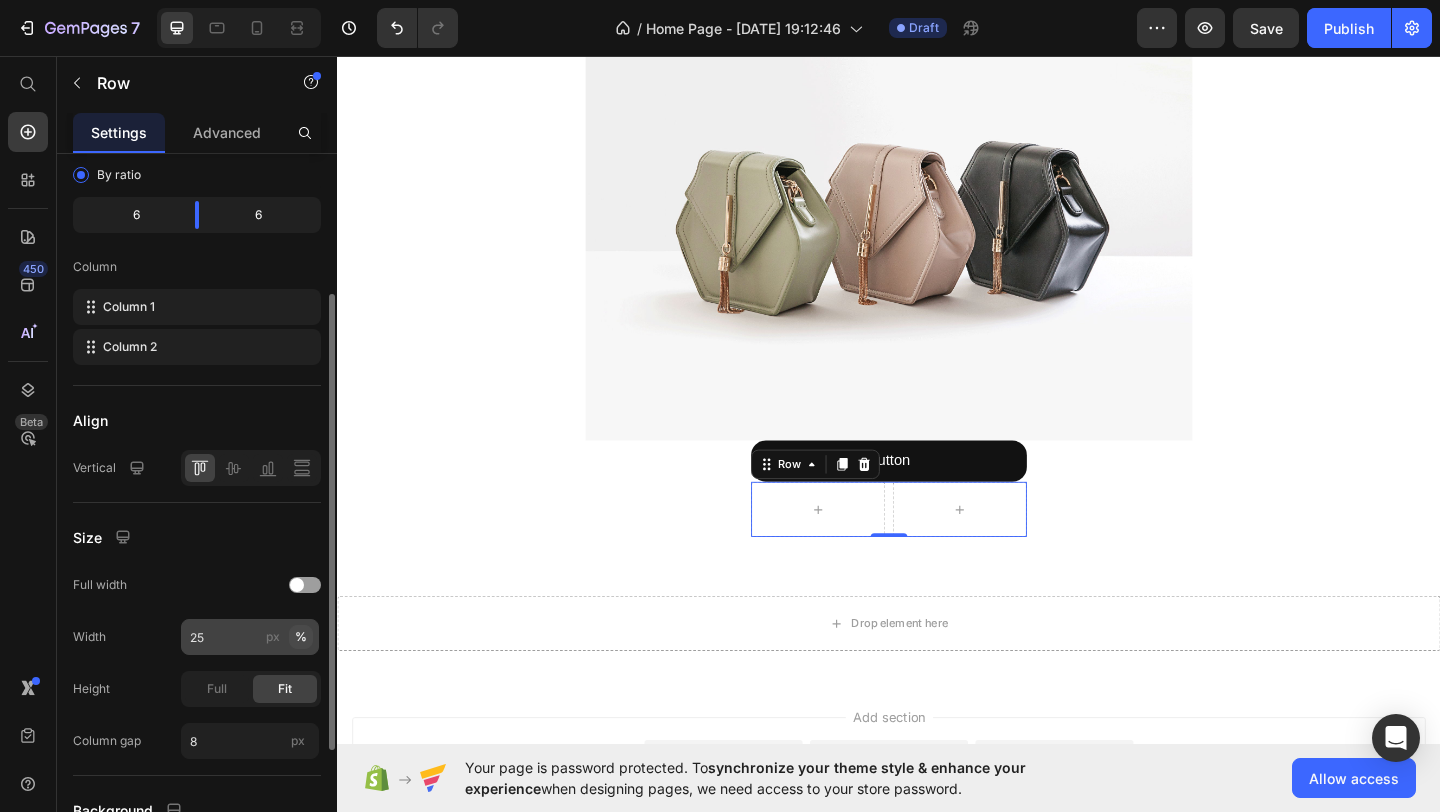 click on "%" at bounding box center [301, 637] 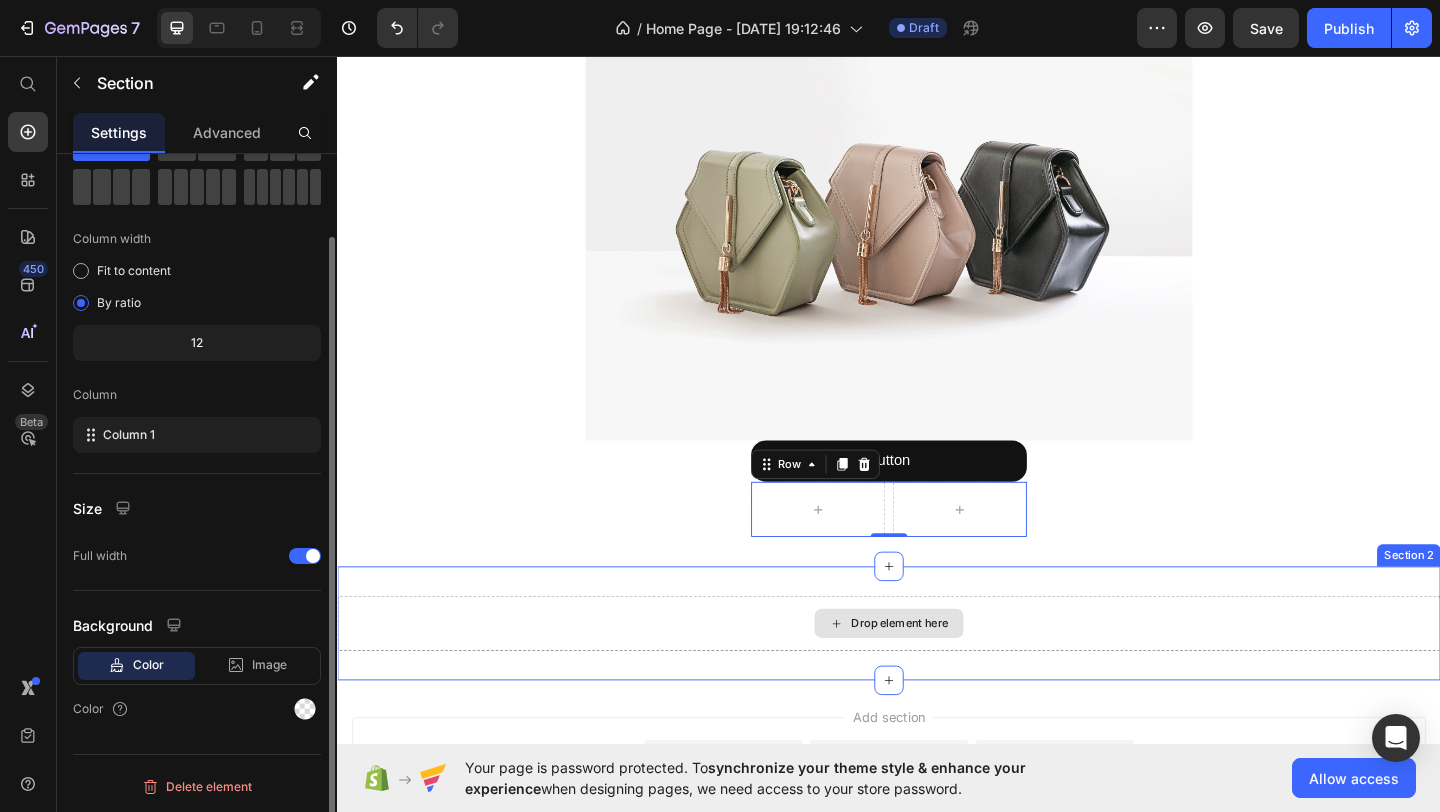 click on "Drop element here Section 2" at bounding box center [937, 673] 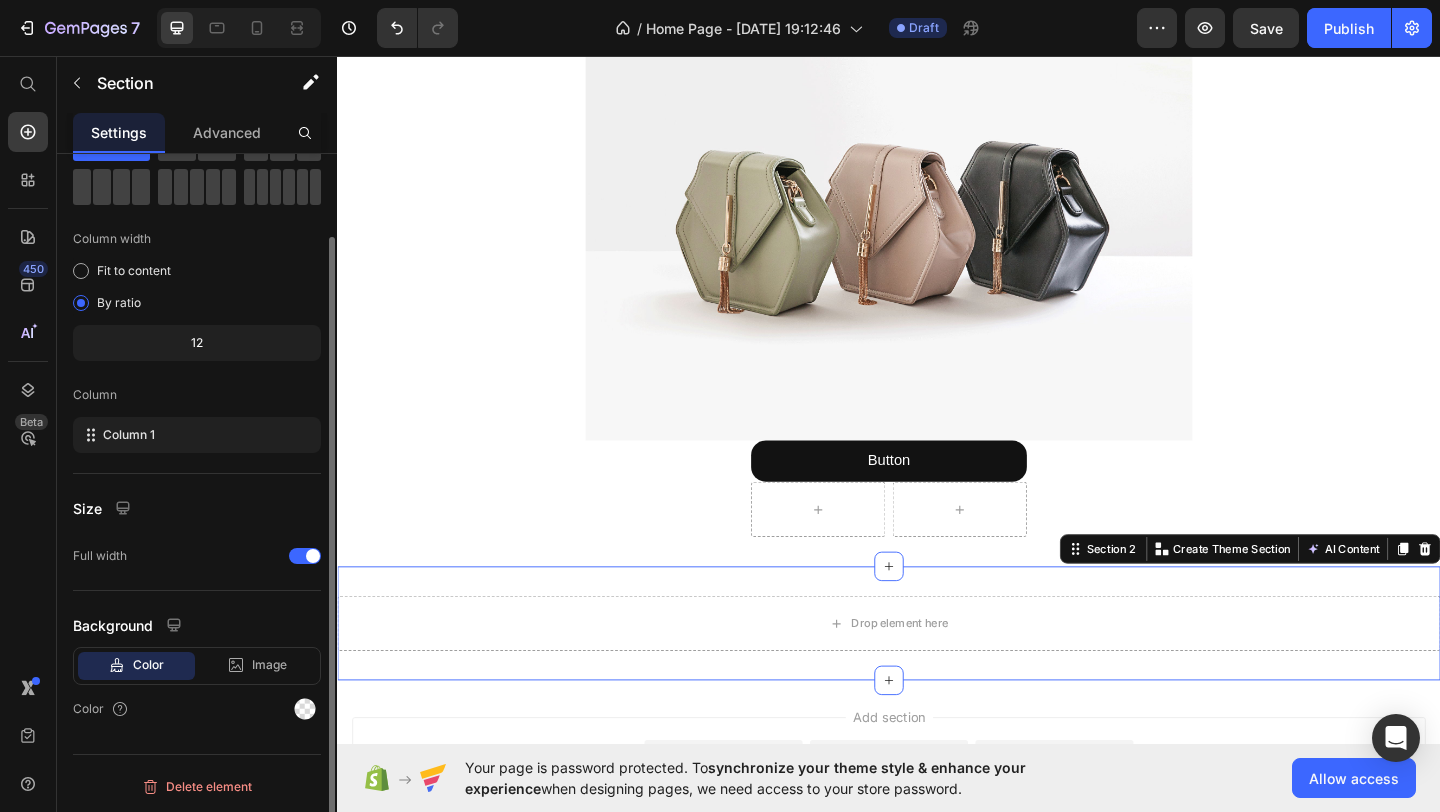 scroll, scrollTop: 0, scrollLeft: 0, axis: both 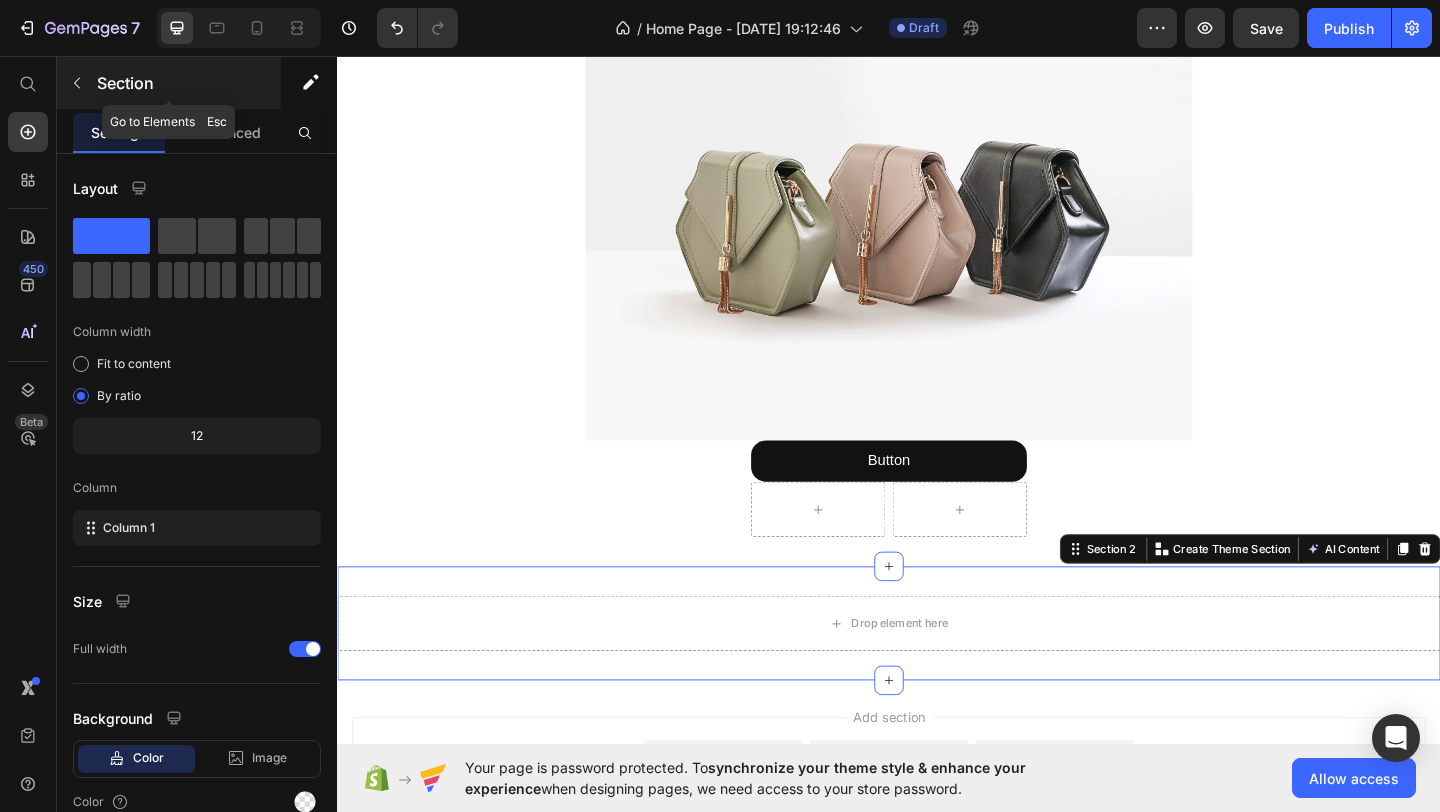 click 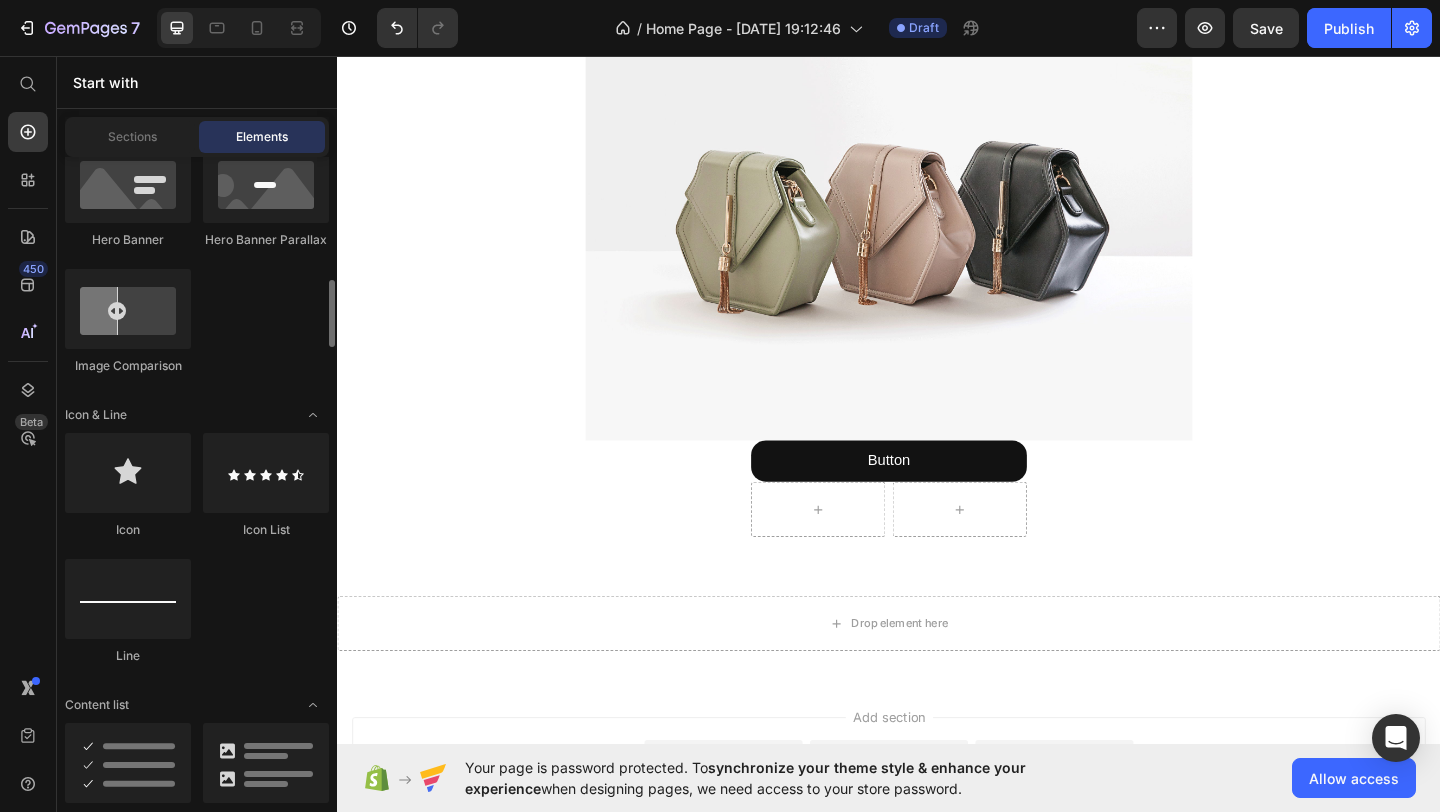 scroll, scrollTop: 1222, scrollLeft: 0, axis: vertical 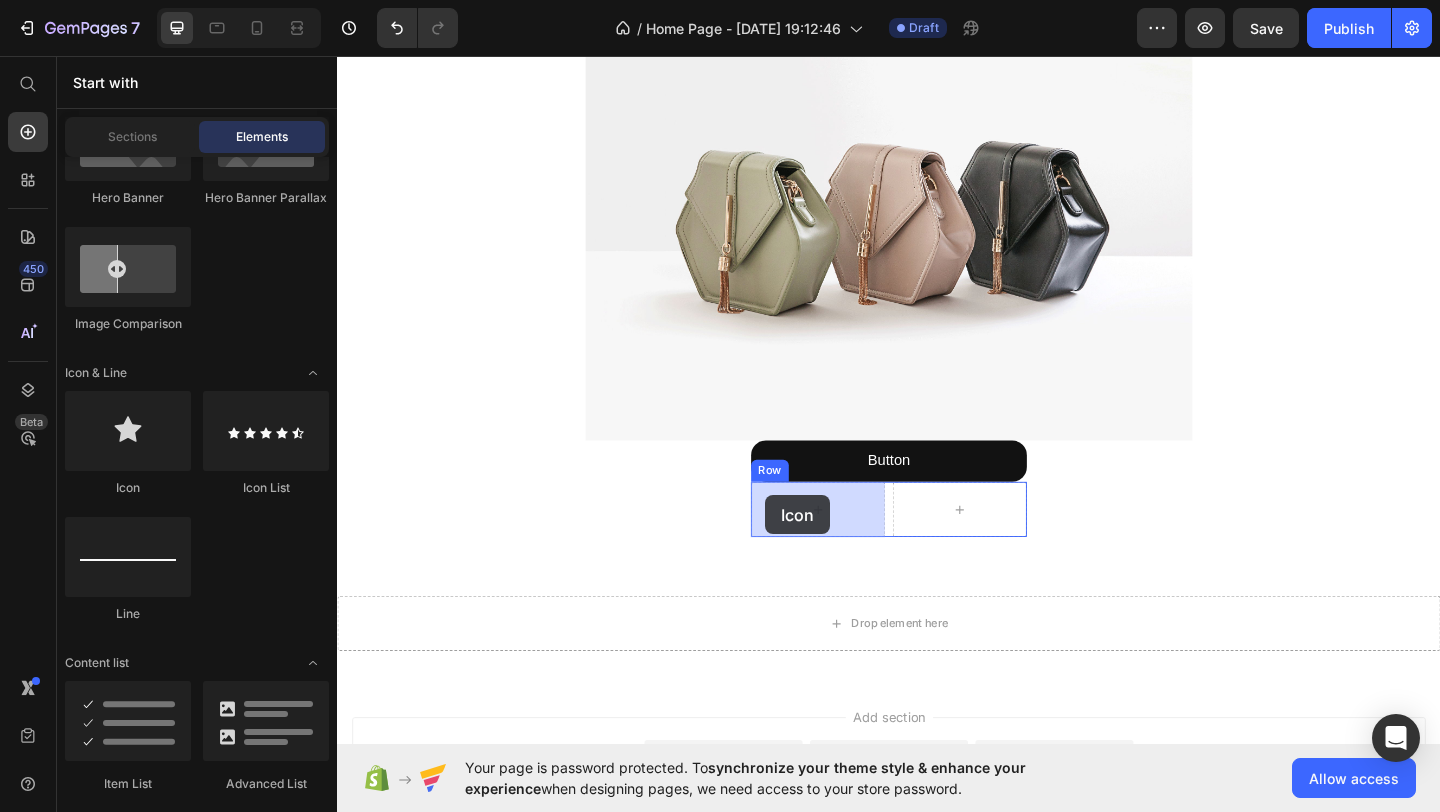 drag, startPoint x: 489, startPoint y: 494, endPoint x: 803, endPoint y: 534, distance: 316.5375 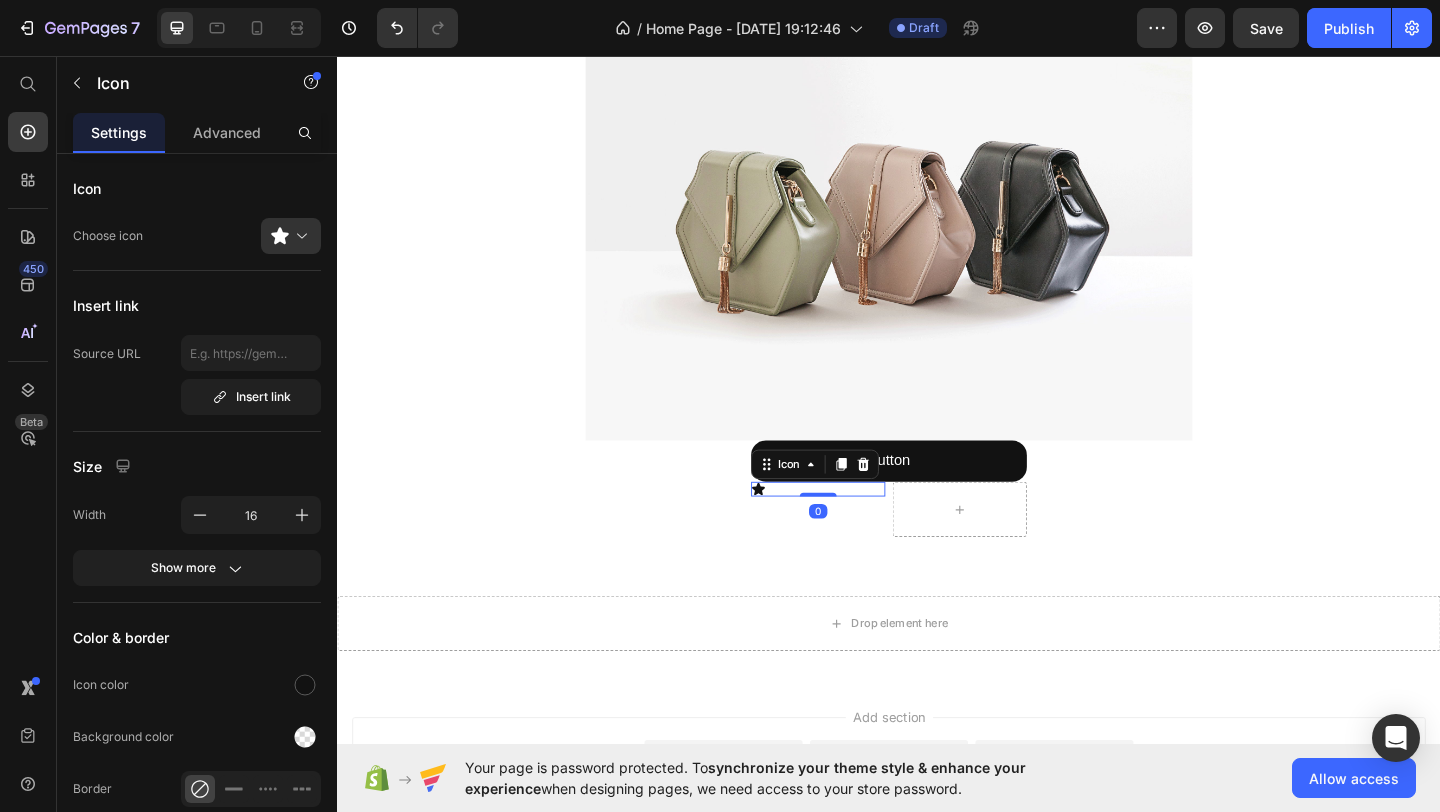 click on "Icon   0" at bounding box center (860, 527) 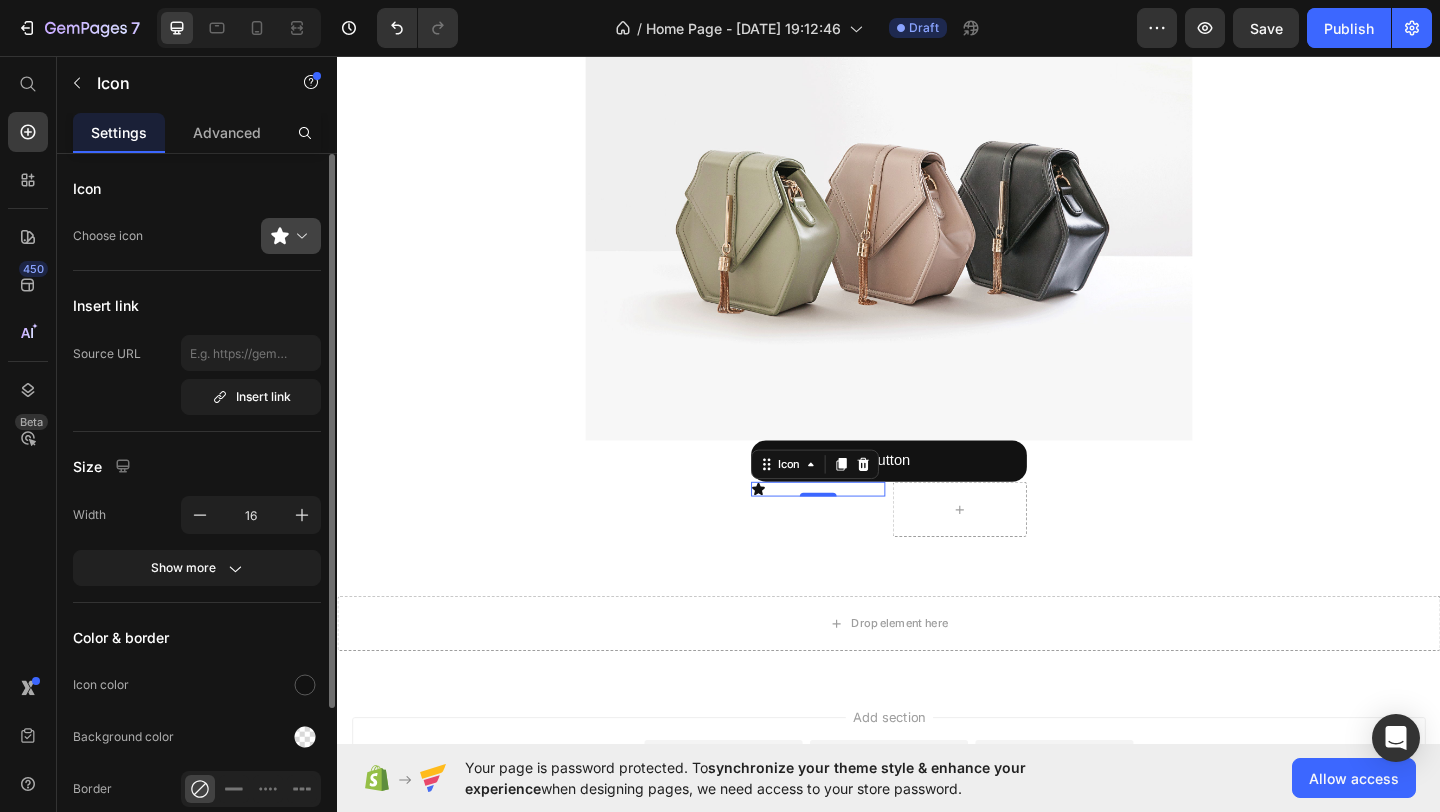 click at bounding box center [299, 236] 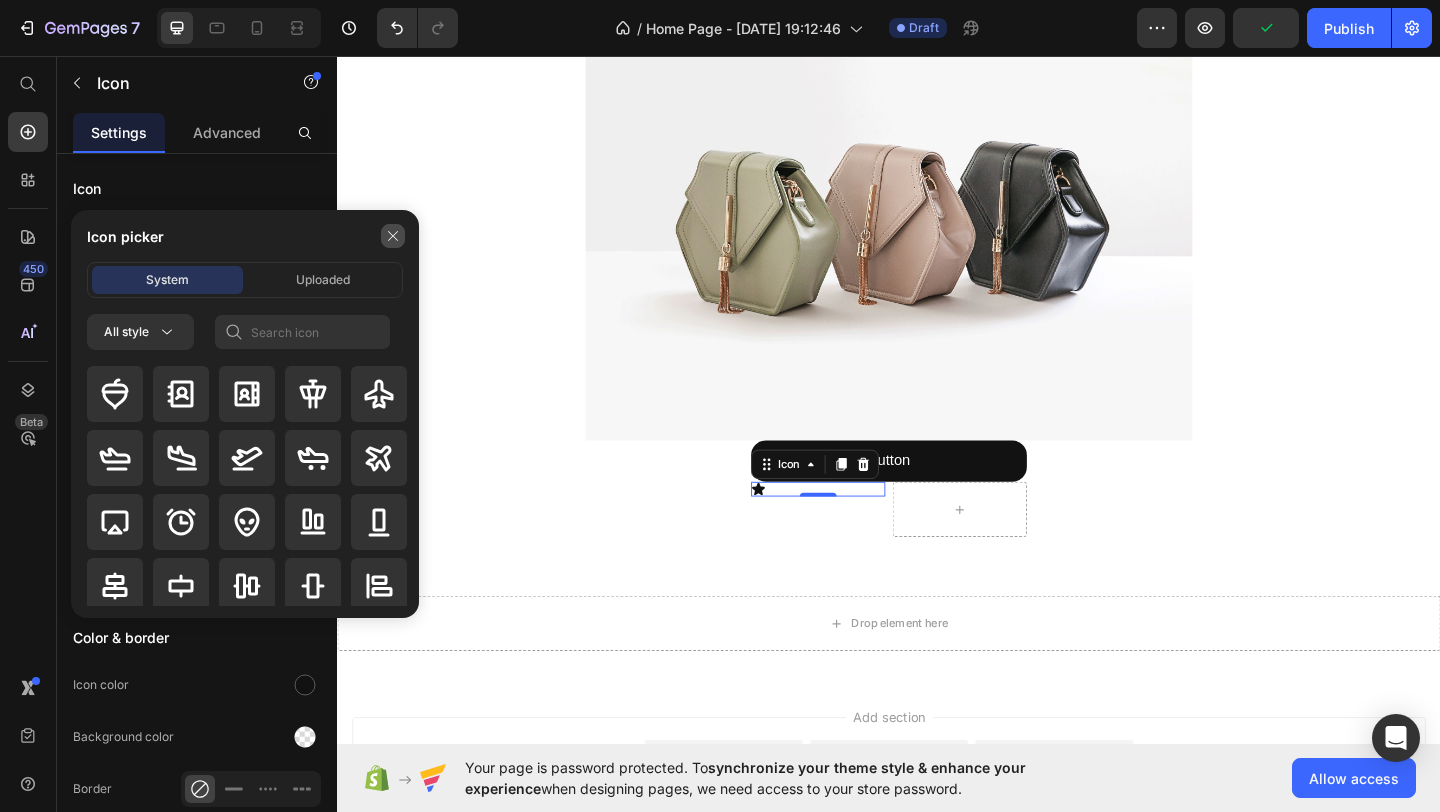 click at bounding box center (393, 236) 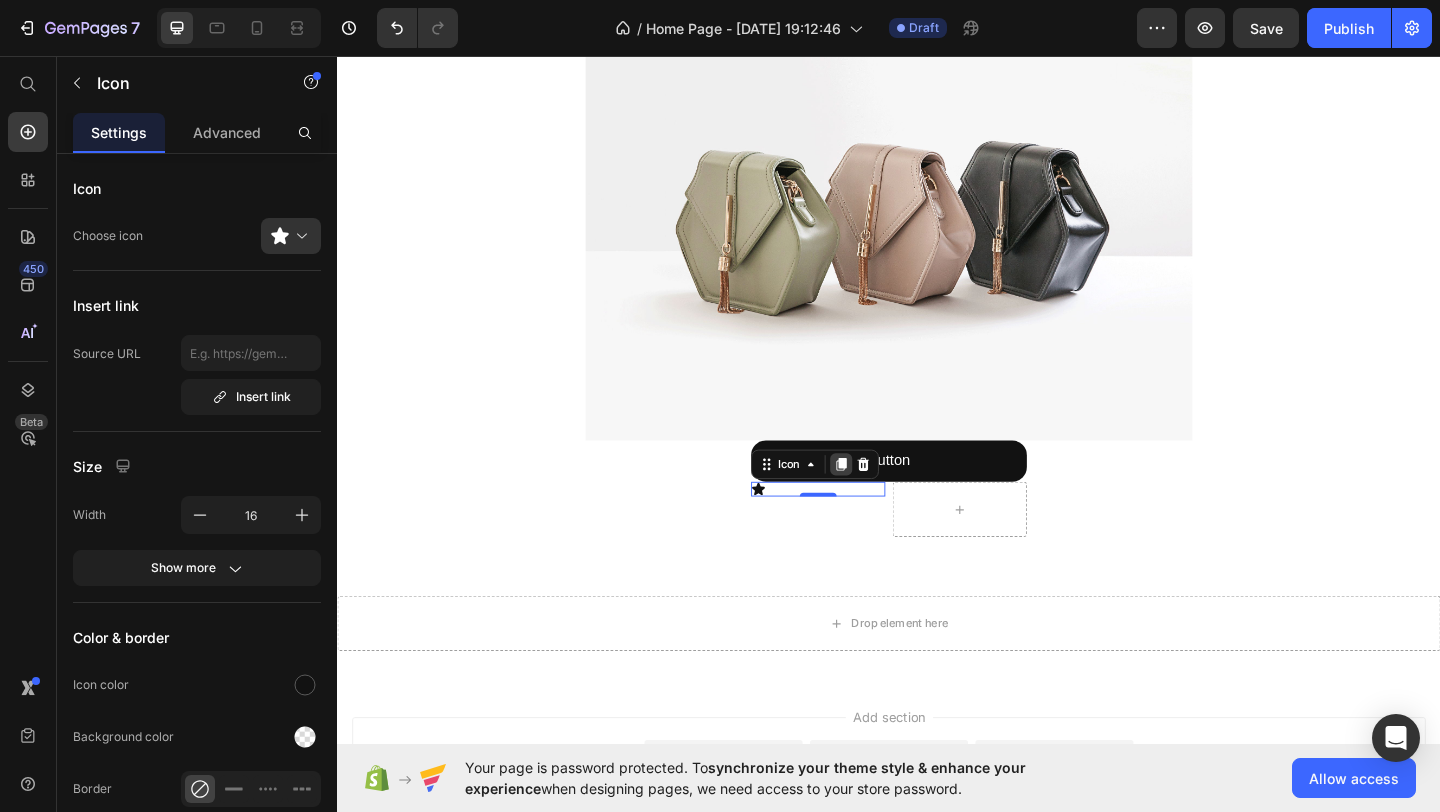click 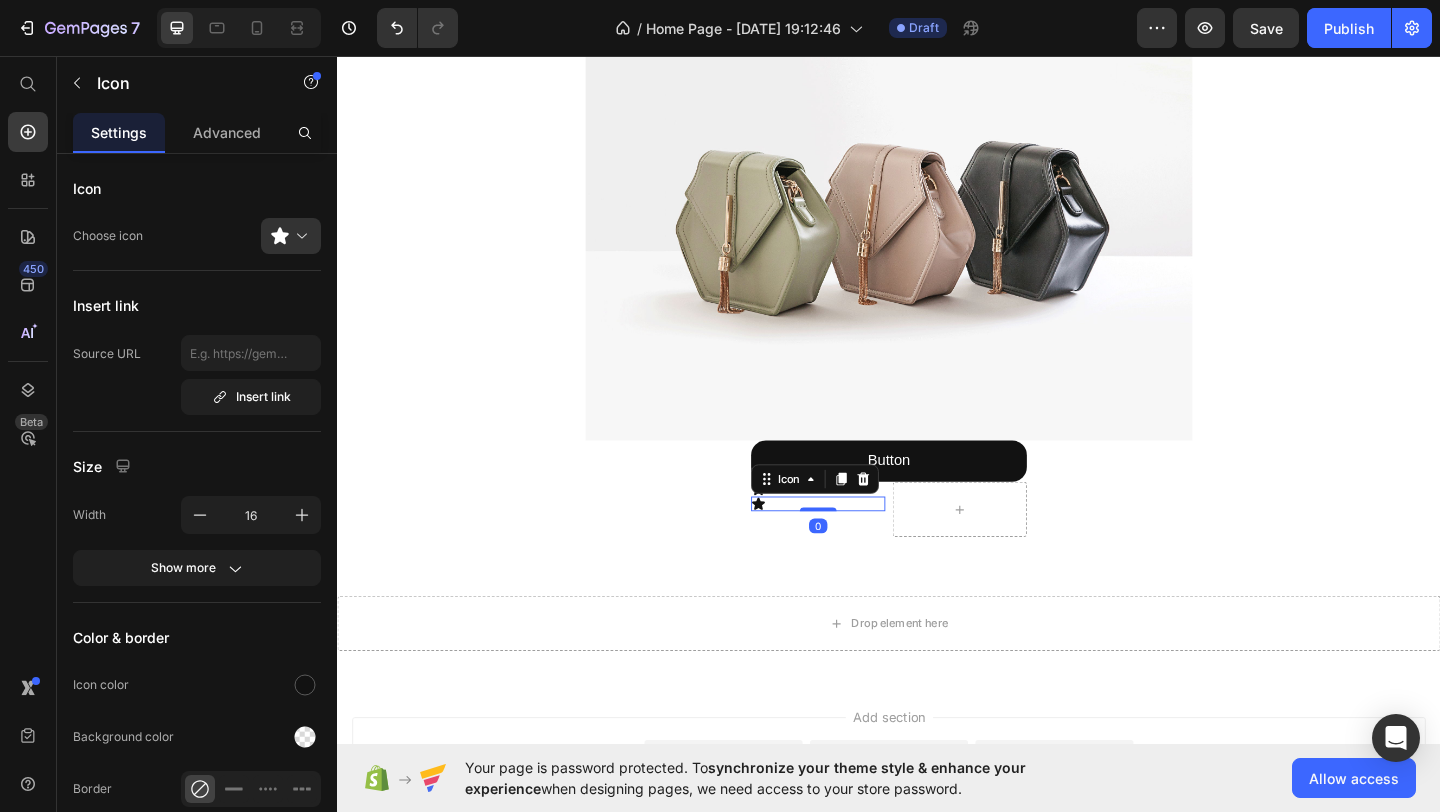 click on "Icon" at bounding box center [856, 516] 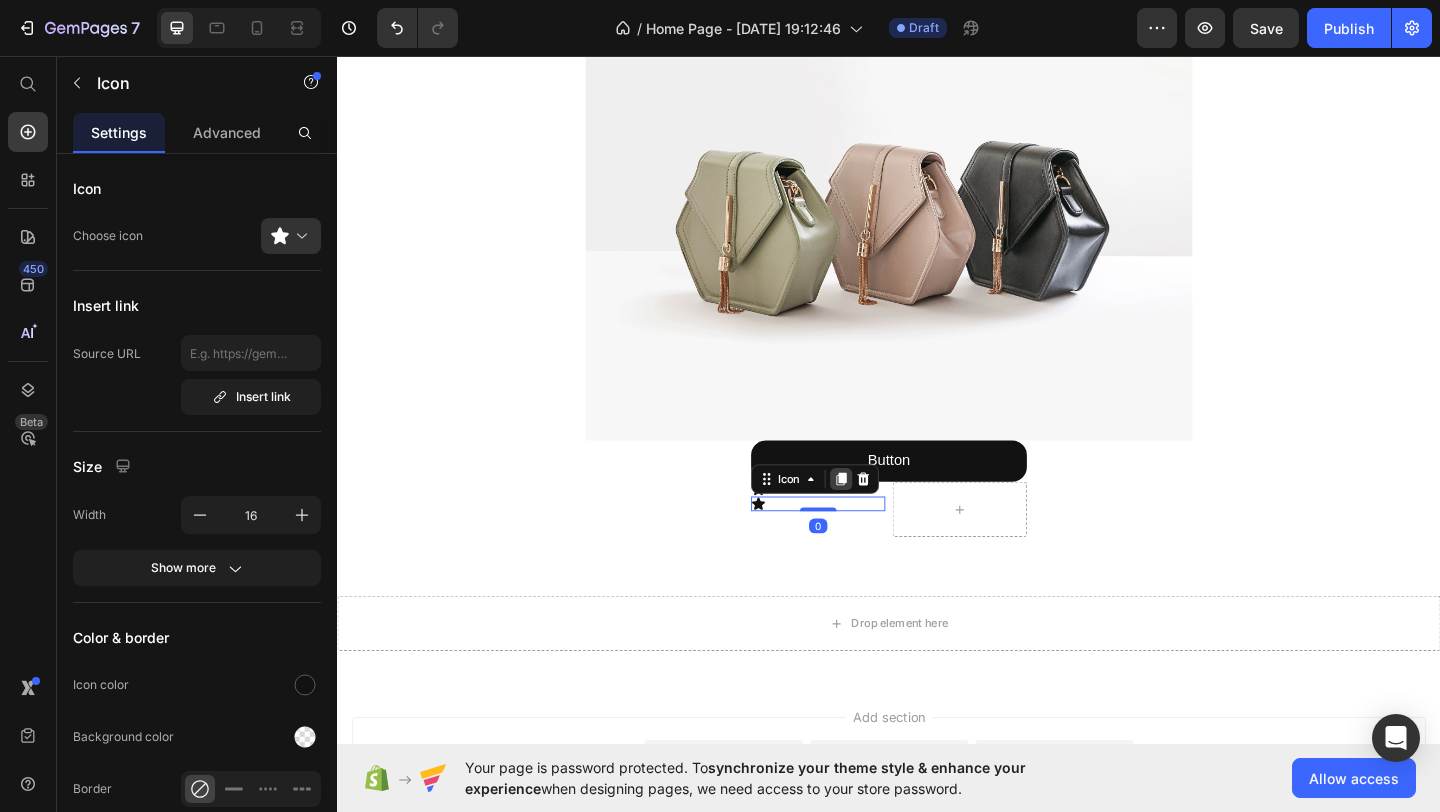click 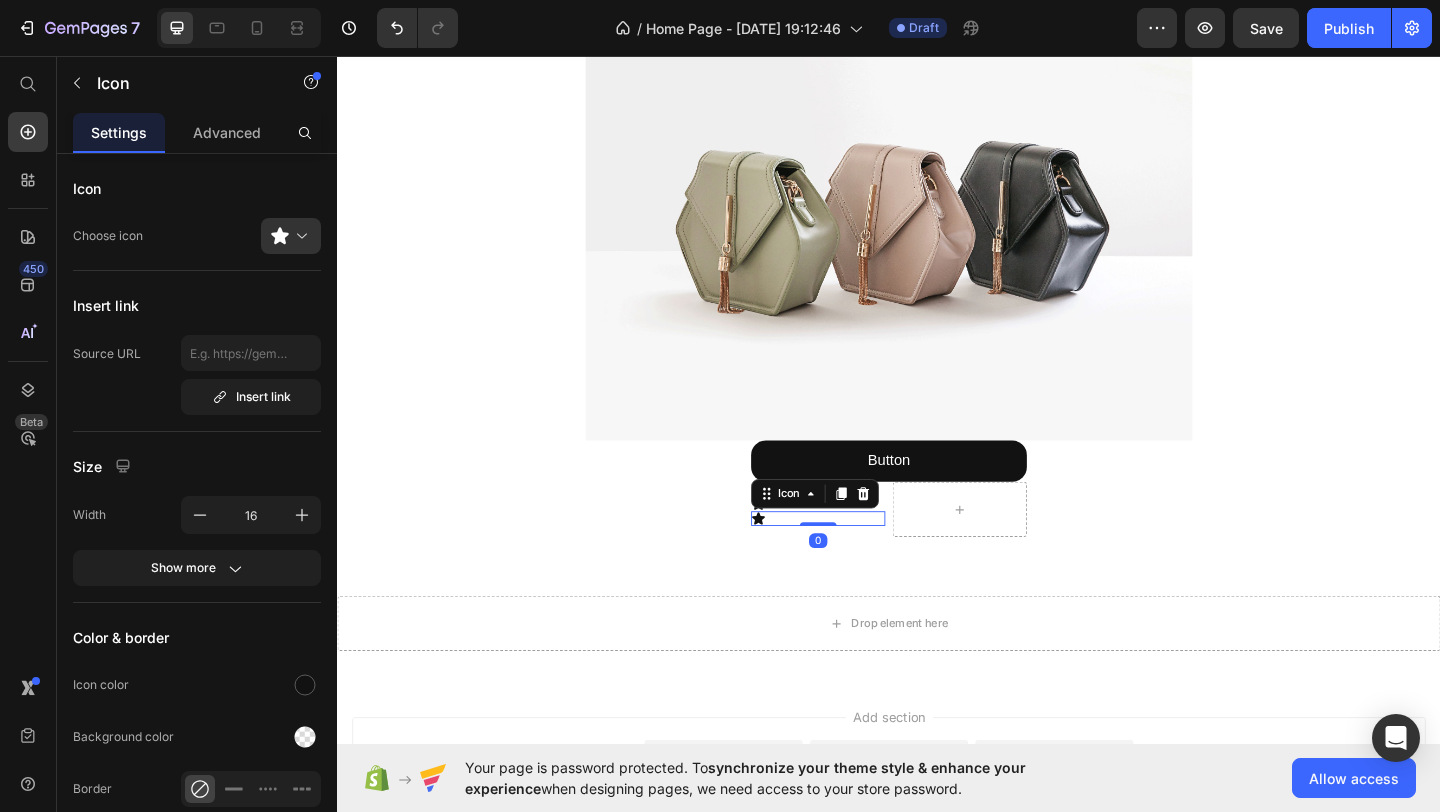 click at bounding box center (885, 532) 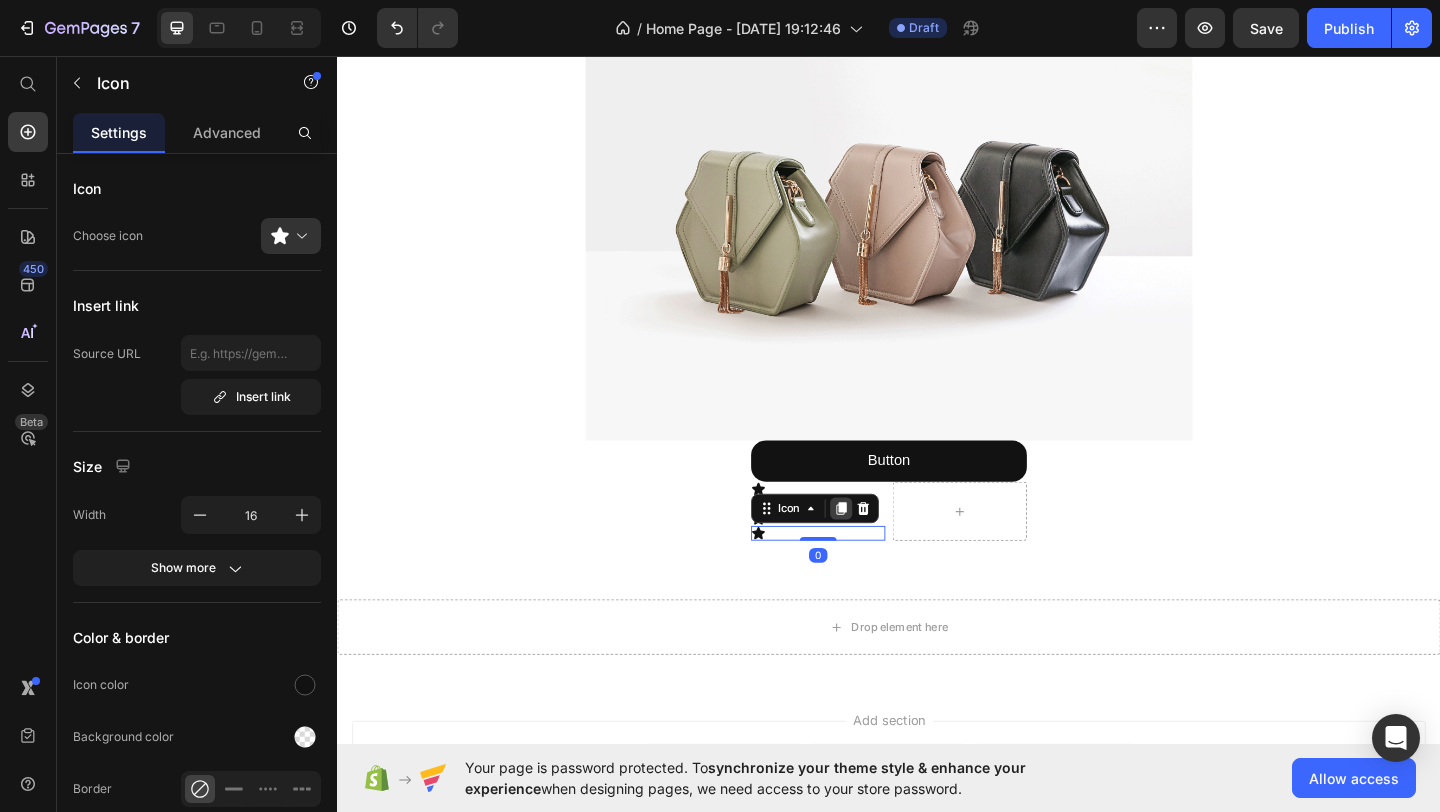 click 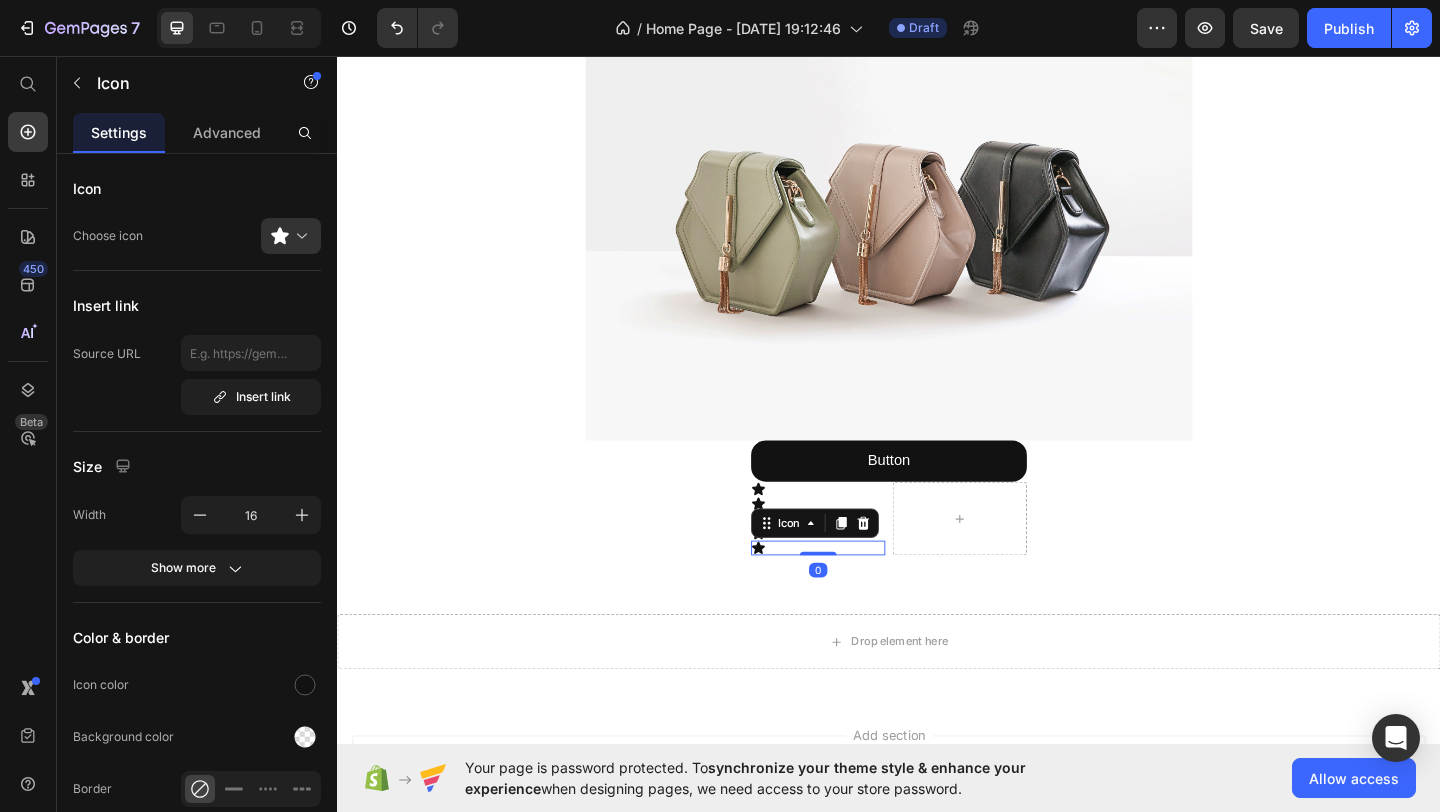 click at bounding box center (885, 564) 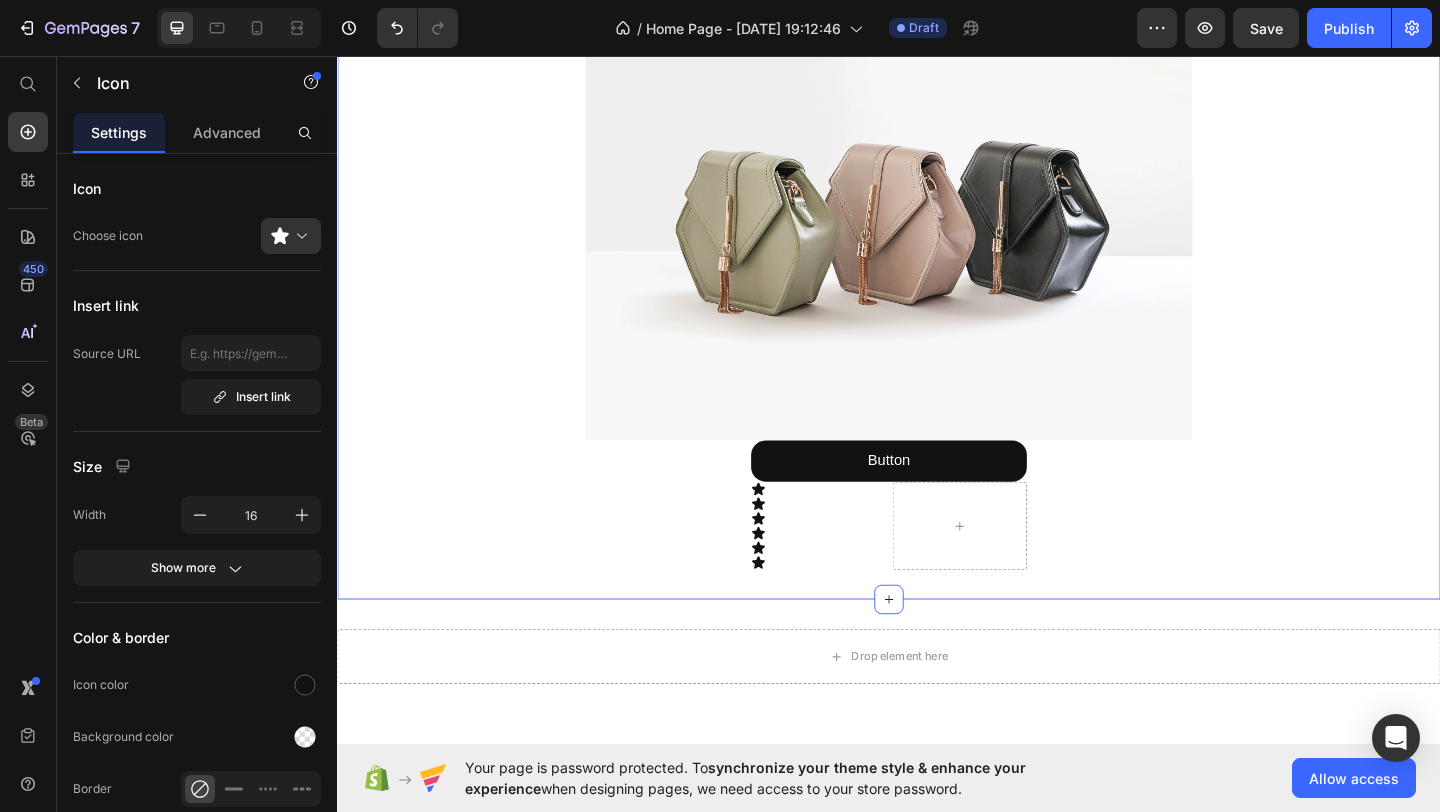 click on "Your heading text goes here Heading Row Image Your heading text goes here Heading Lorem ipsum dolor sit amet, consectetur adipiscing elit, sed do eiusmod tempor incididunt ut labore et dolore magna aliqua. Ut enim ad minim veniam, quis nostrud exercitation ullamco laboris nisi ut aliquip ex ea commodo consequat. Text Block Row Image Button Button
Icon
Icon
Icon
Icon
Icon
Icon
Row Section 1   You can create reusable sections Create Theme Section AI Content Write with GemAI What would you like to describe here? Tone and Voice Persuasive Product Show more Generate" at bounding box center [937, 128] 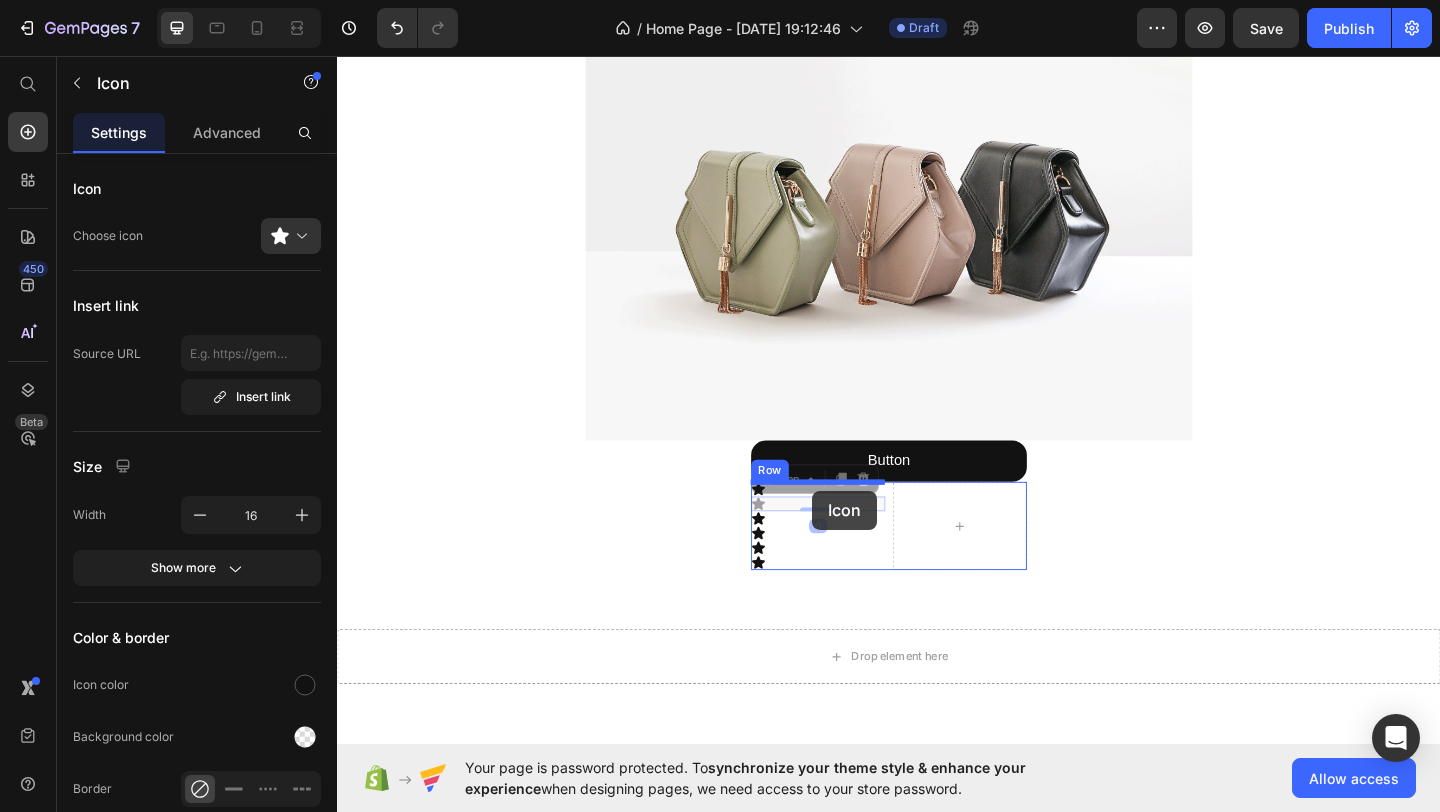 drag, startPoint x: 840, startPoint y: 543, endPoint x: 854, endPoint y: 528, distance: 20.518284 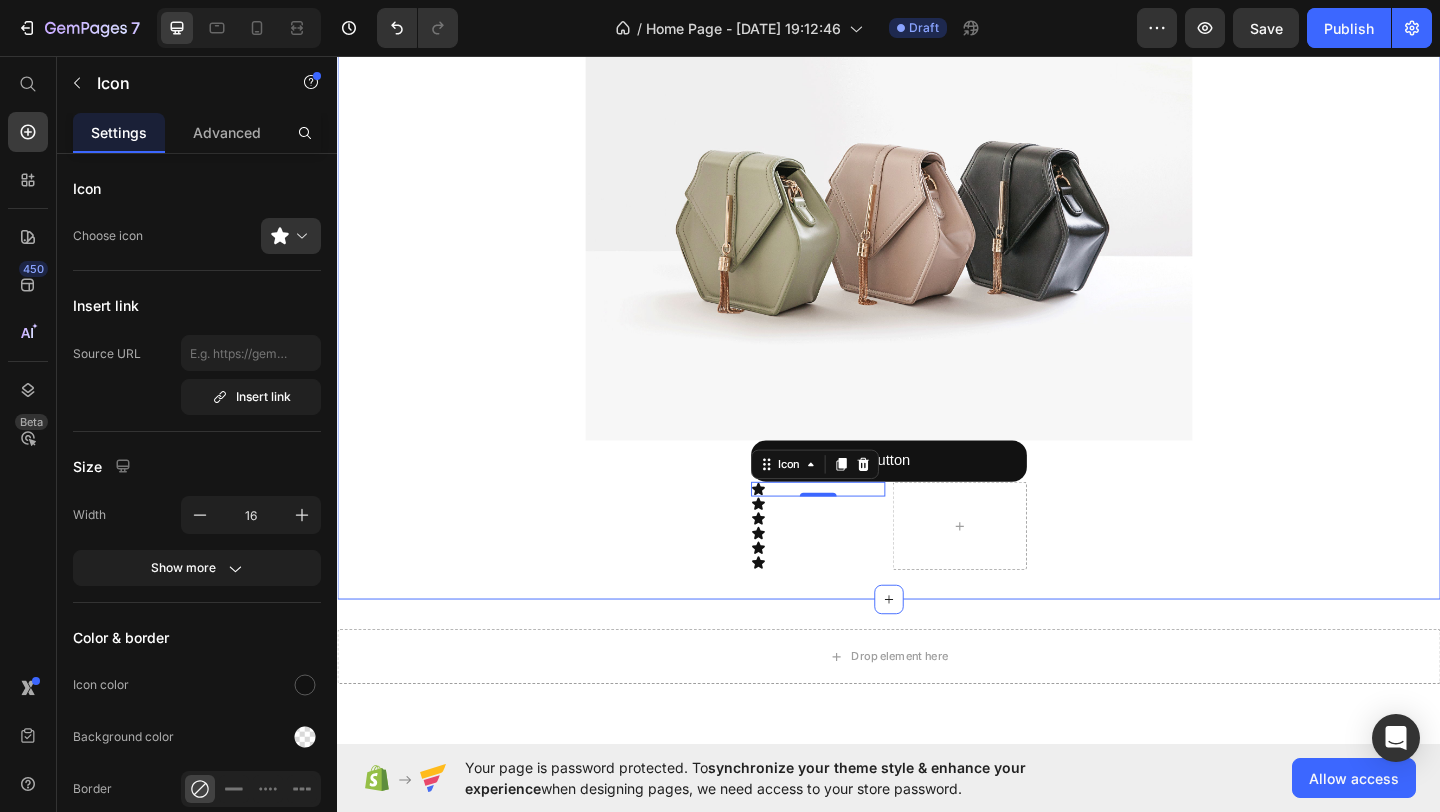 click on "Button Button" at bounding box center (937, 496) 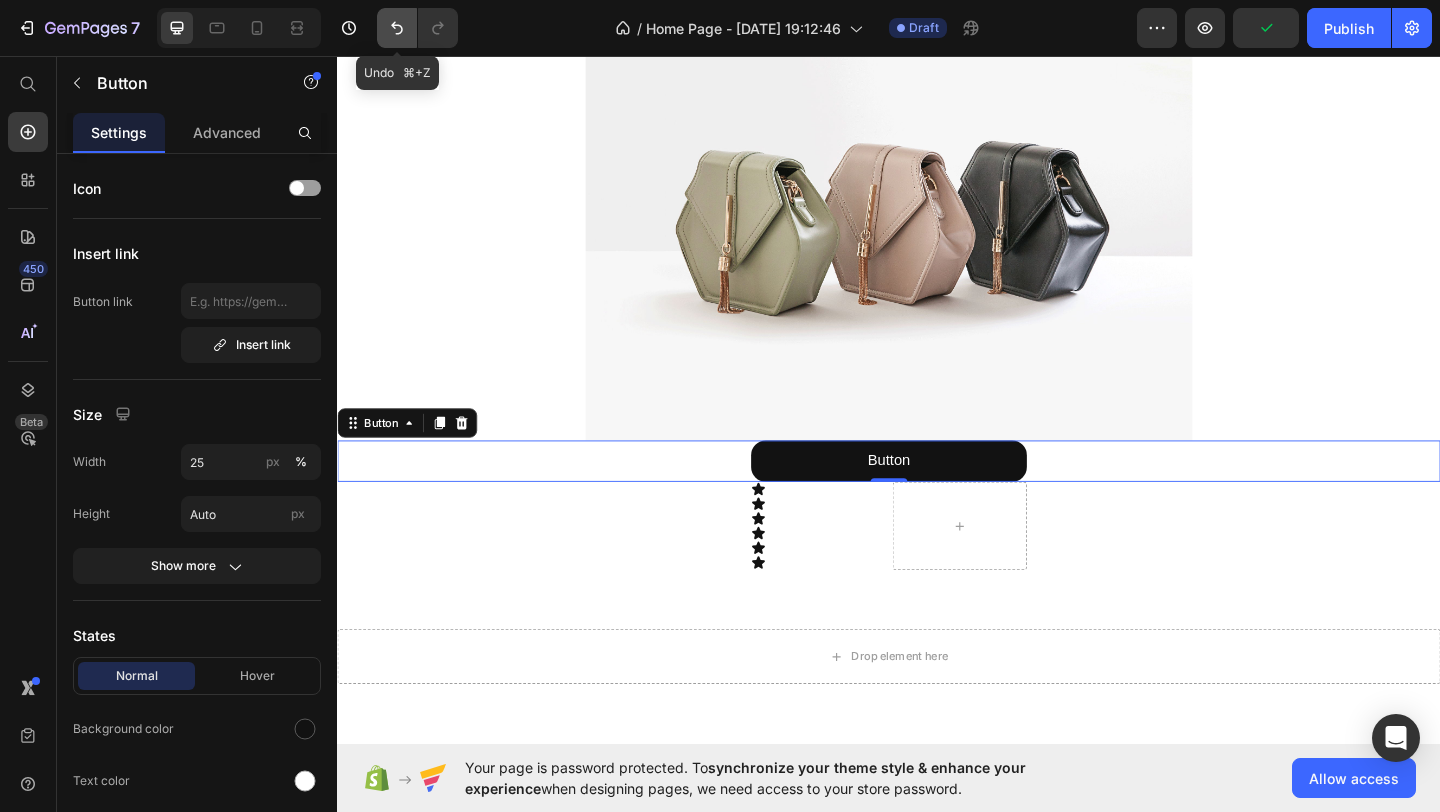 click 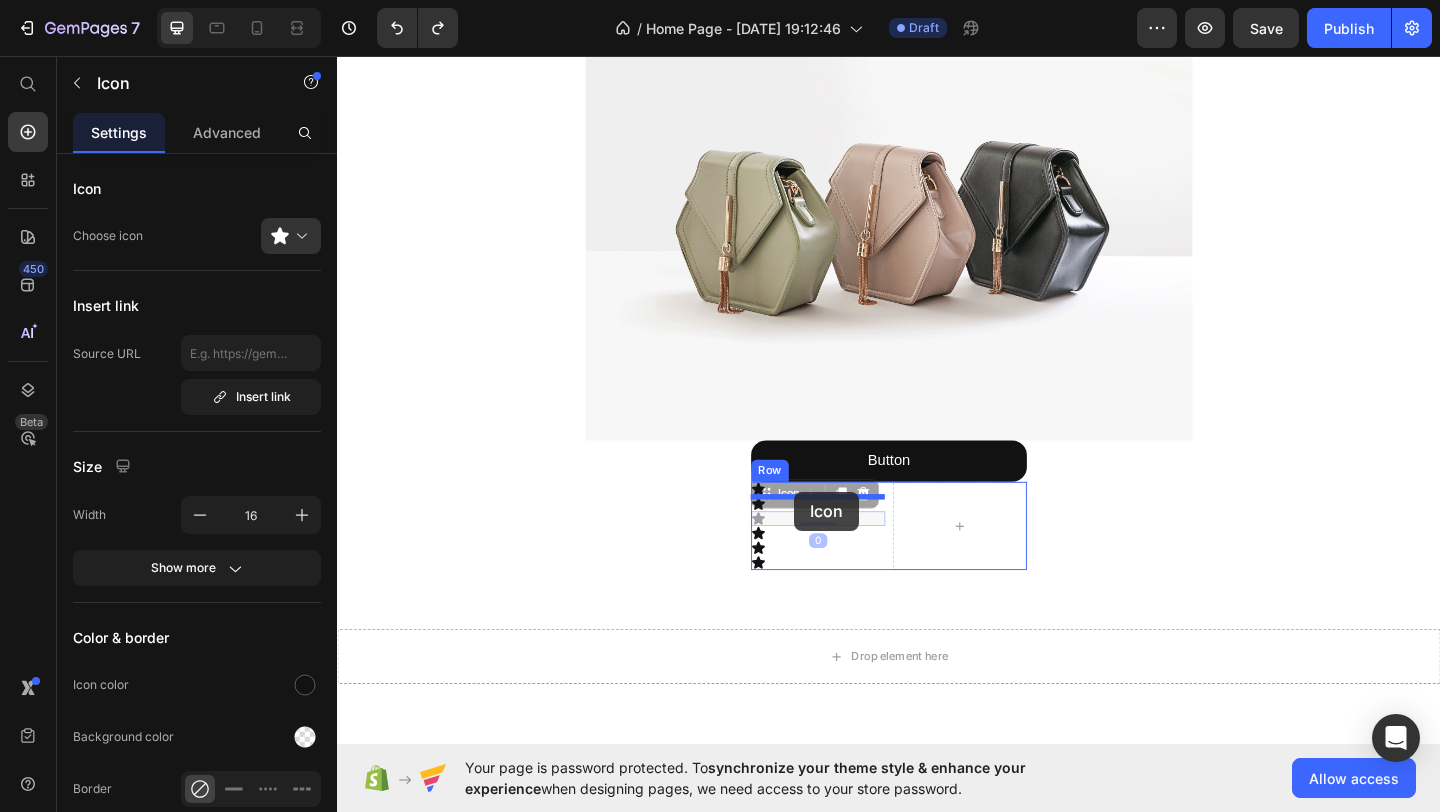 drag, startPoint x: 795, startPoint y: 554, endPoint x: 833, endPoint y: 530, distance: 44.94441 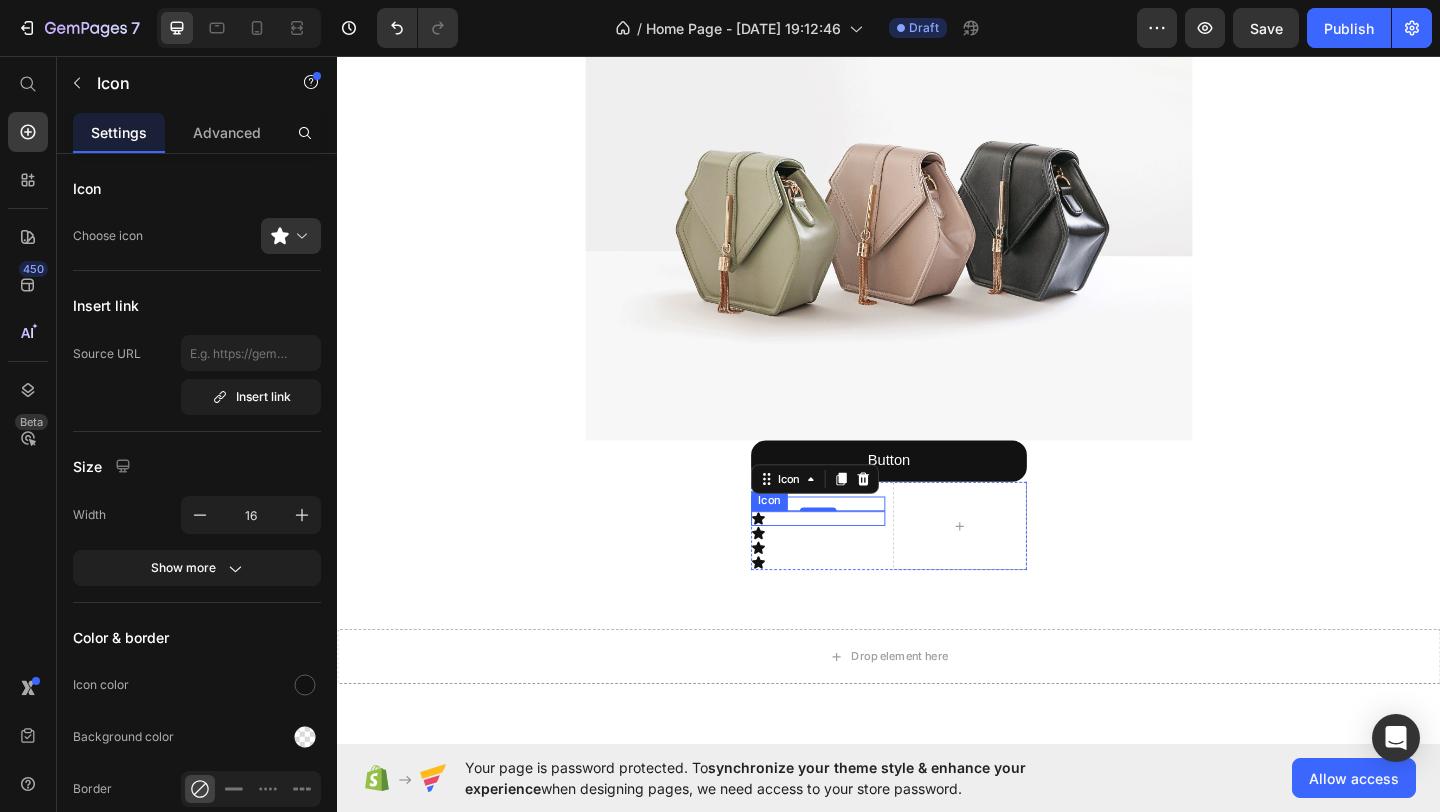 click on "Your heading text goes here Heading Row Image Your heading text goes here Heading Lorem ipsum dolor sit amet, consectetur adipiscing elit, sed do eiusmod tempor incididunt ut labore et dolore magna aliqua. Ut enim ad minim veniam, quis nostrud exercitation ullamco laboris nisi ut aliquip ex ea commodo consequat. Text Block Row Image Button Button
Icon
Icon   0
Icon
Icon
Icon
Icon
Row" at bounding box center [937, 128] 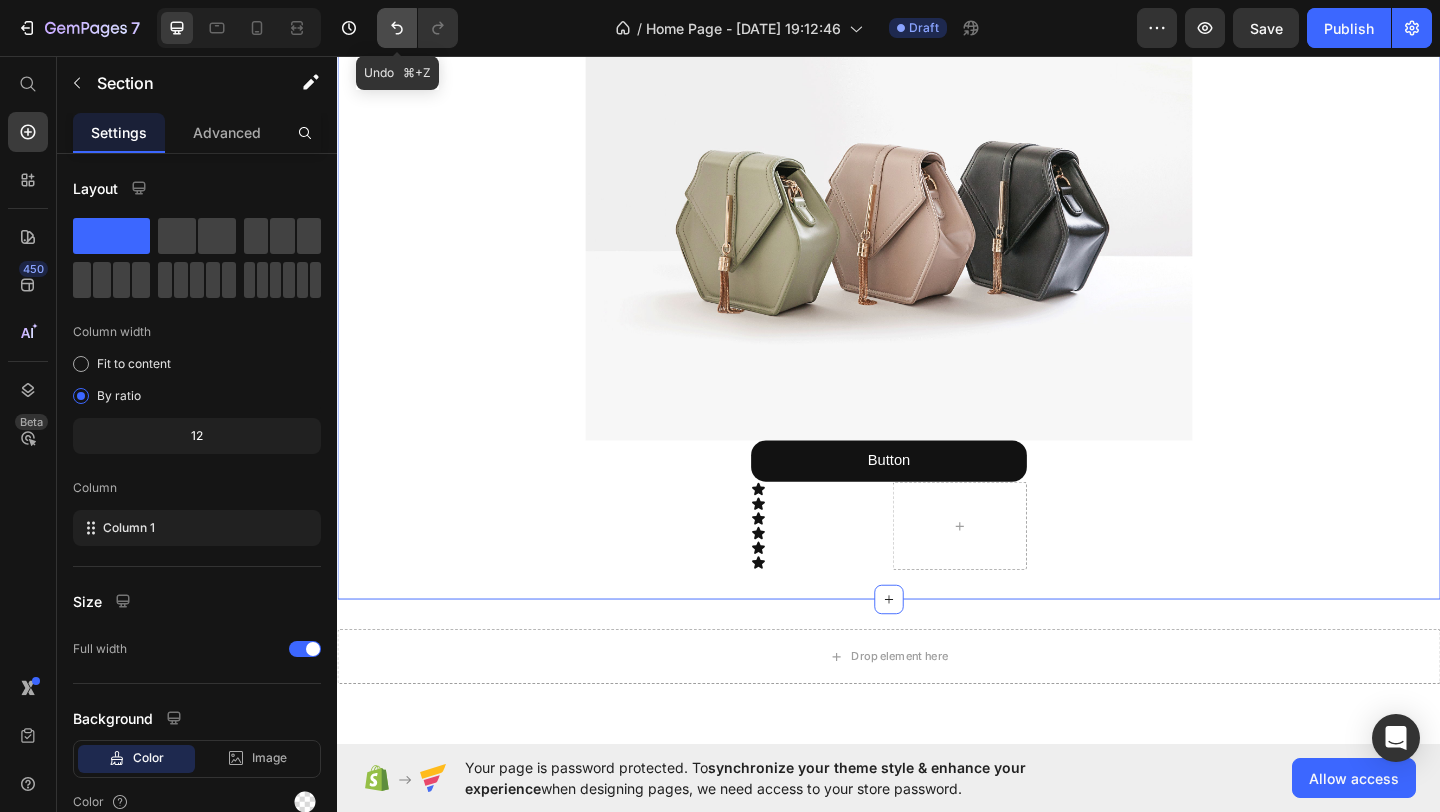 click 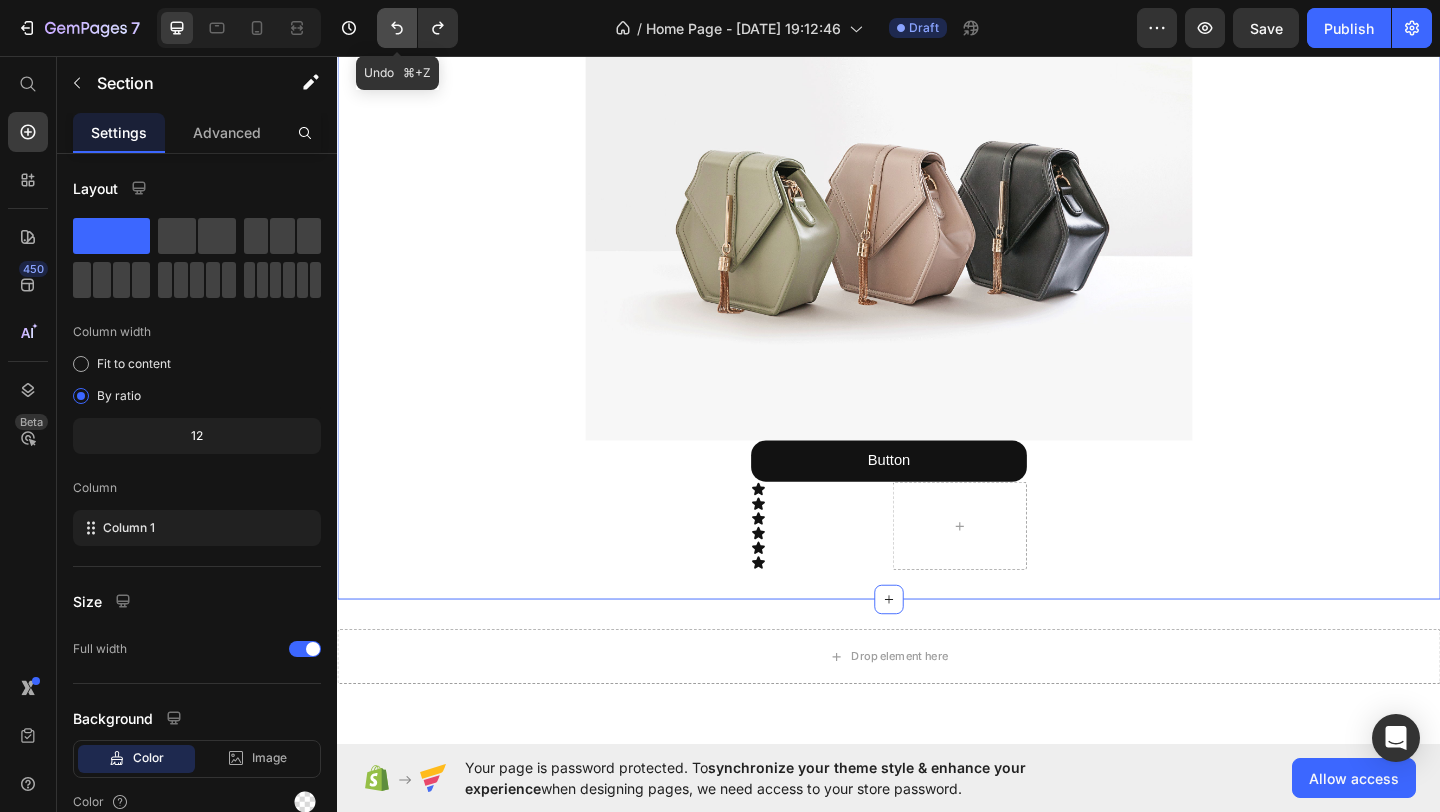 click 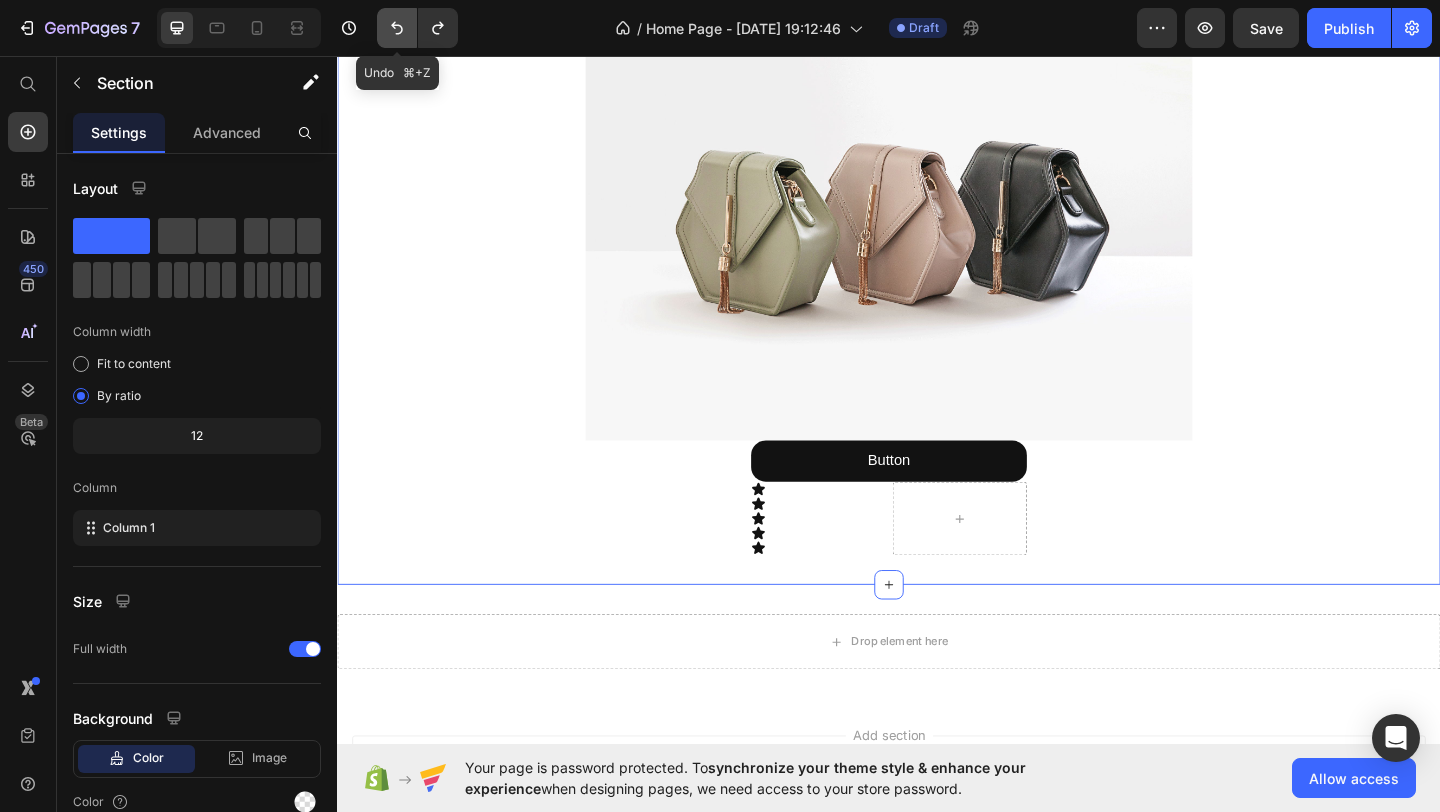 click 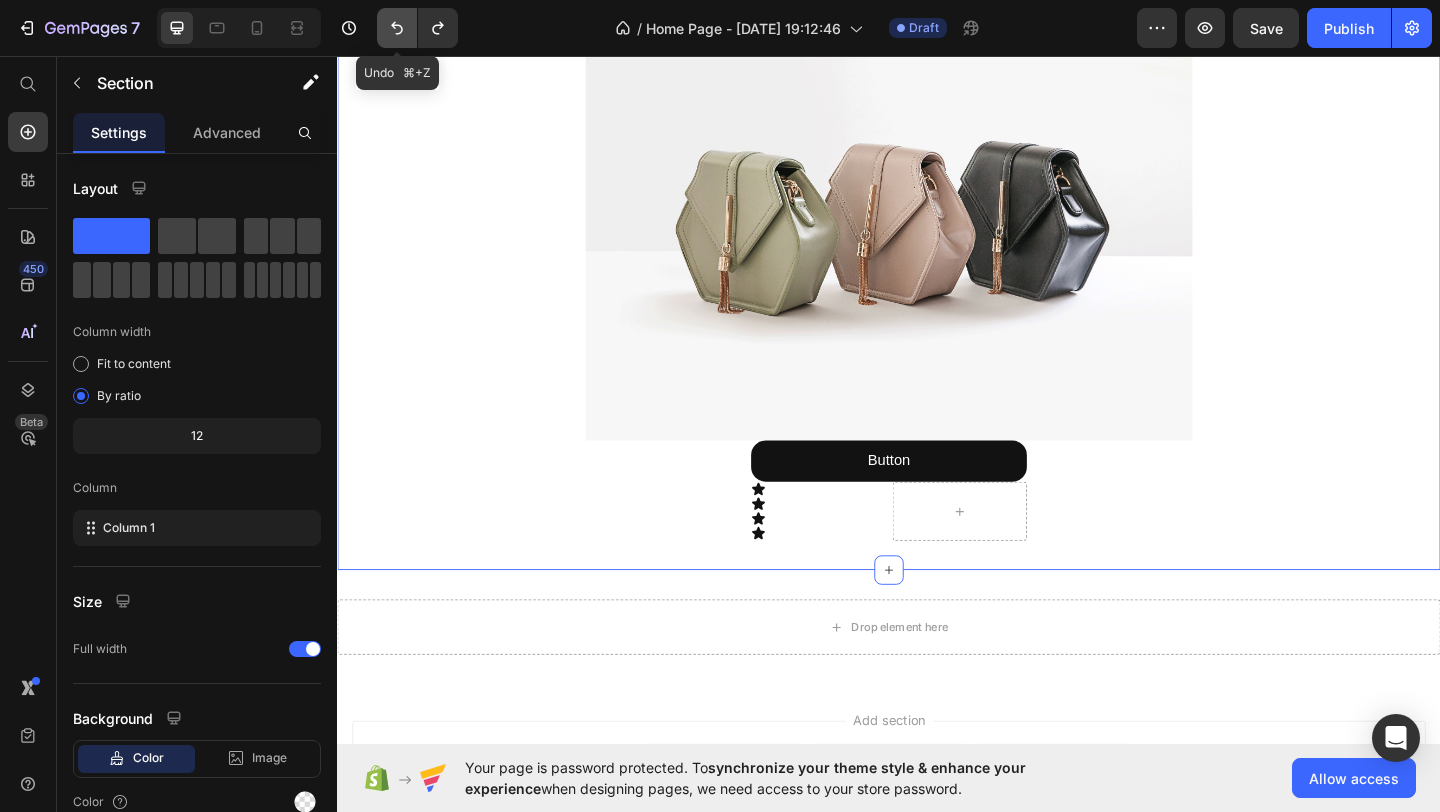 click 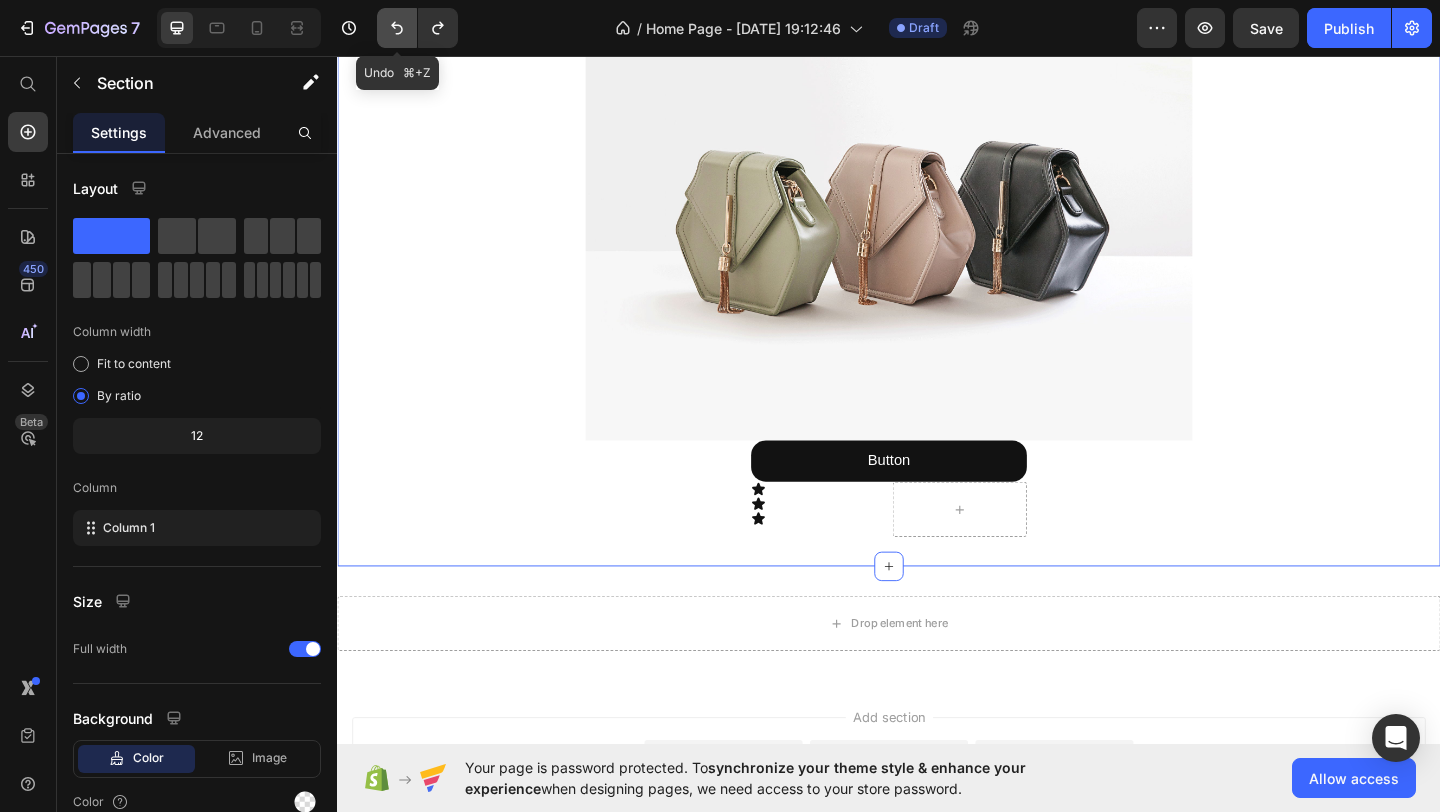 click 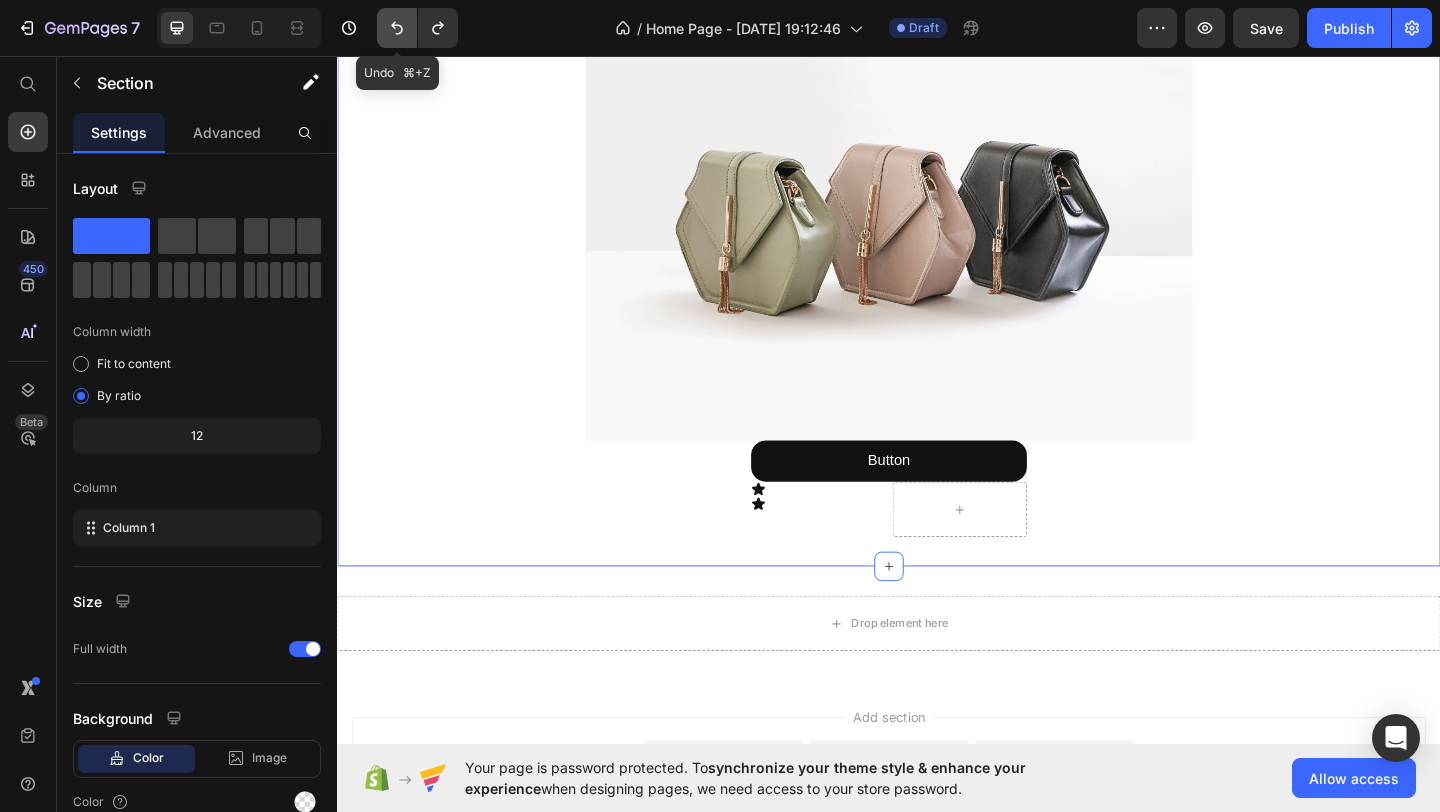 click 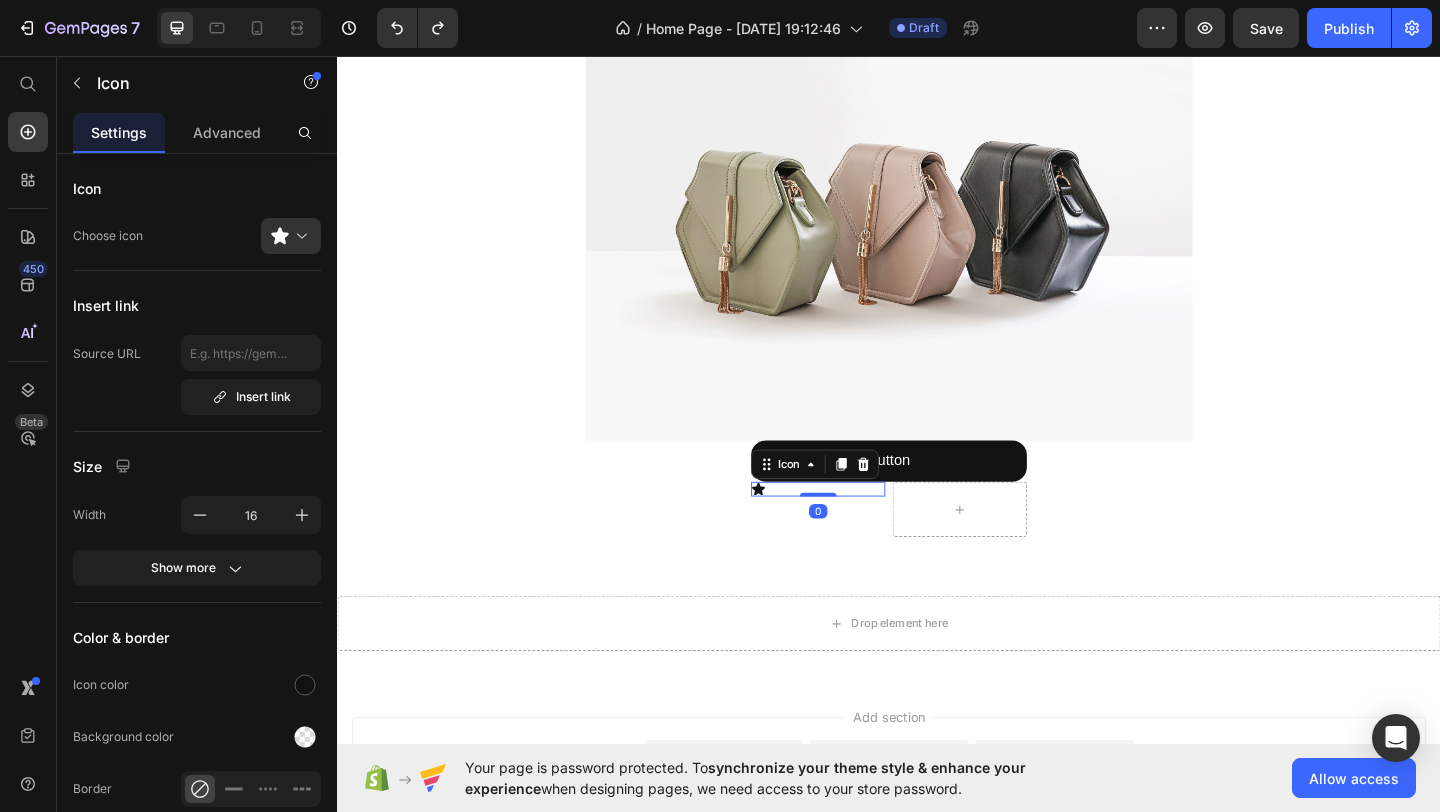 click on "Icon   0" at bounding box center (860, 527) 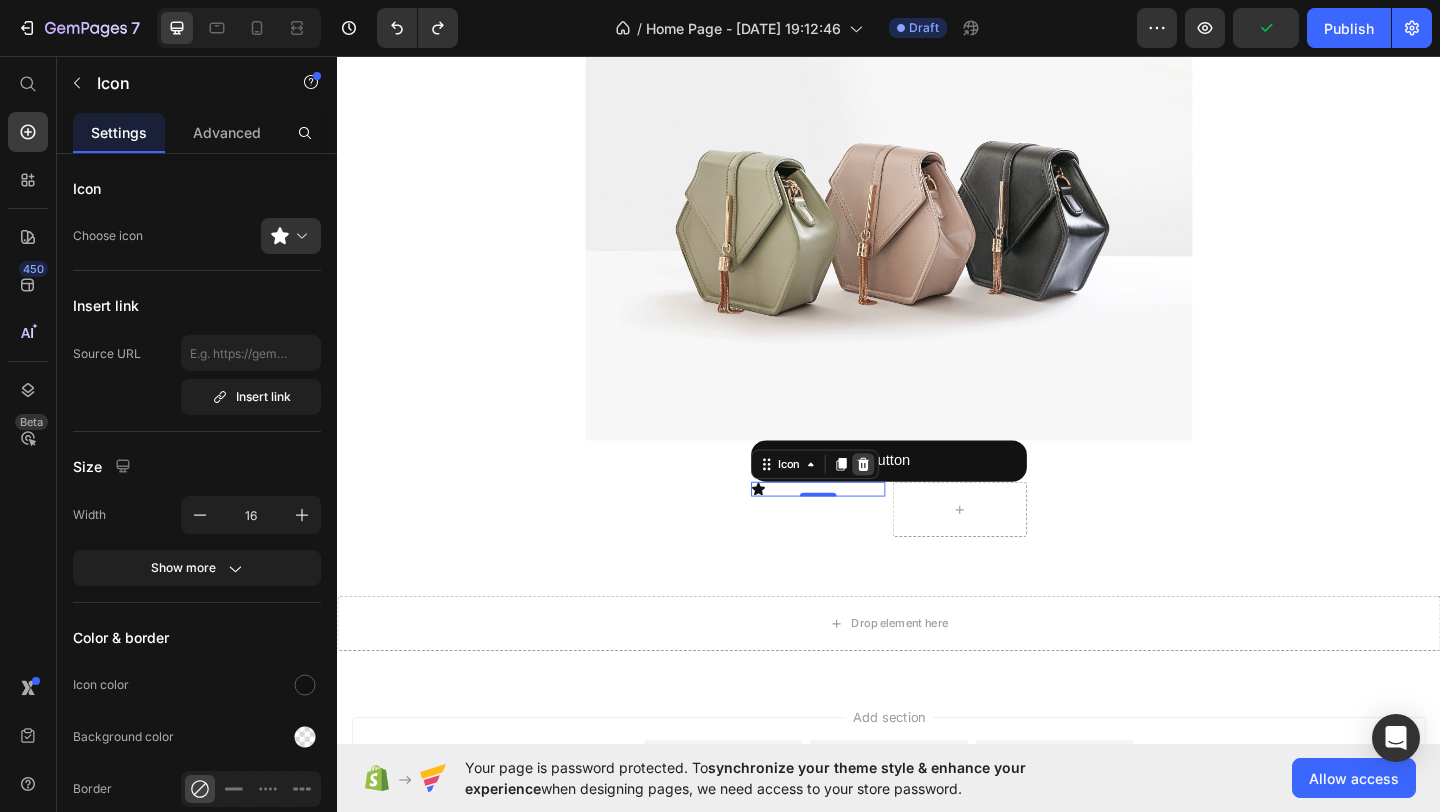click at bounding box center [909, 500] 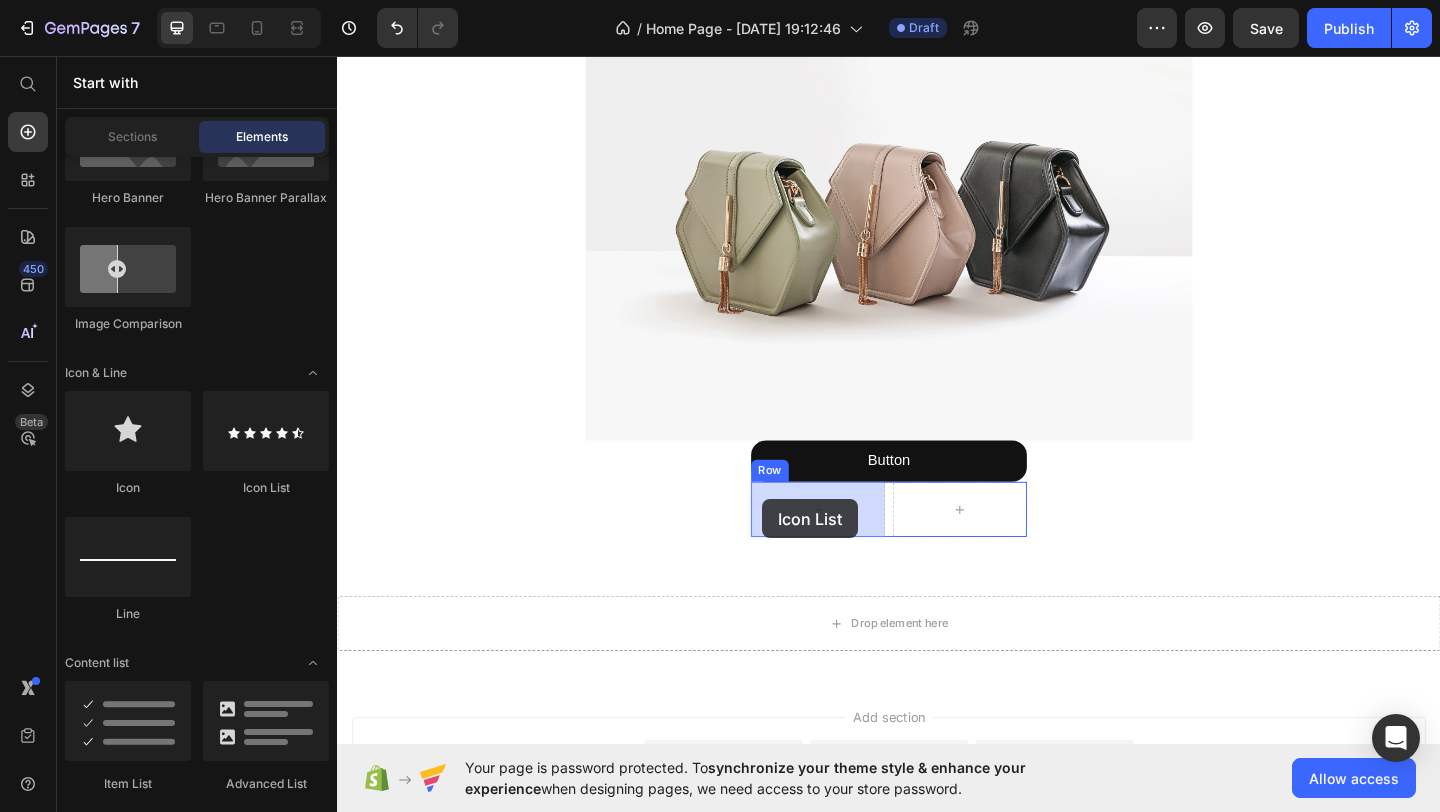 drag, startPoint x: 584, startPoint y: 487, endPoint x: 799, endPoint y: 538, distance: 220.96606 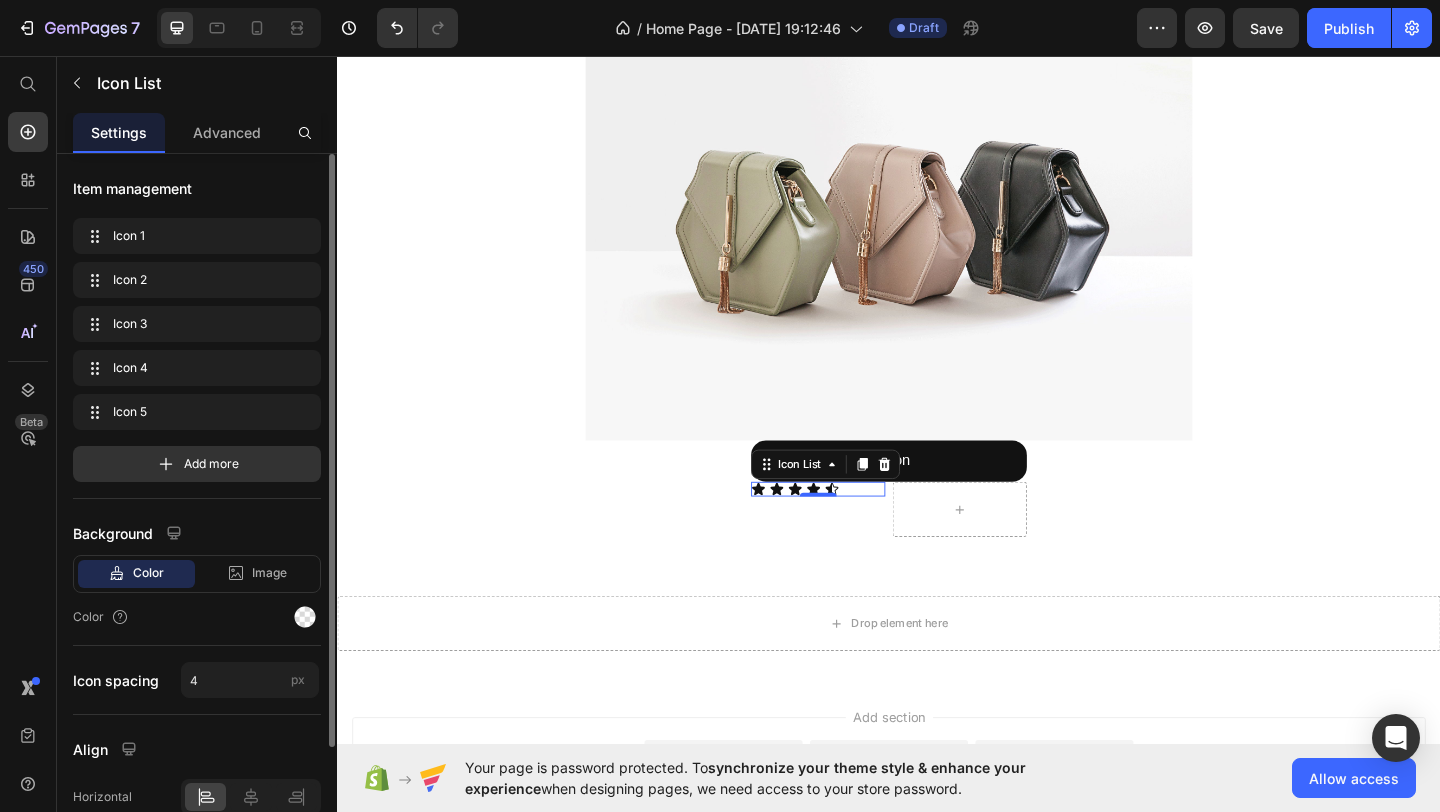 click on "Icon 1 Icon 1
Icon 2 Icon 2
Icon 3 Icon 3
Icon 4 Icon 4
Icon 5 Icon 5 Add more" 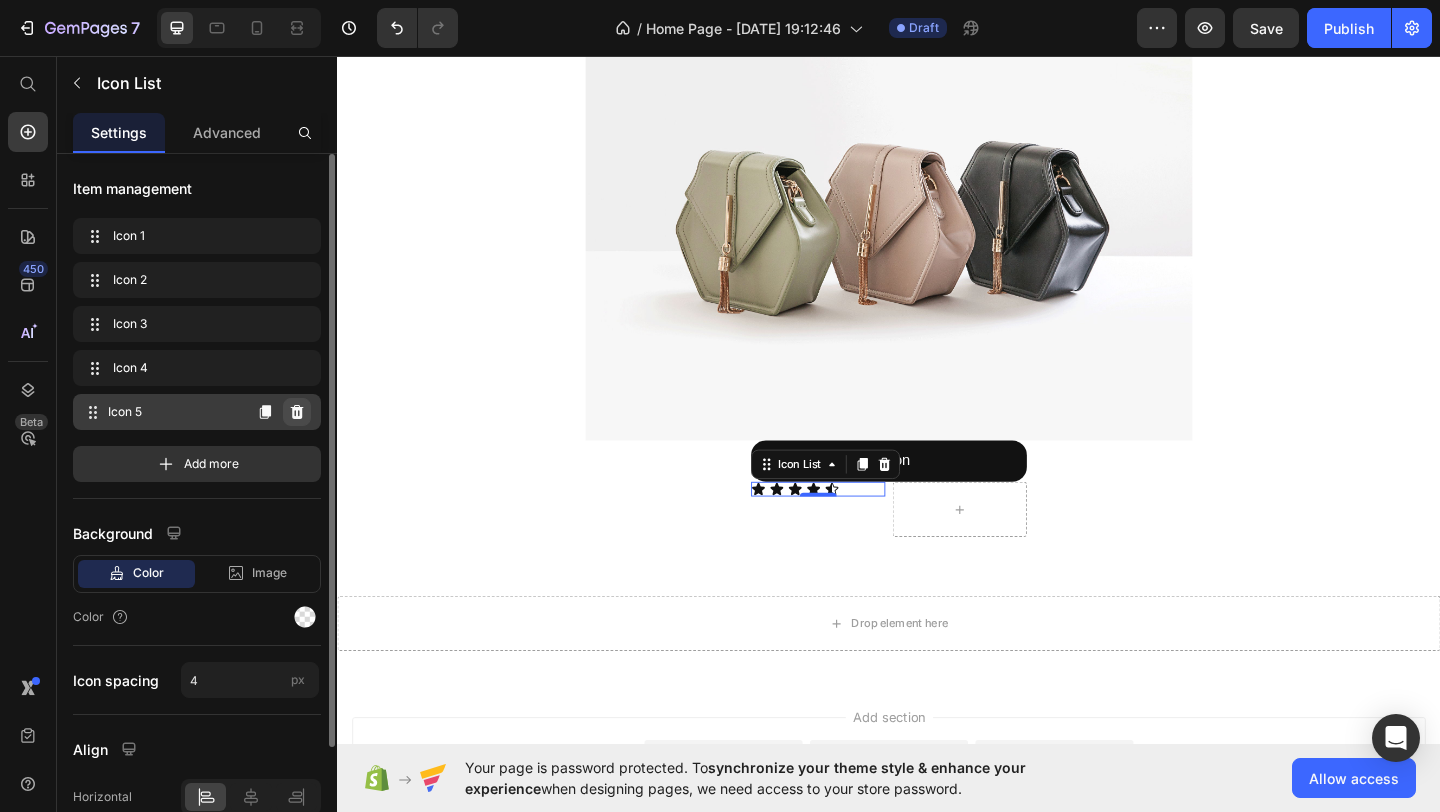 click 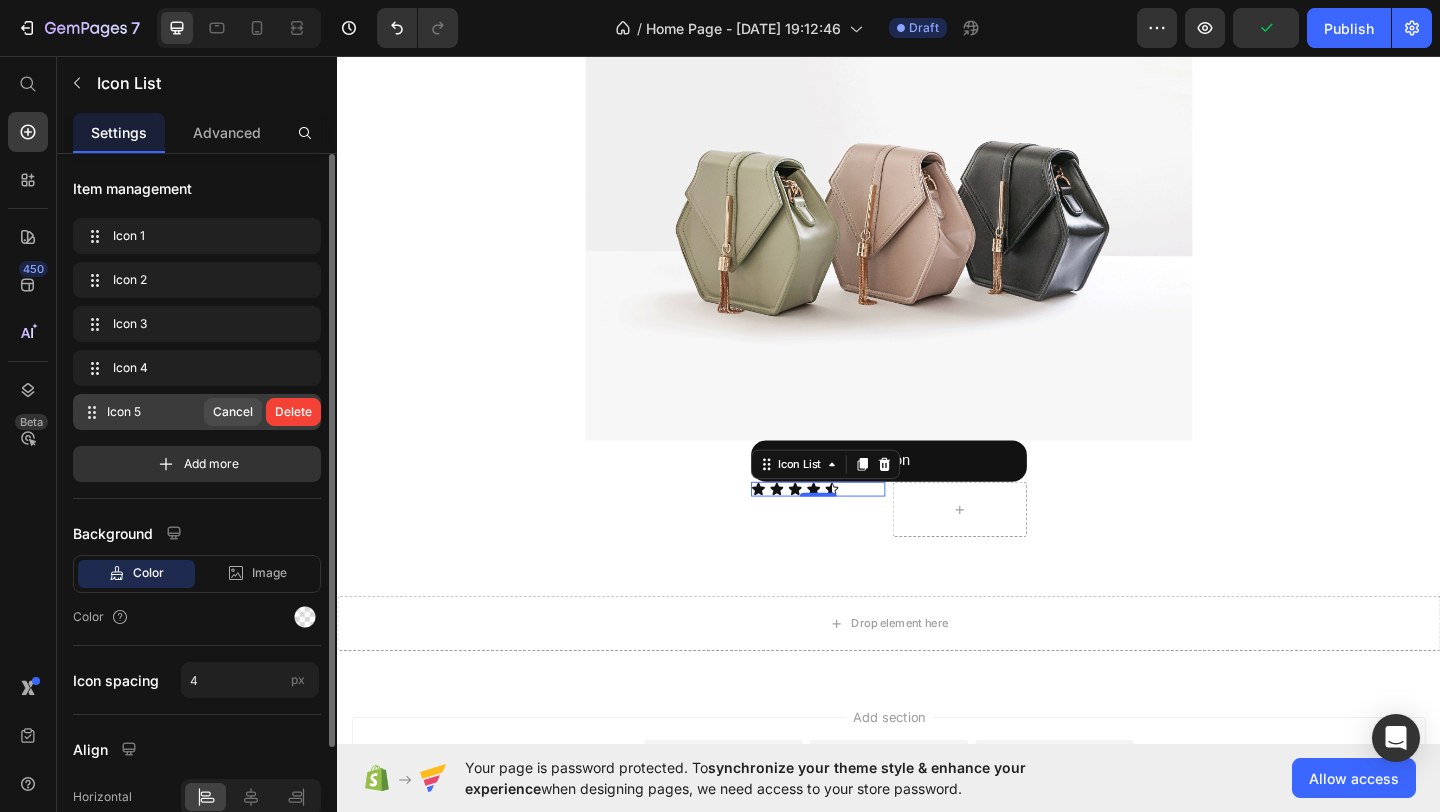 click on "Cancel" at bounding box center [233, 412] 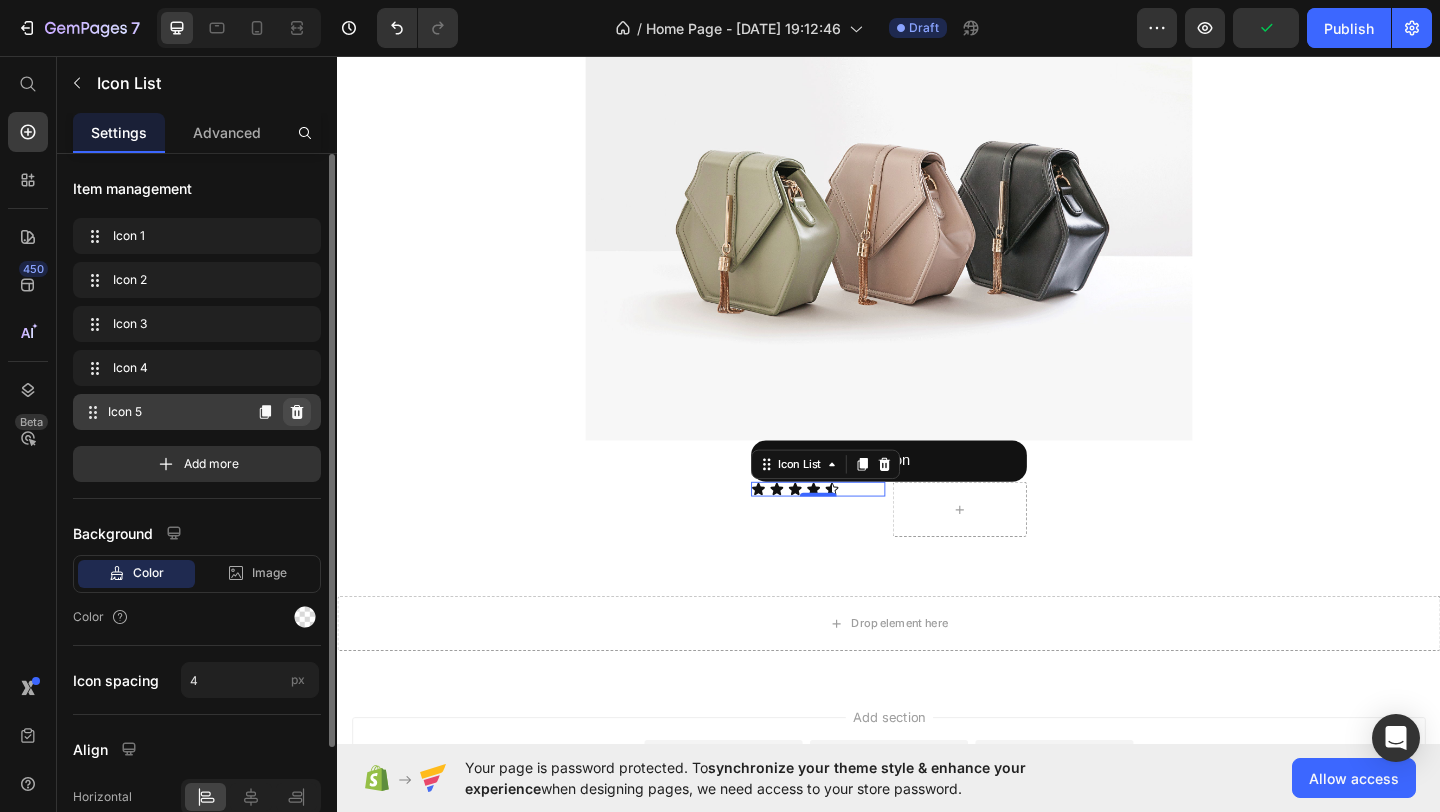 click 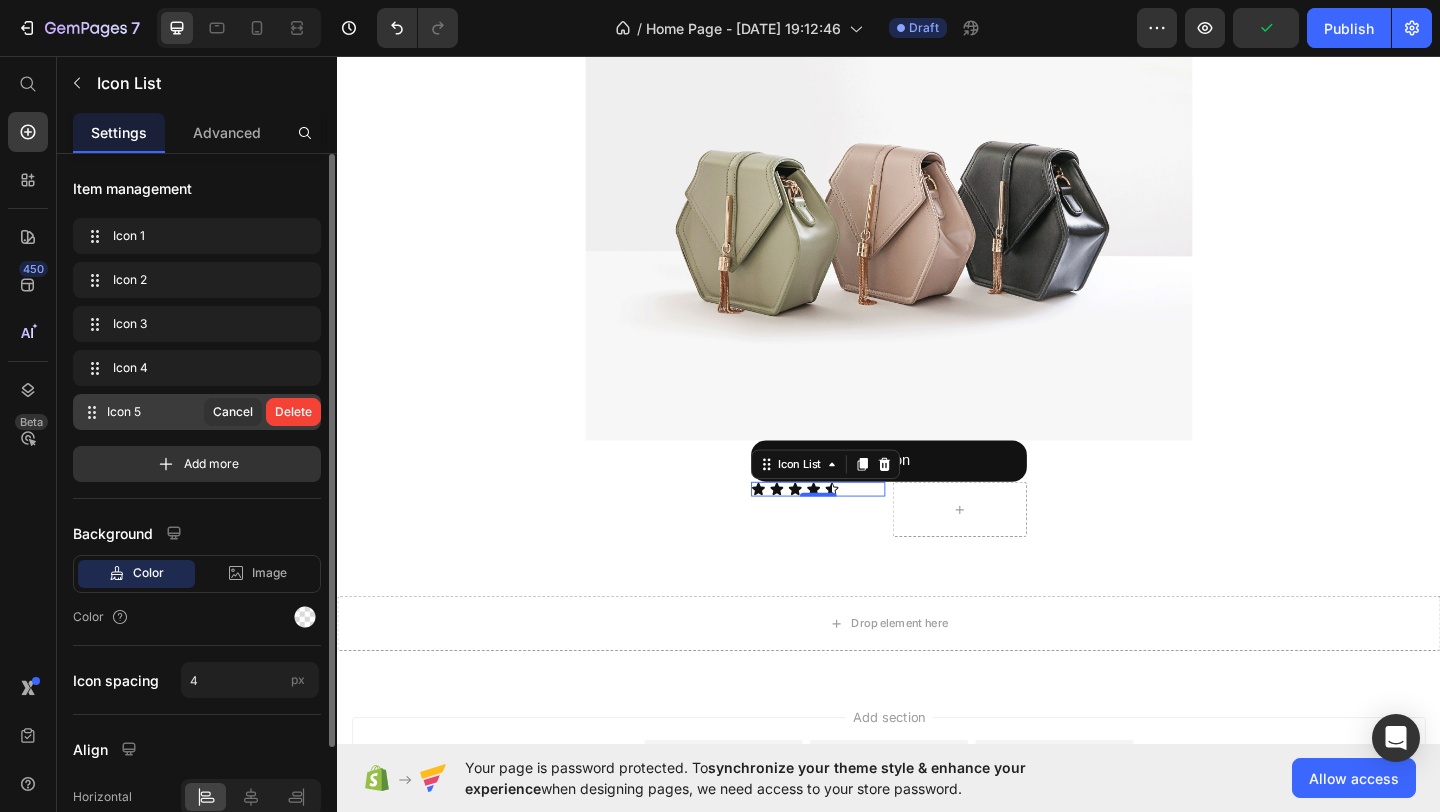 click on "Delete" at bounding box center (293, 412) 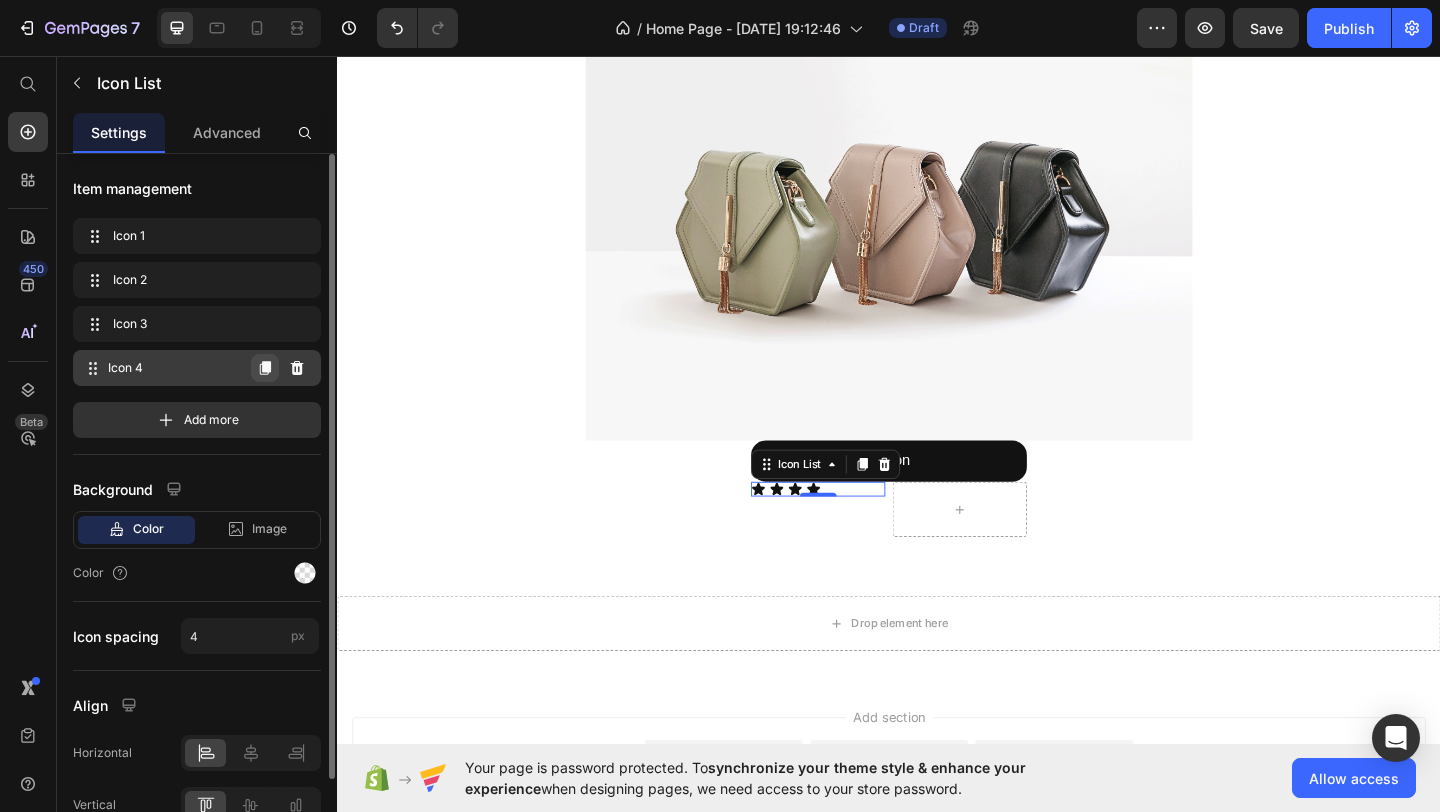 click 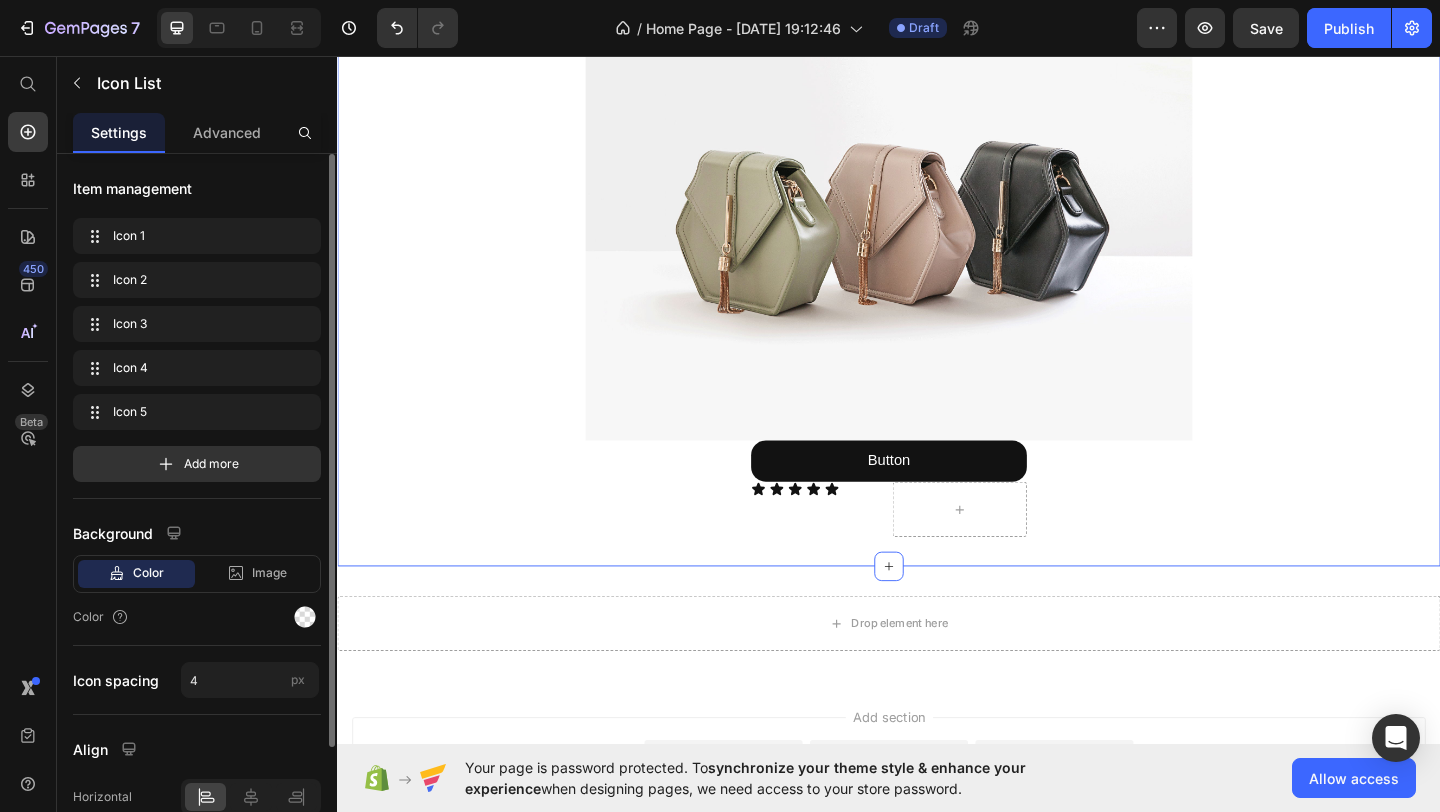 click on "Your heading text goes here Heading Row Image Your heading text goes here Heading Lorem ipsum dolor sit amet, consectetur adipiscing elit, sed do eiusmod tempor incididunt ut labore et dolore magna aliqua. Ut enim ad minim veniam, quis nostrud exercitation ullamco laboris nisi ut aliquip ex ea commodo consequat. Text Block Row Image Button Button Icon Icon Icon Icon Icon Icon List
Row Section 1   You can create reusable sections Create Theme Section AI Content Write with GemAI What would you like to describe here? Tone and Voice Persuasive Product Show more Generate" at bounding box center [937, 110] 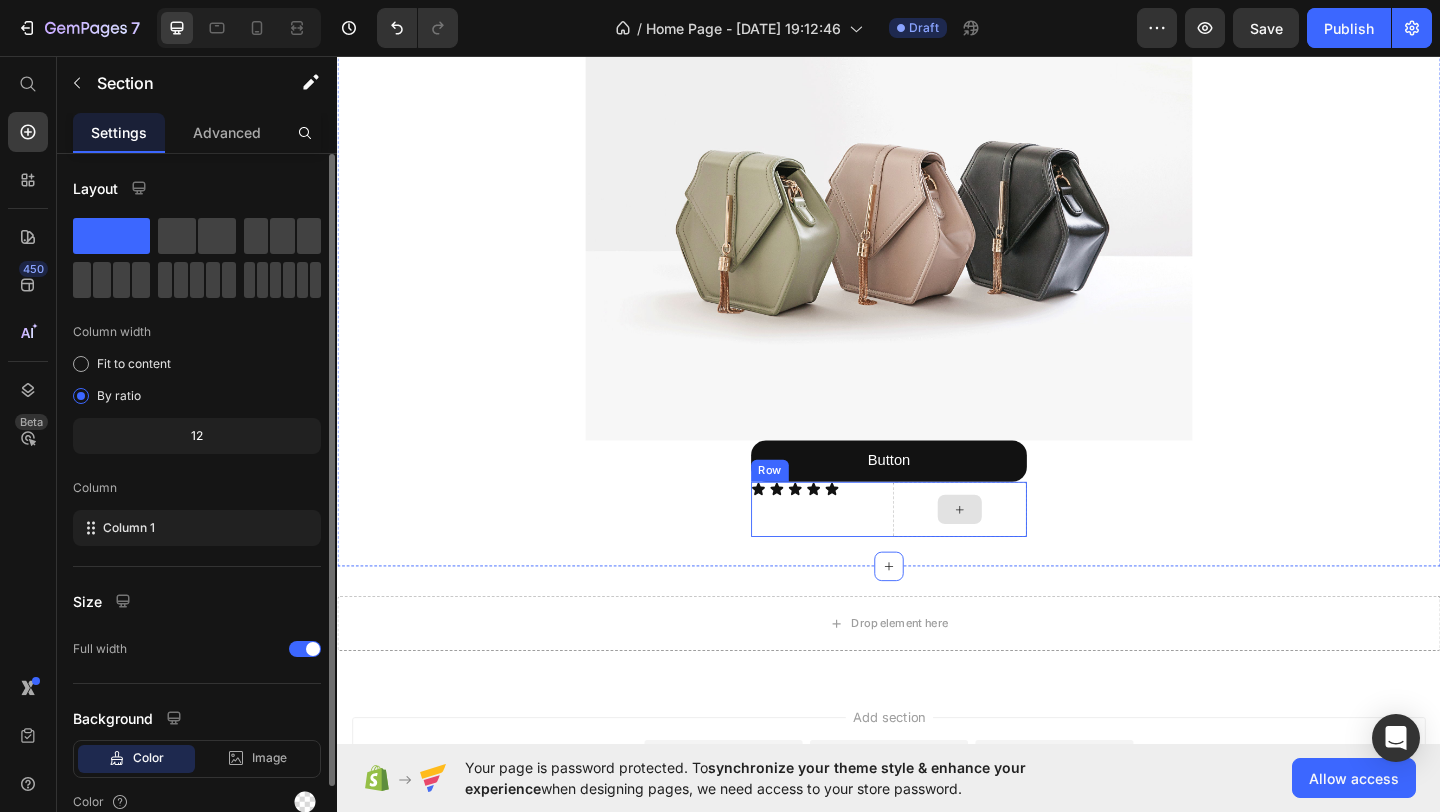 click at bounding box center [1014, 549] 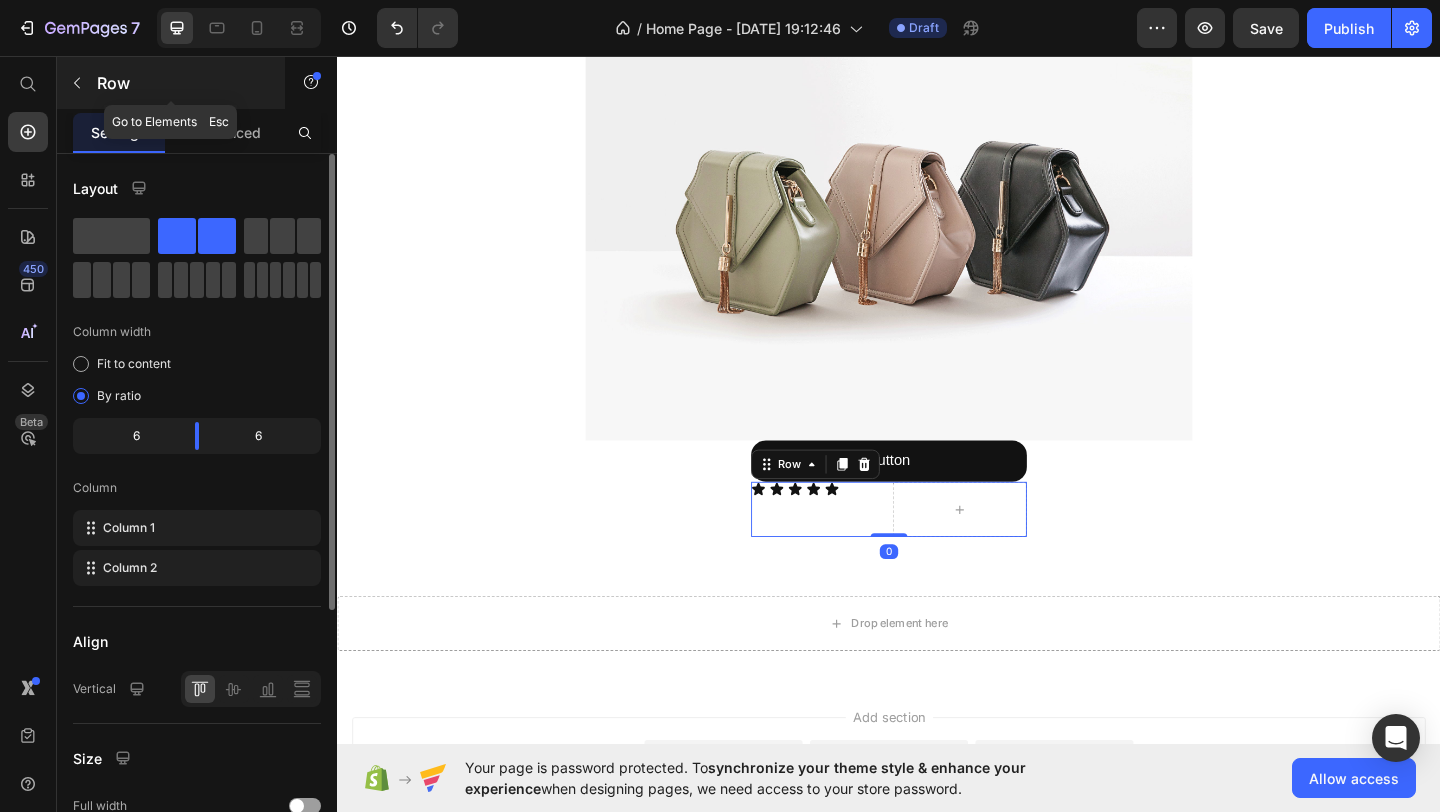 click at bounding box center [77, 83] 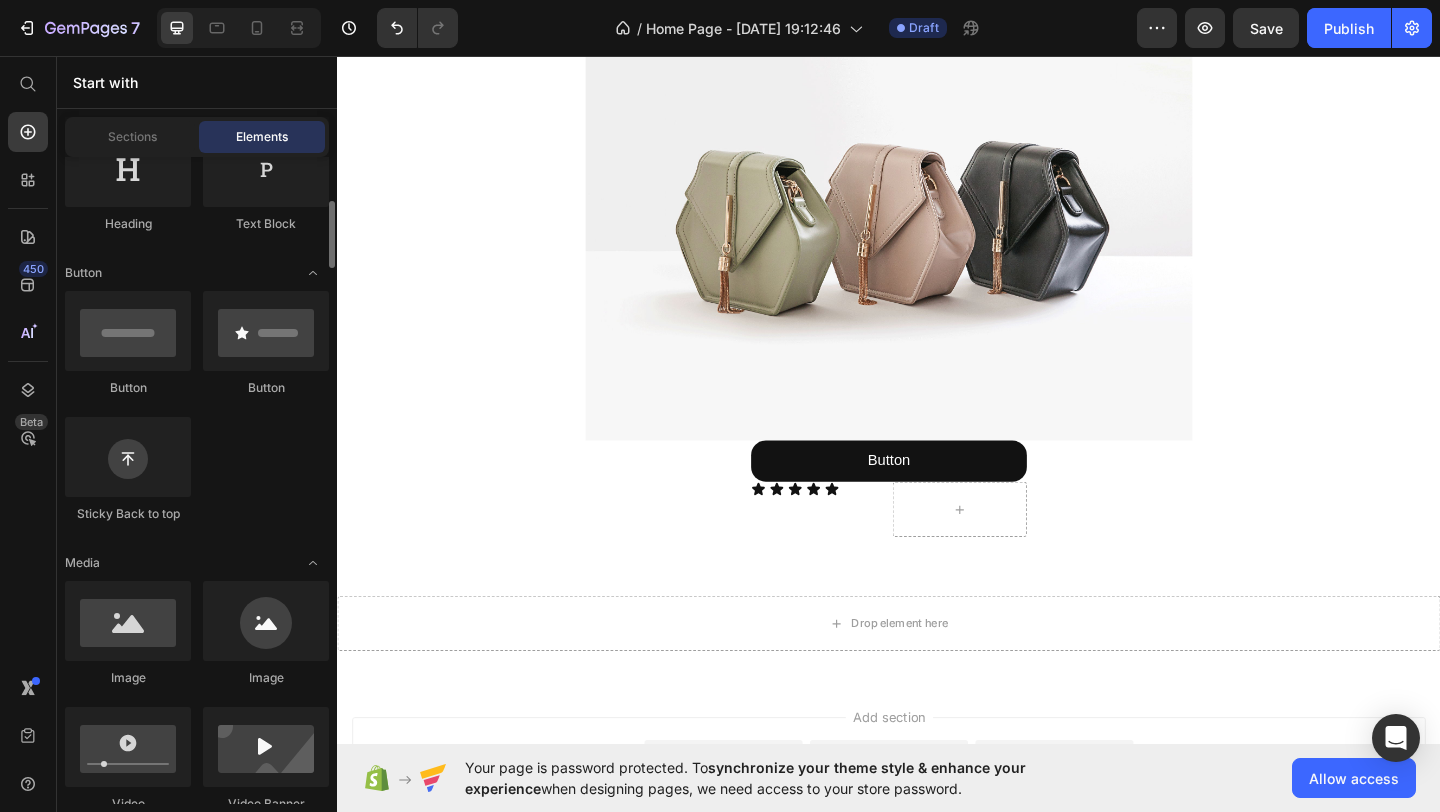 scroll, scrollTop: 370, scrollLeft: 0, axis: vertical 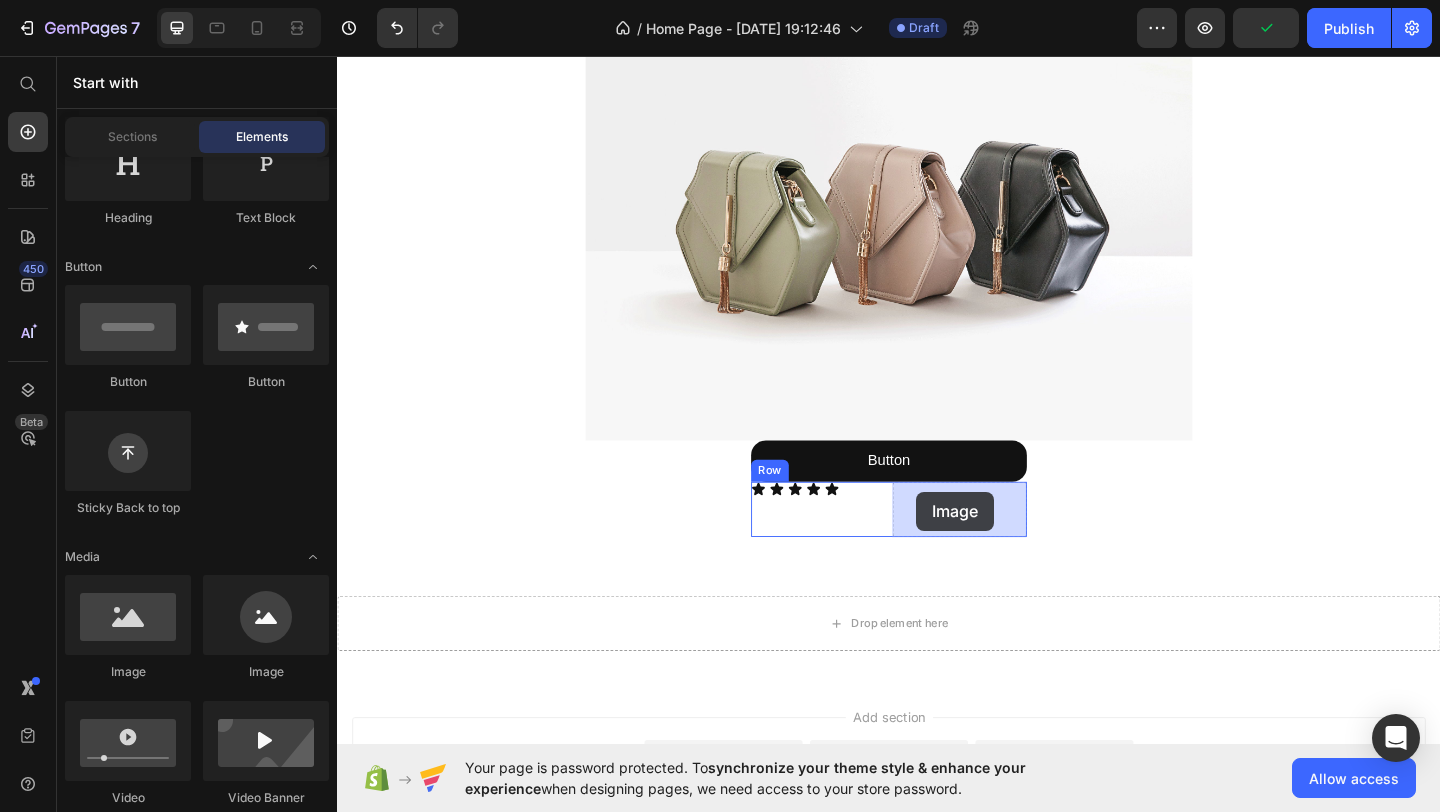 drag, startPoint x: 498, startPoint y: 680, endPoint x: 968, endPoint y: 530, distance: 493.35587 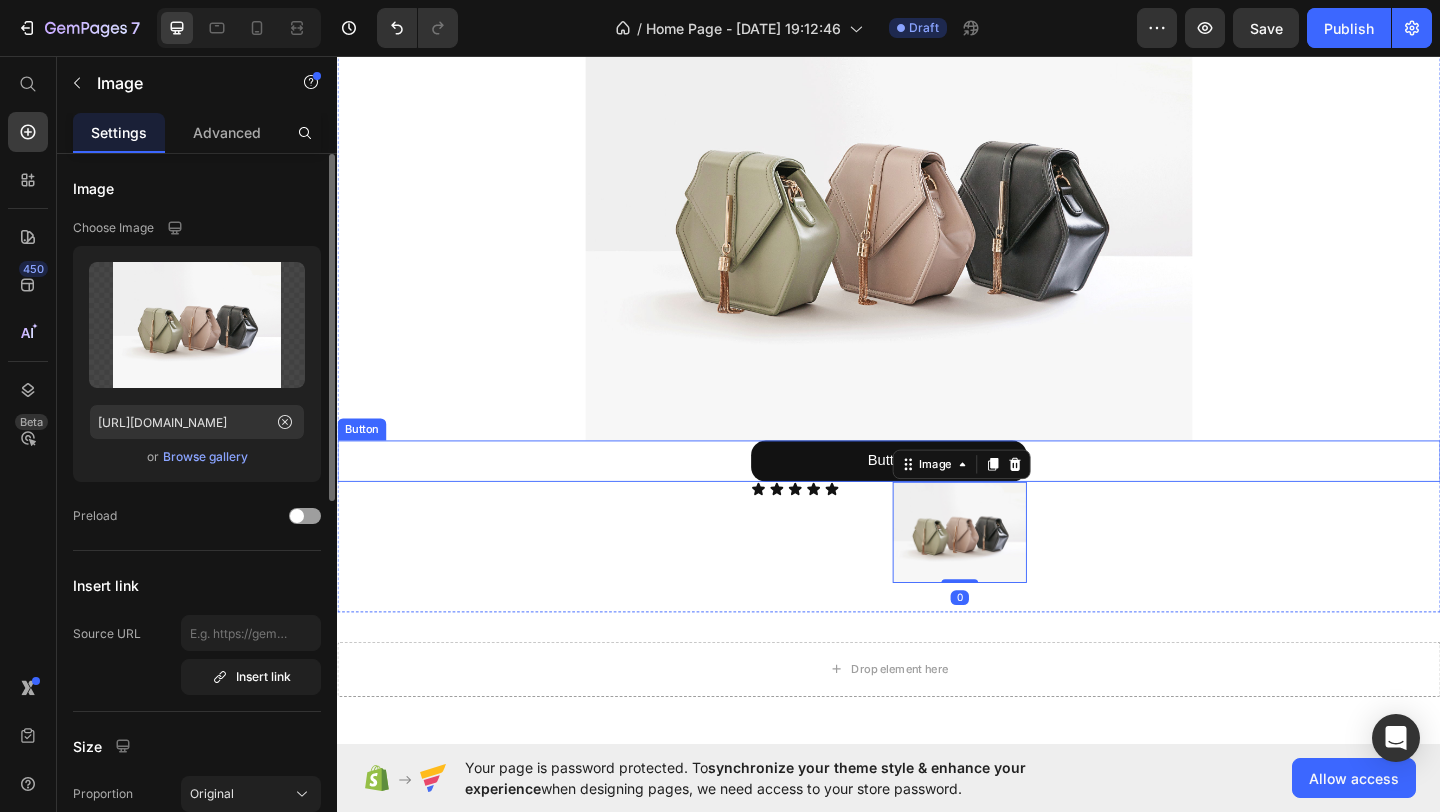 click on "Button Button" at bounding box center (937, 496) 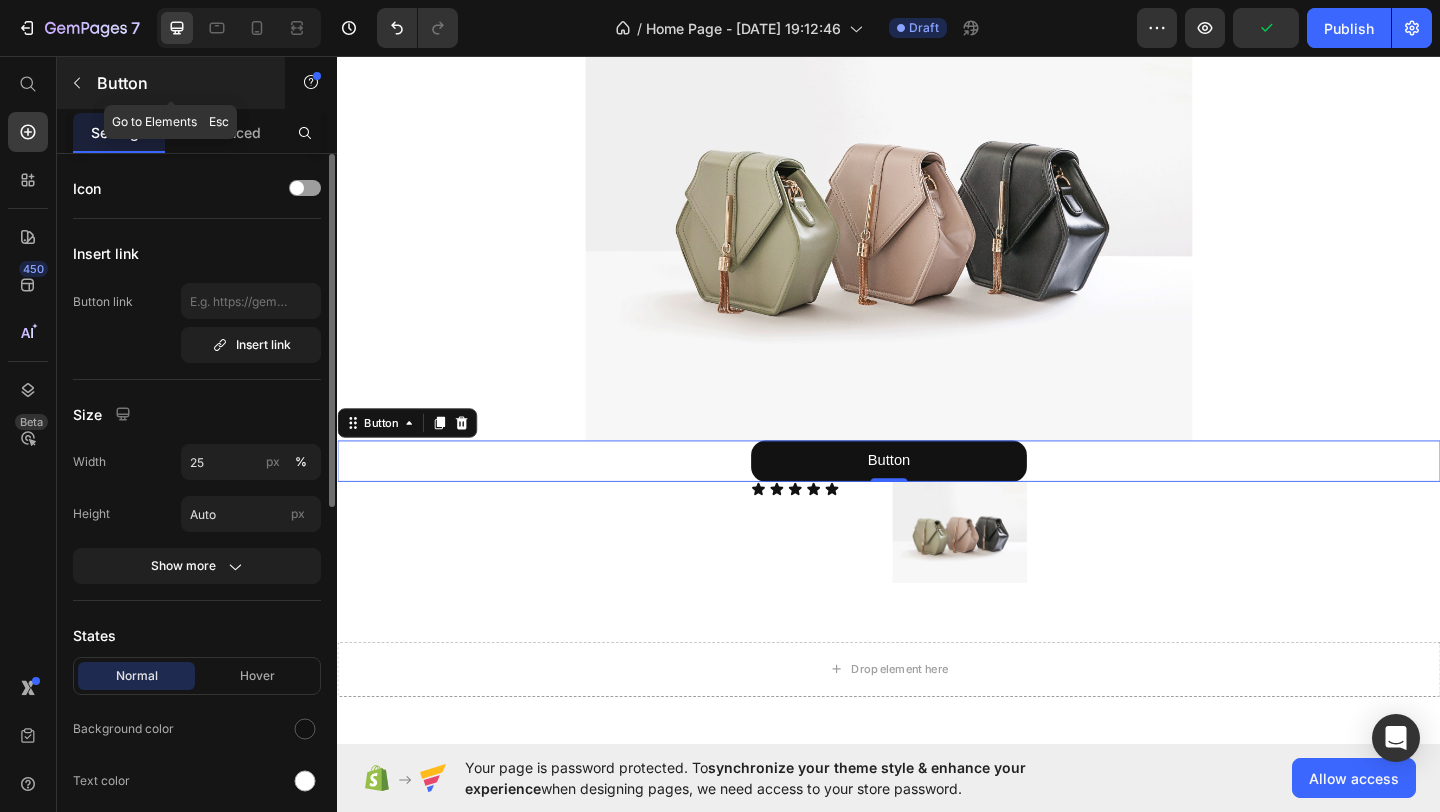 click at bounding box center (77, 83) 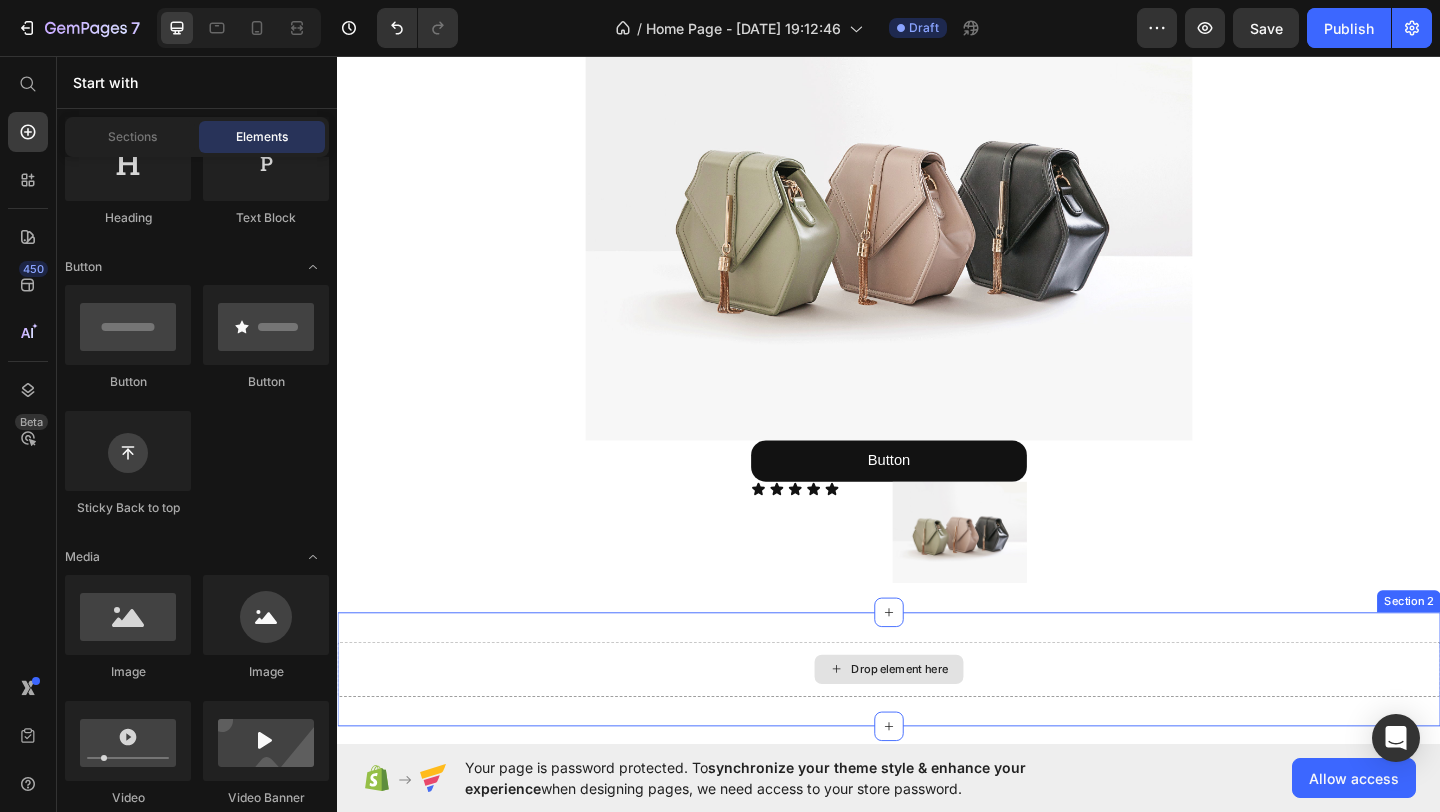 click on "Drop element here" at bounding box center [937, 723] 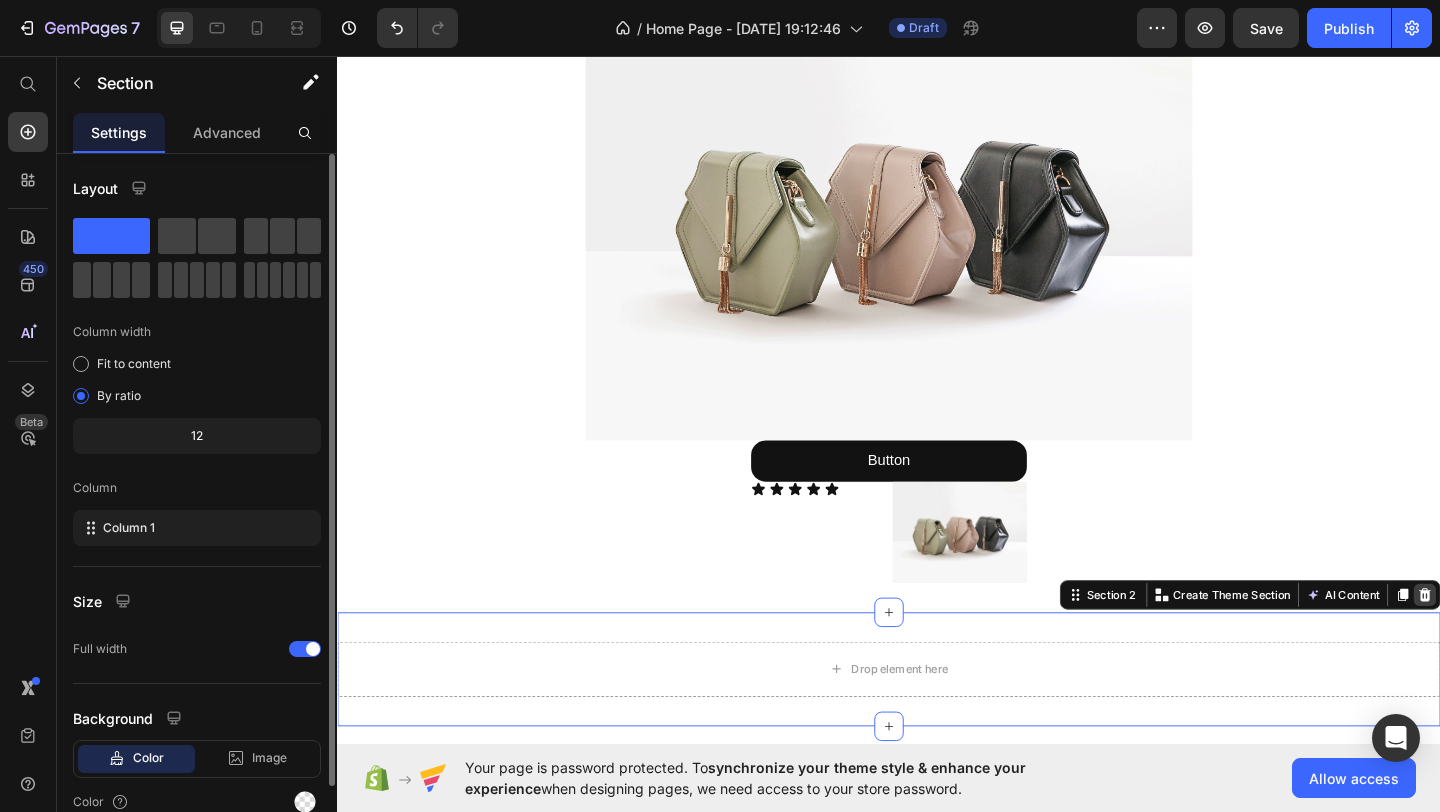 click at bounding box center [1520, 642] 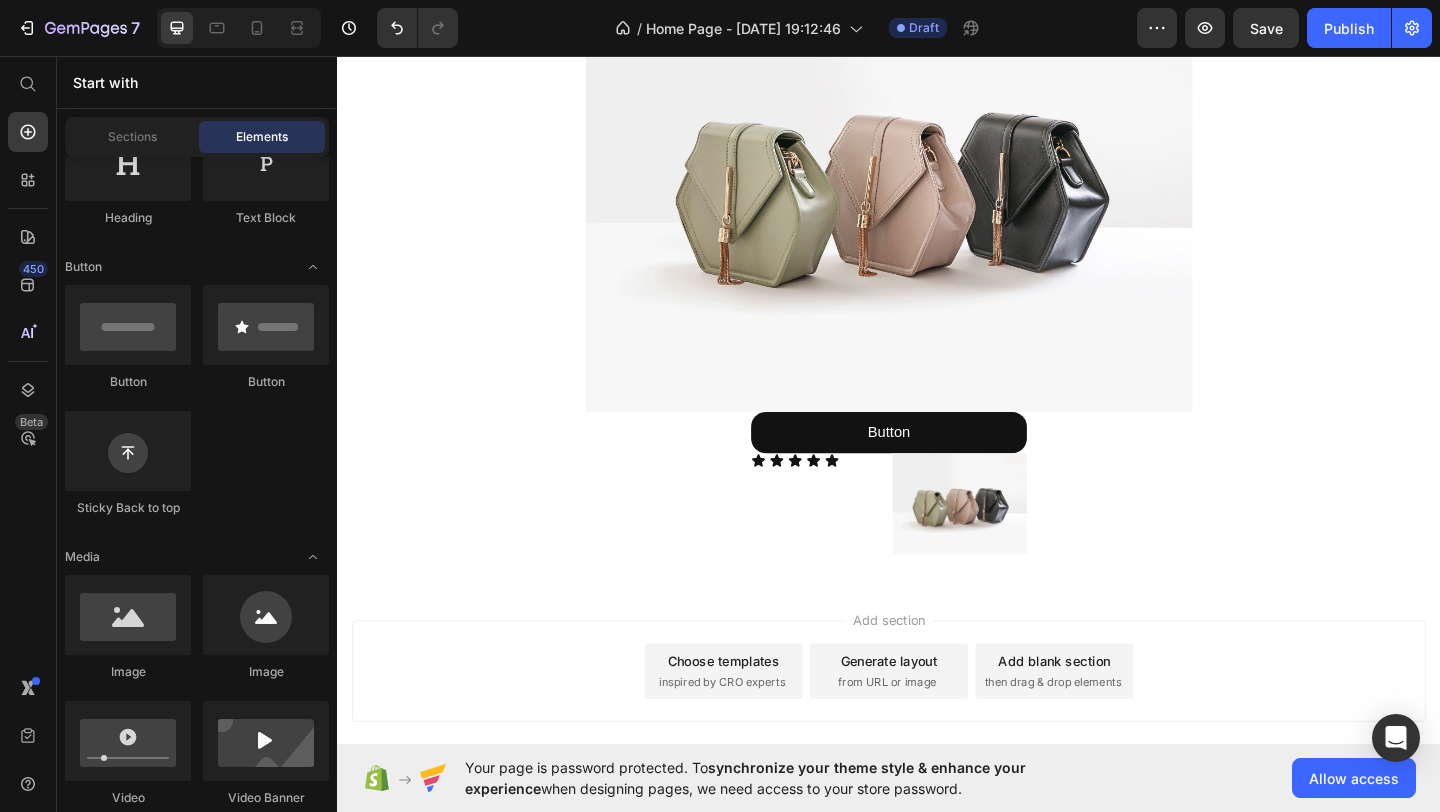 scroll, scrollTop: 626, scrollLeft: 0, axis: vertical 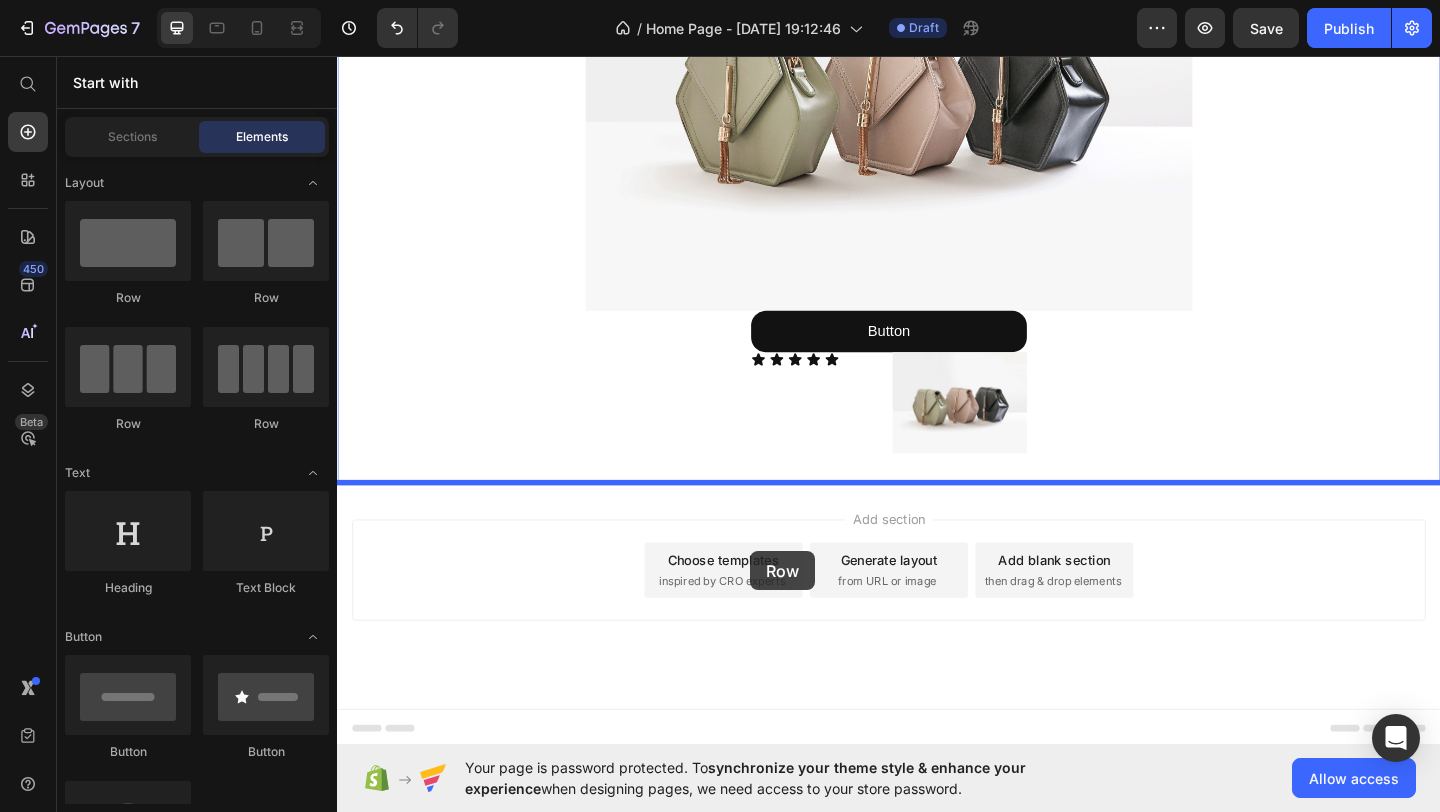 drag, startPoint x: 485, startPoint y: 296, endPoint x: 786, endPoint y: 595, distance: 424.26642 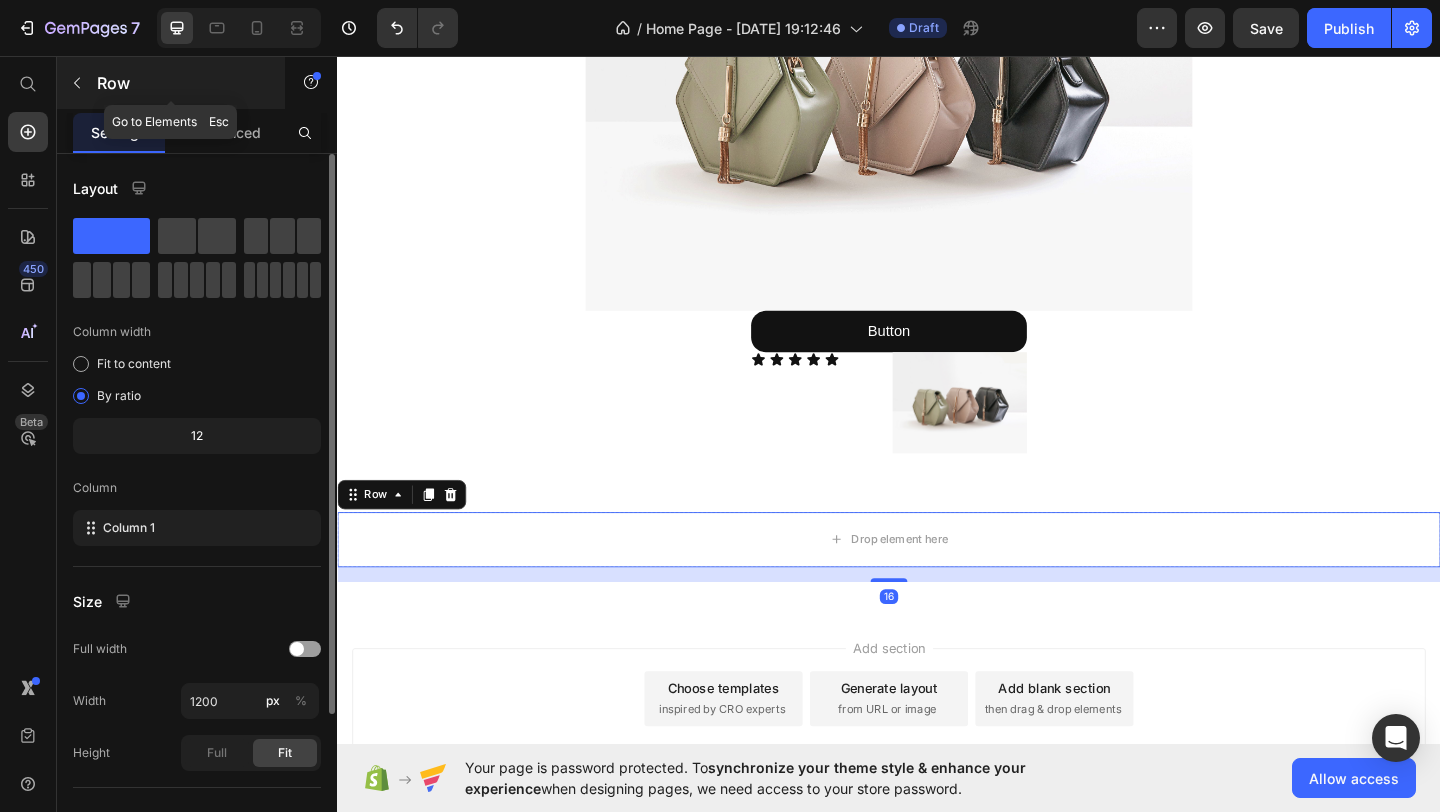 click on "Row" at bounding box center (171, 83) 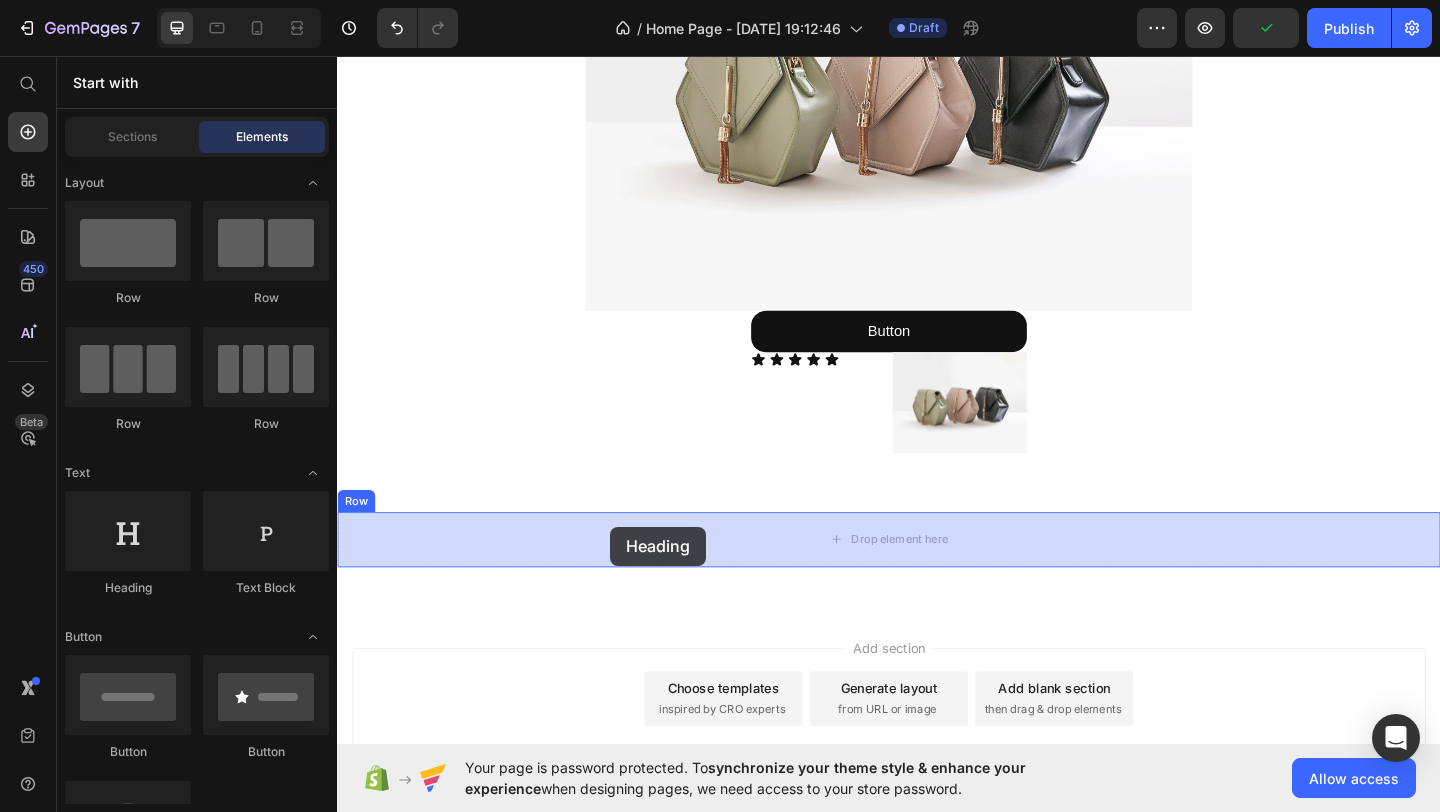 drag, startPoint x: 442, startPoint y: 562, endPoint x: 634, endPoint y: 569, distance: 192.12756 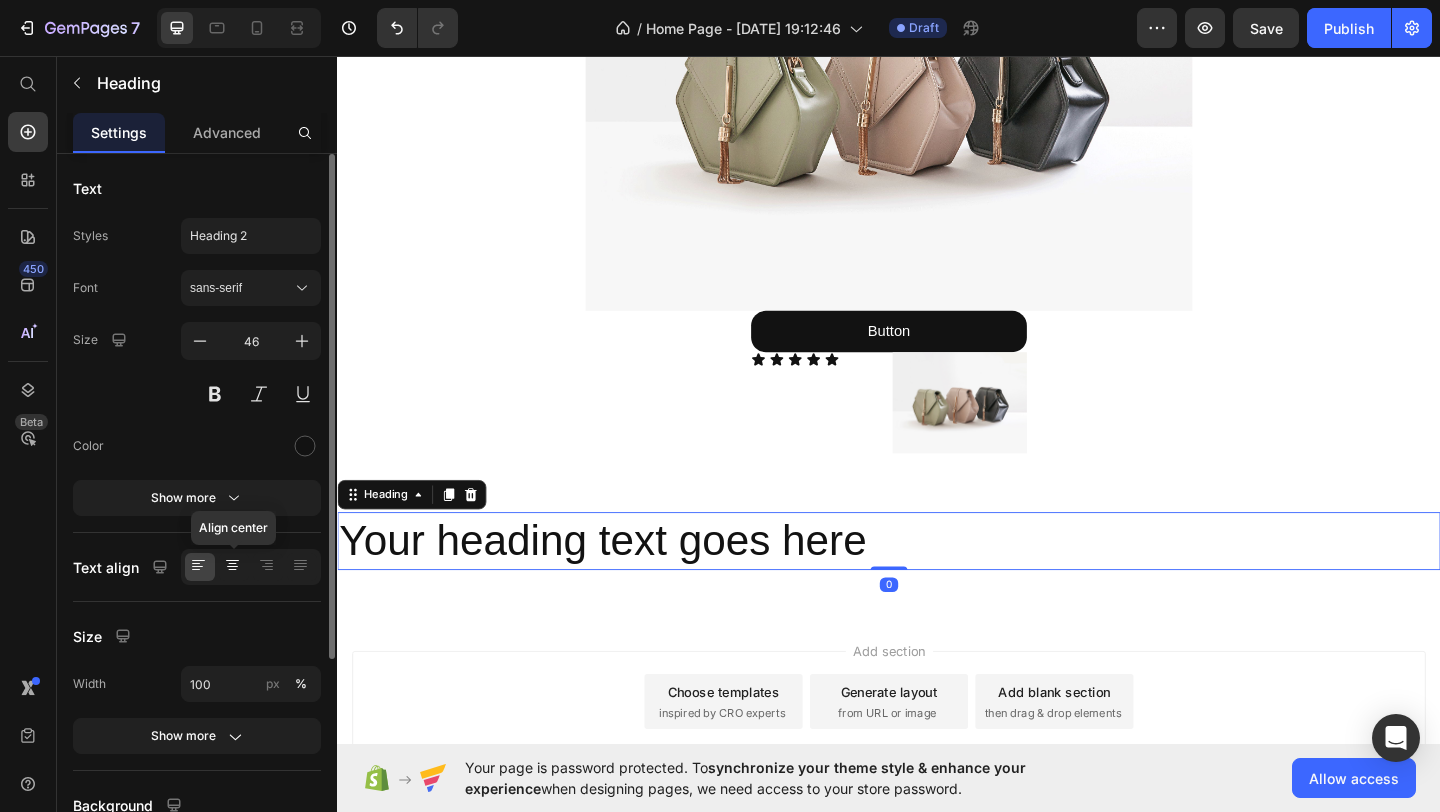 click 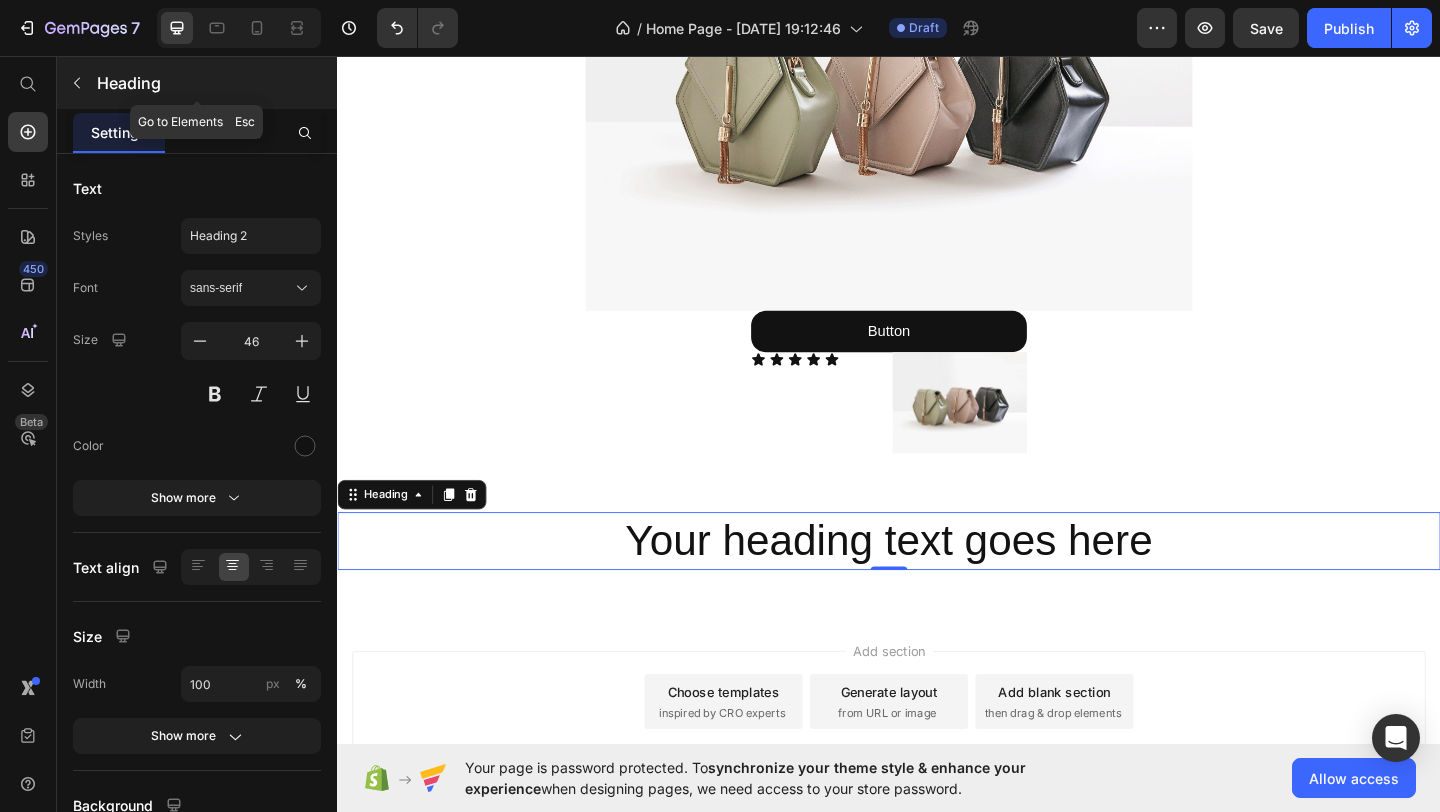 click 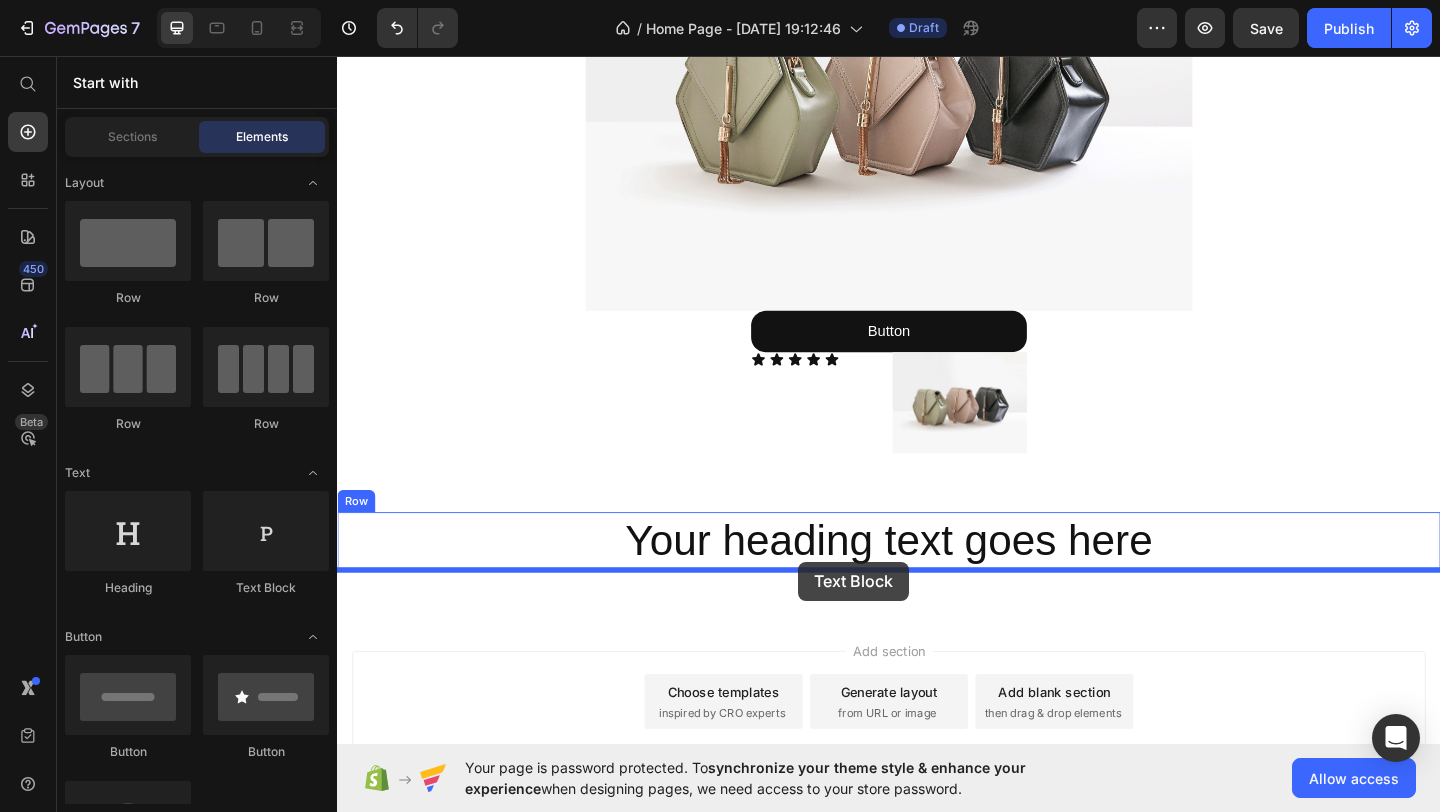 drag, startPoint x: 581, startPoint y: 612, endPoint x: 836, endPoint y: 606, distance: 255.07057 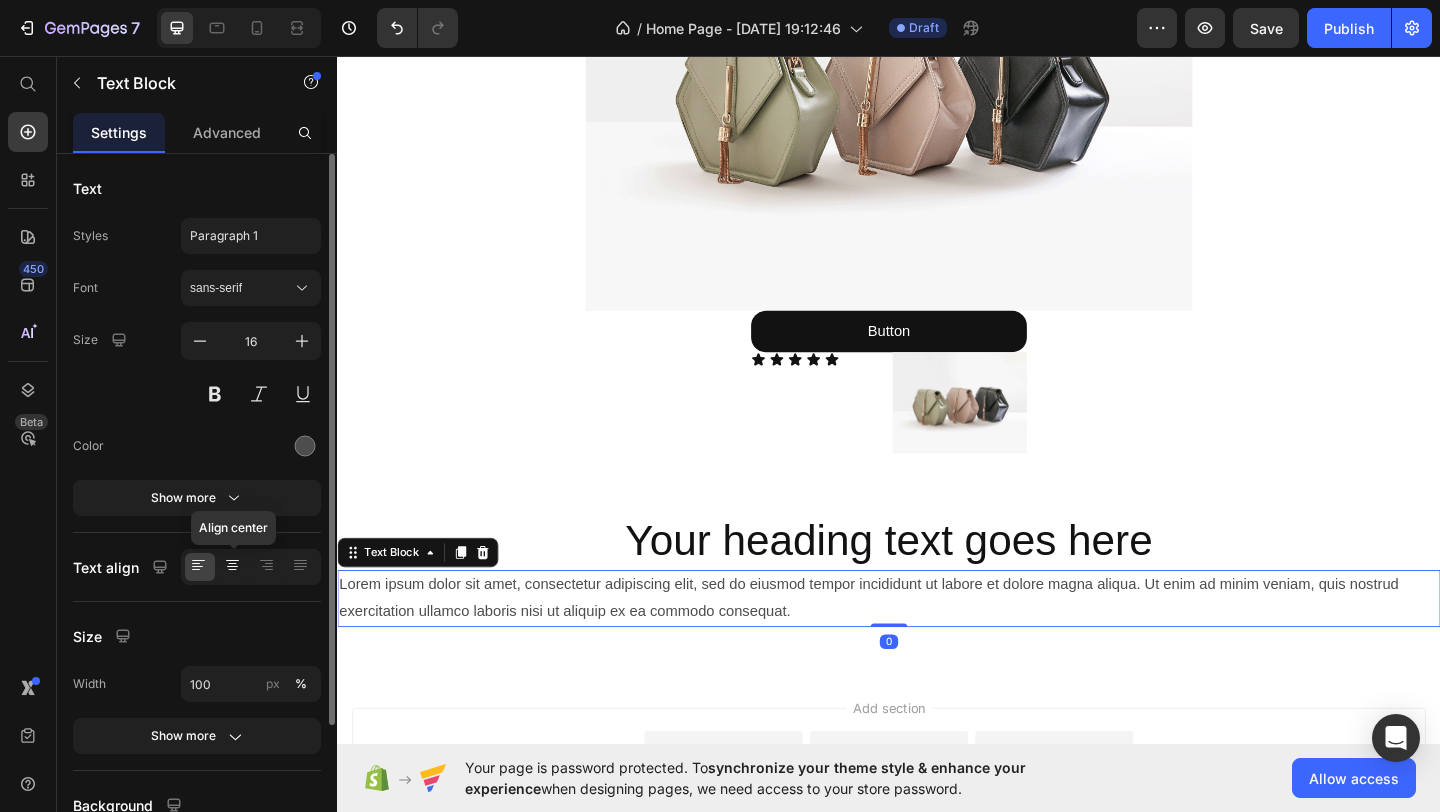 click 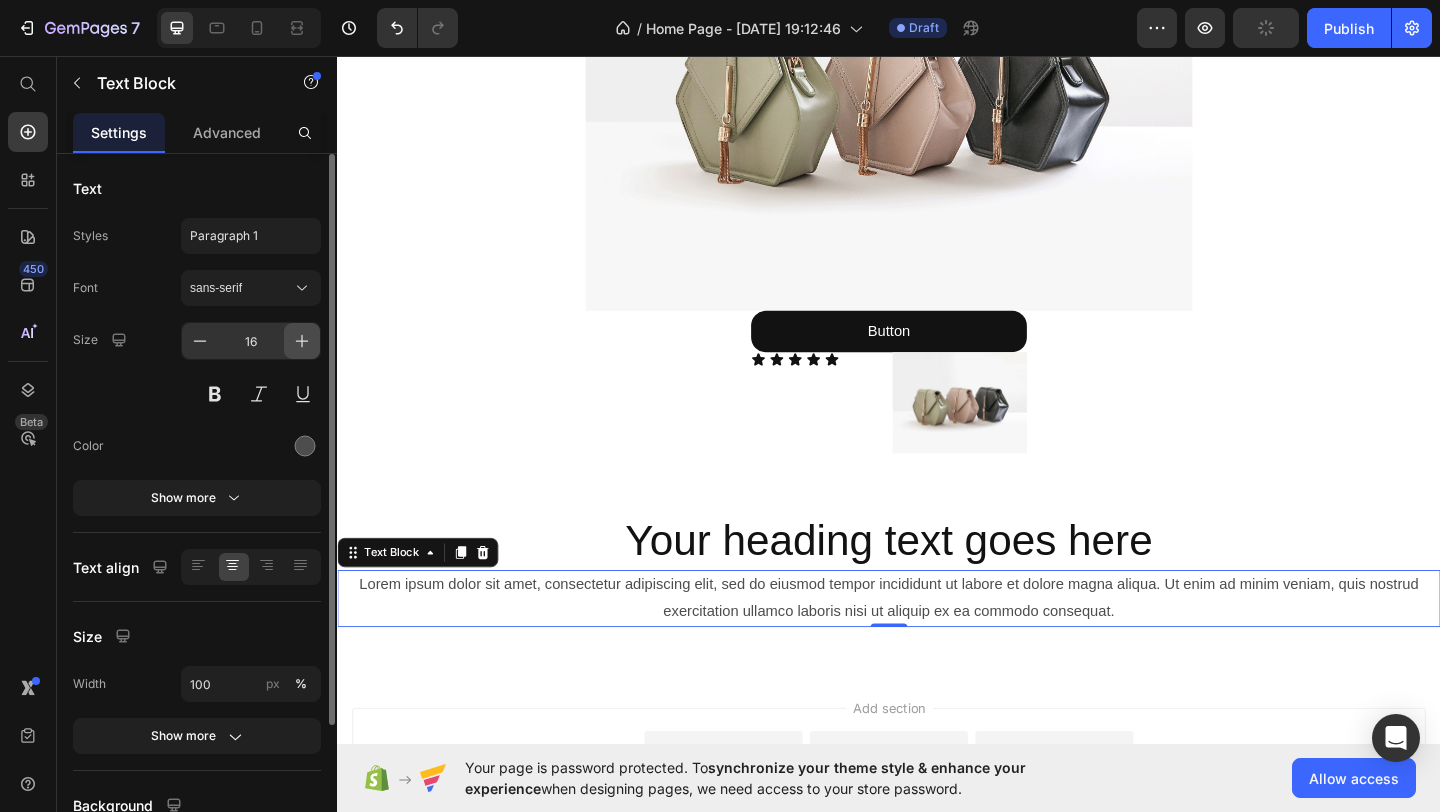 click 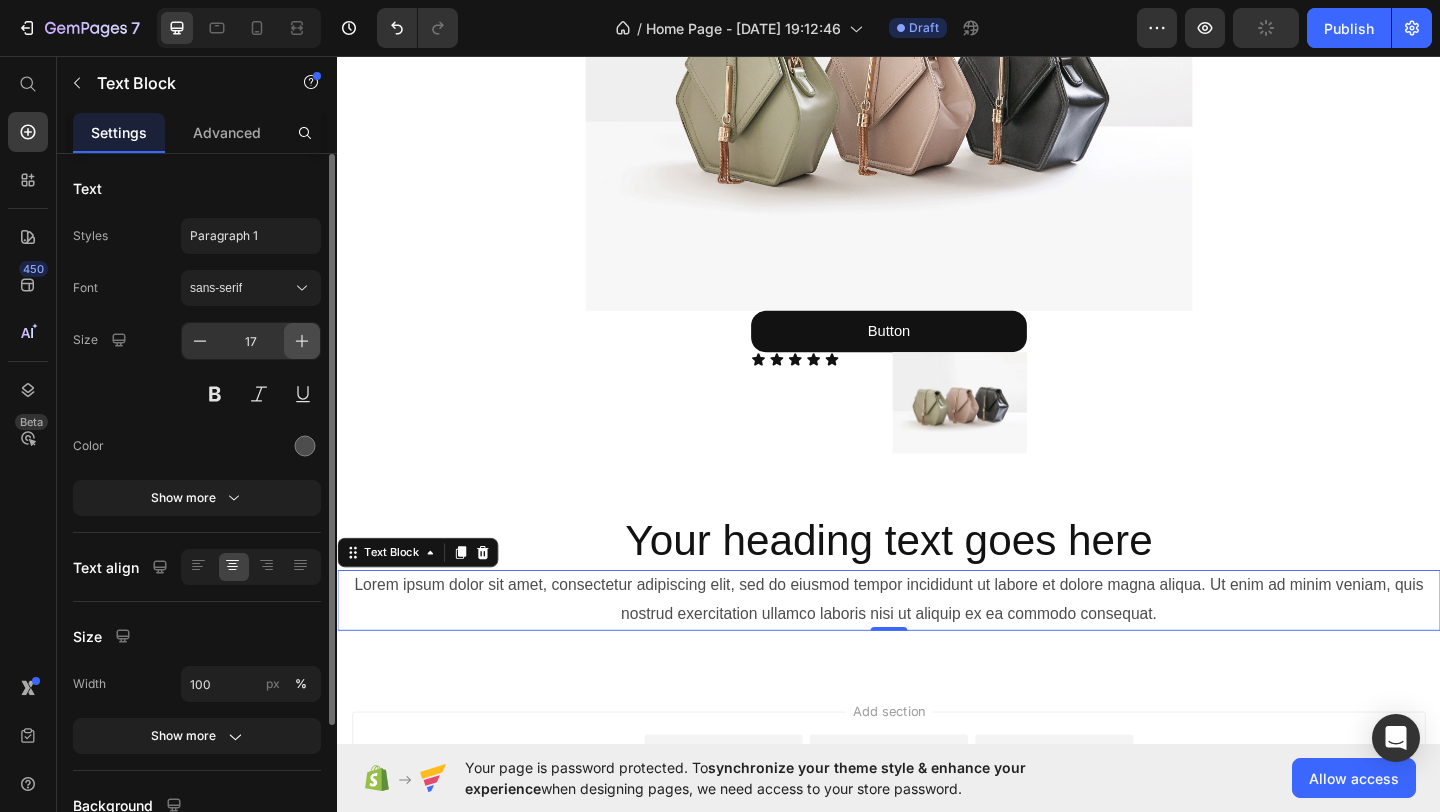 click 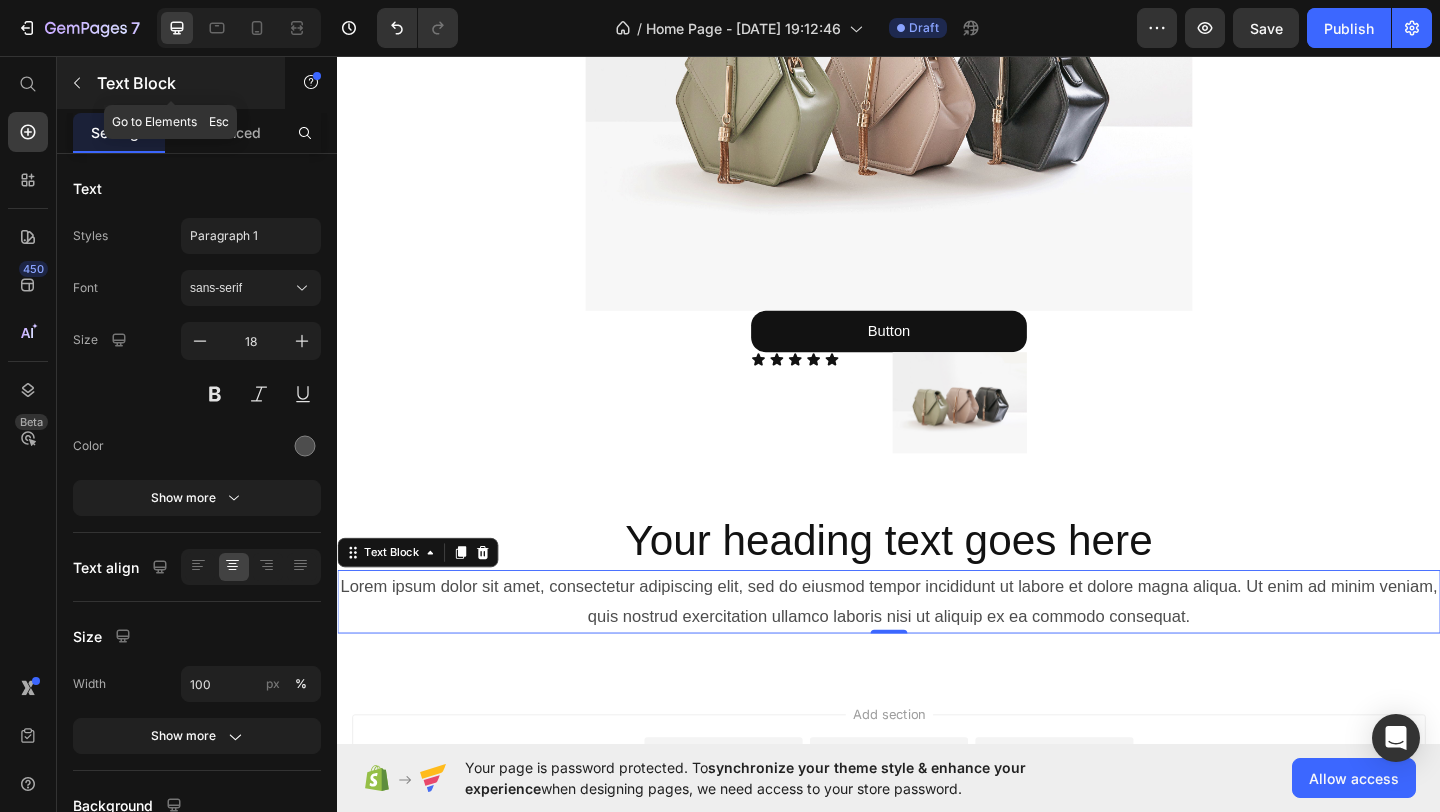 click at bounding box center [77, 83] 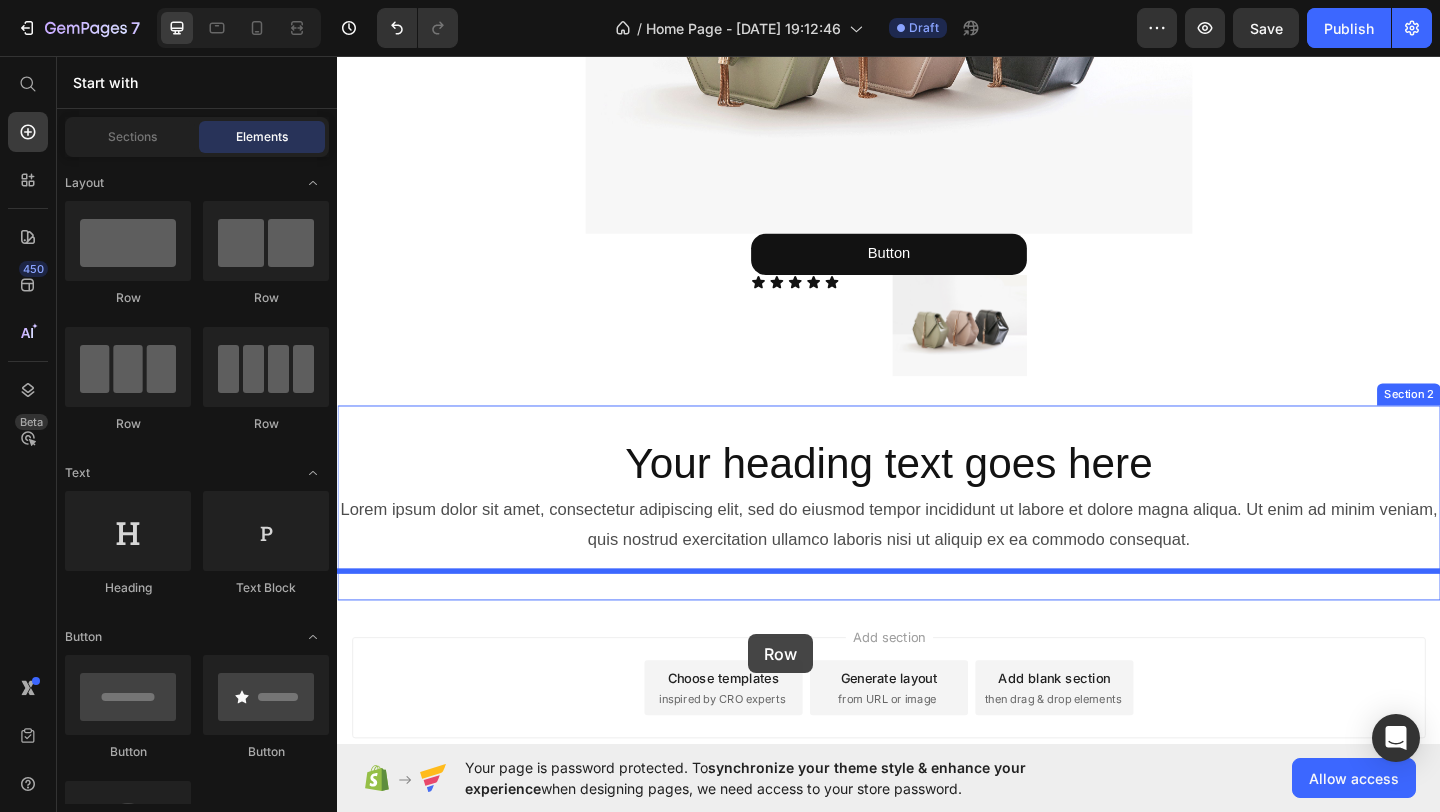 scroll, scrollTop: 786, scrollLeft: 0, axis: vertical 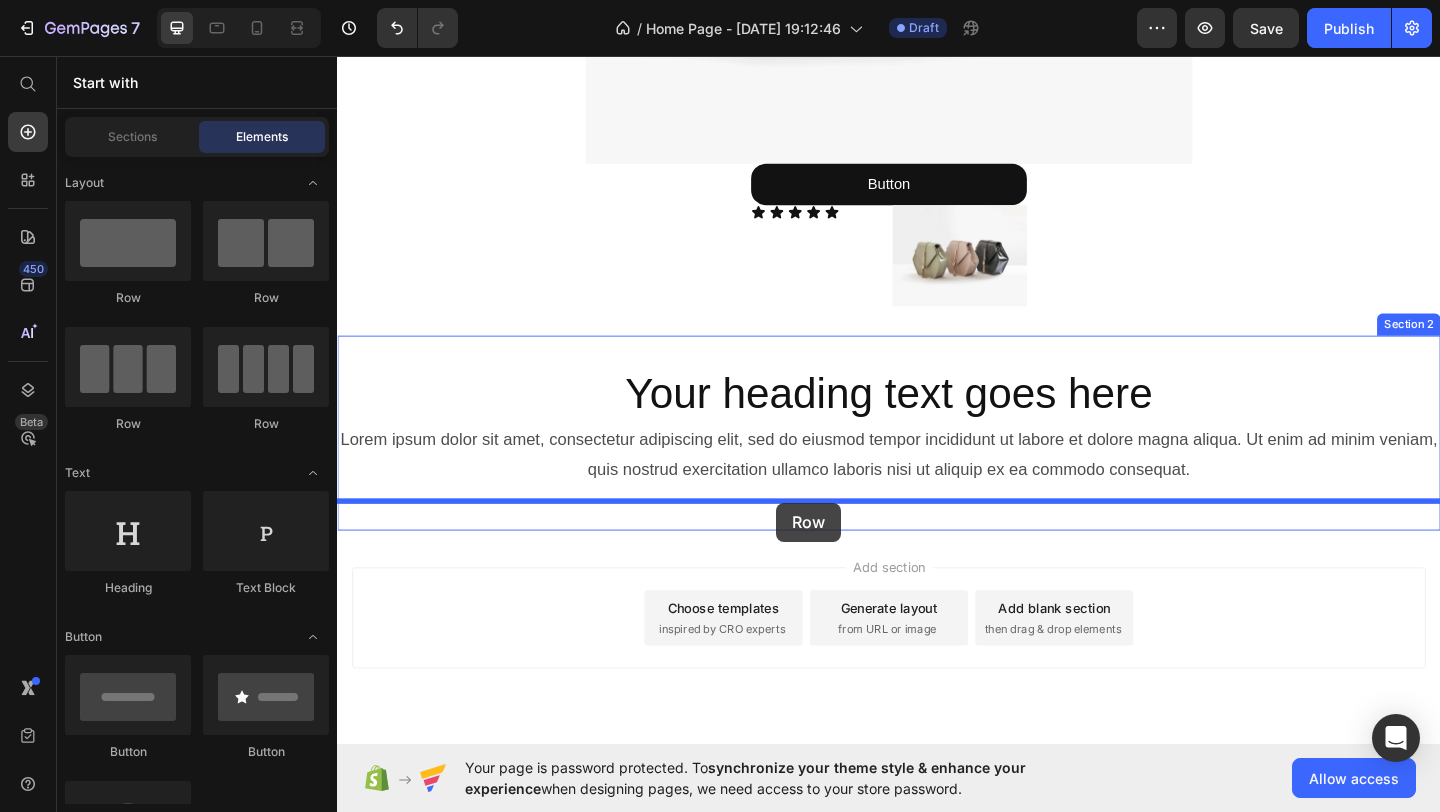 drag, startPoint x: 488, startPoint y: 431, endPoint x: 815, endPoint y: 542, distance: 345.32593 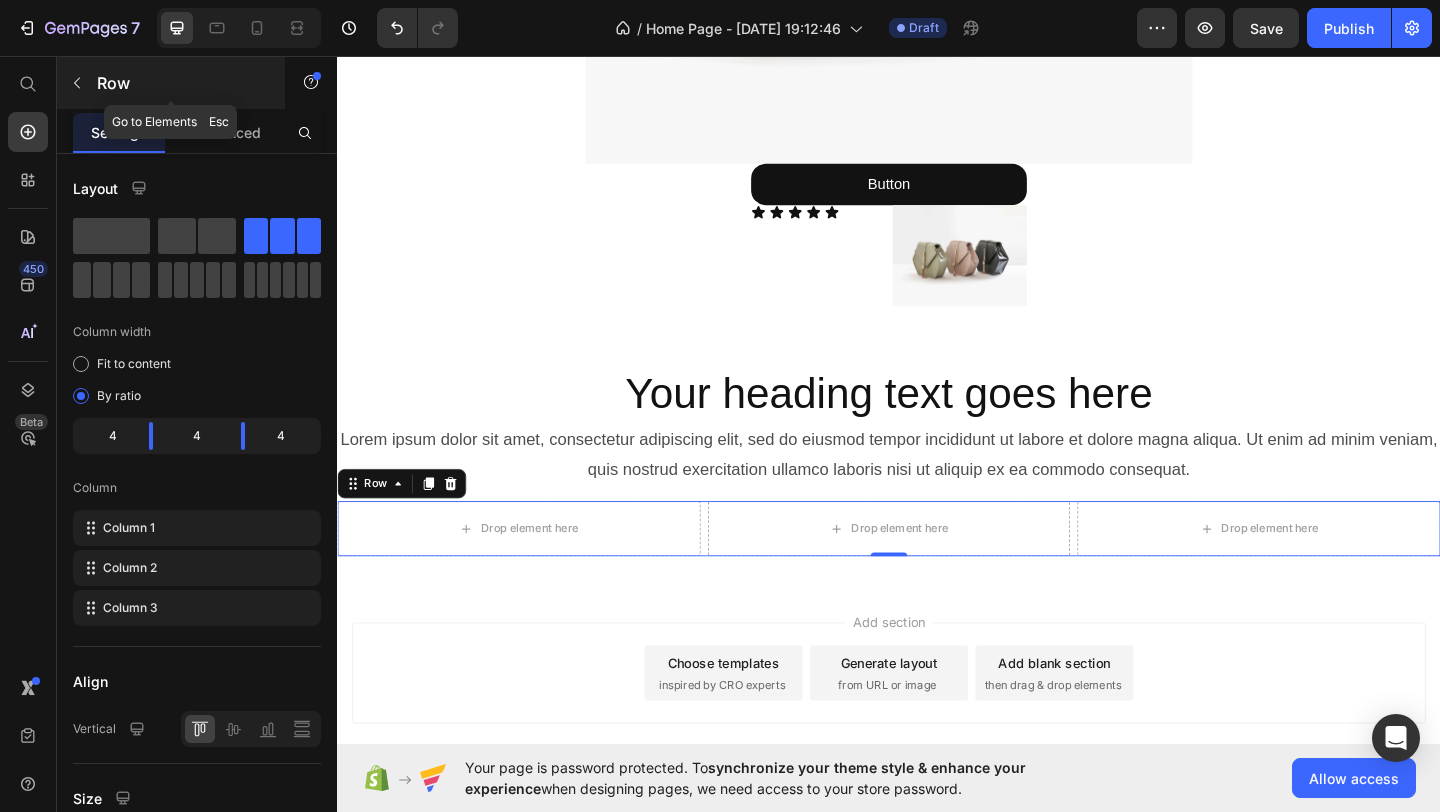 click at bounding box center (77, 83) 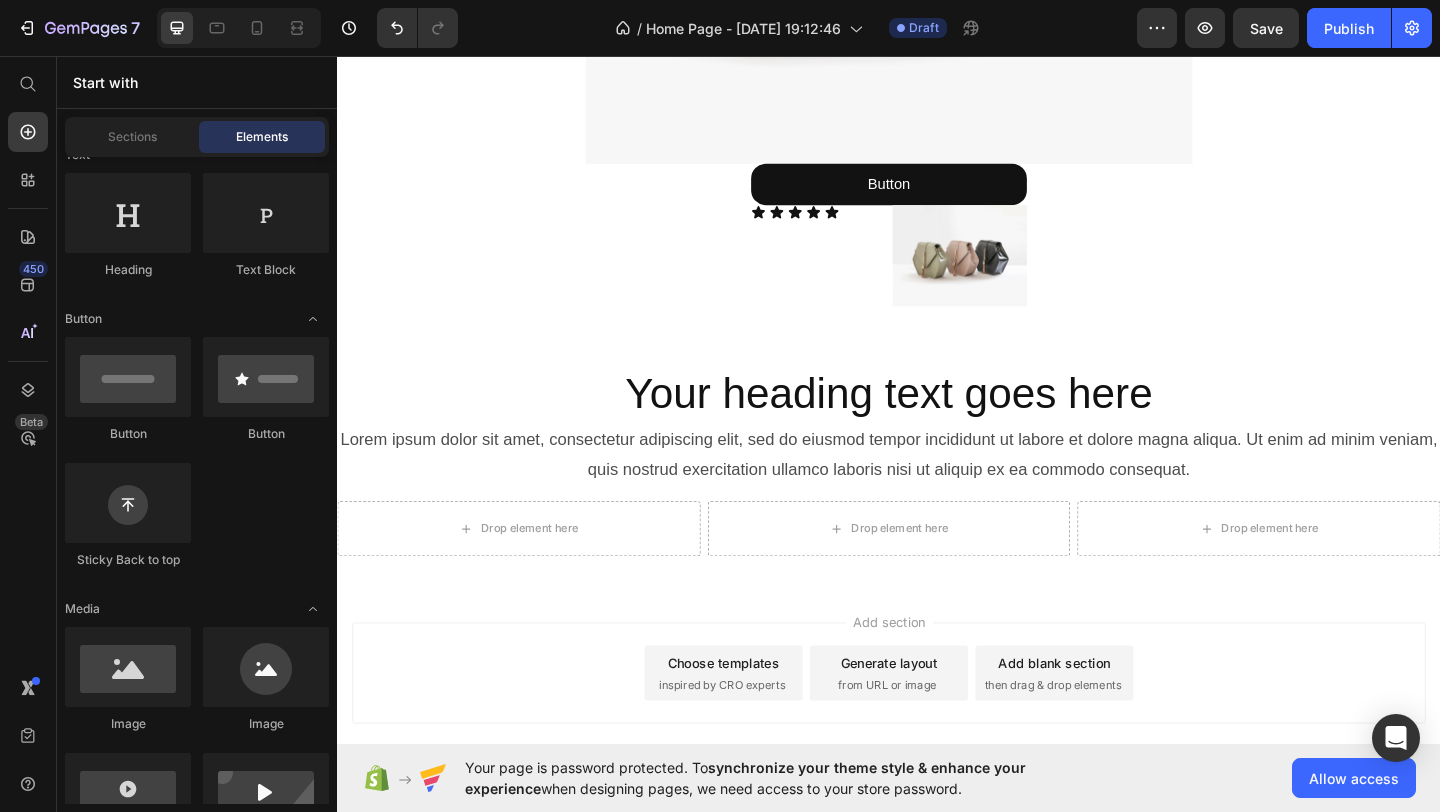 scroll, scrollTop: 441, scrollLeft: 0, axis: vertical 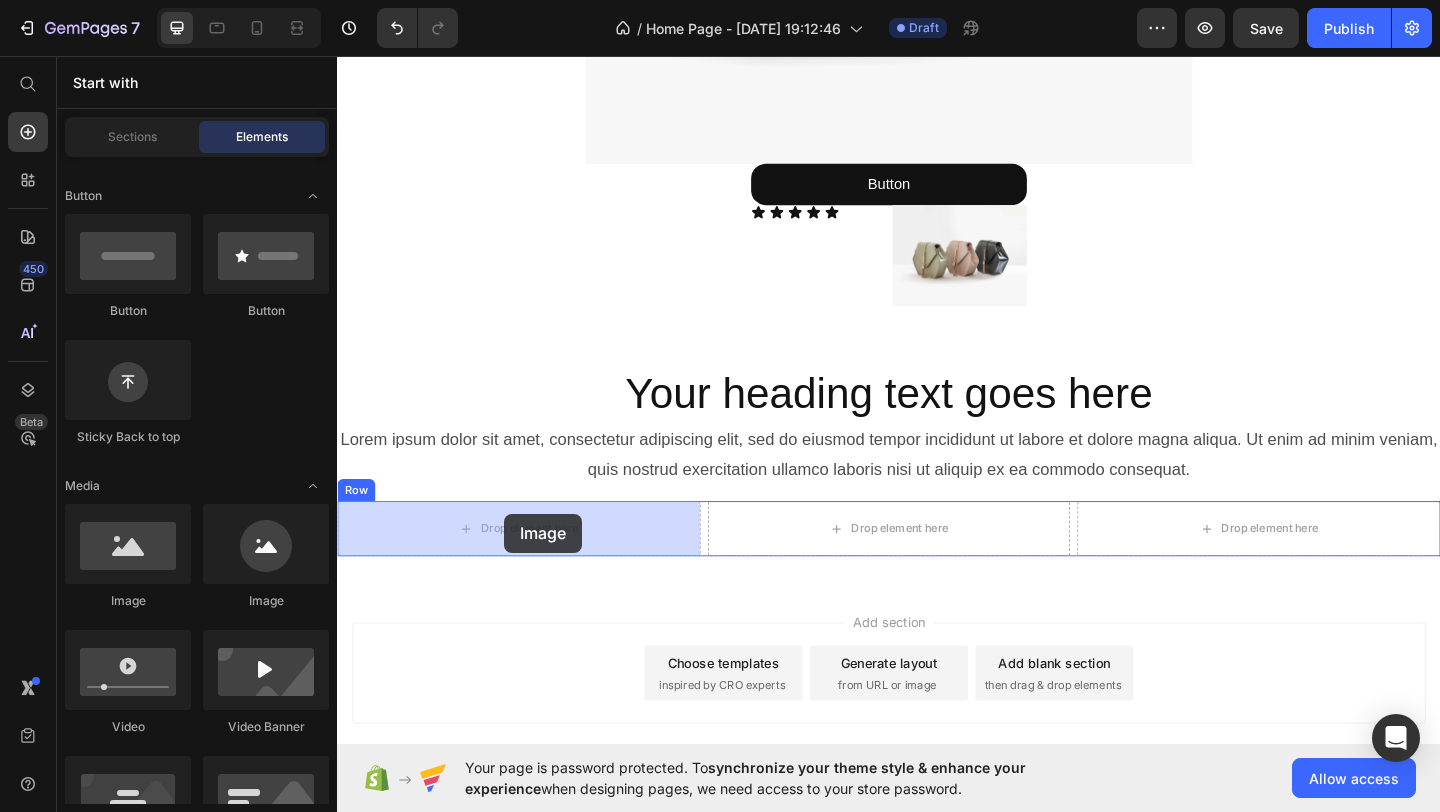 drag, startPoint x: 490, startPoint y: 611, endPoint x: 519, endPoint y: 554, distance: 63.953106 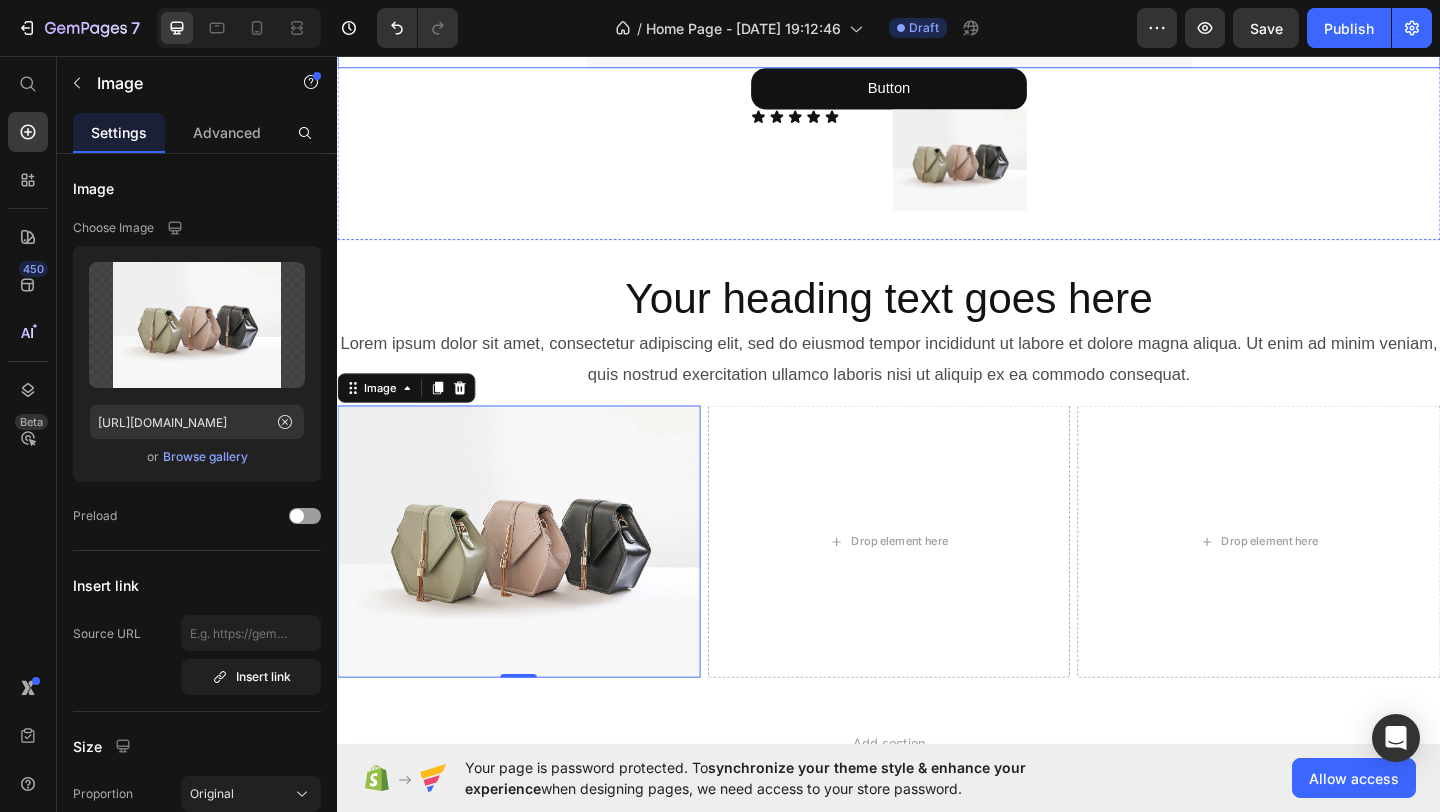 scroll, scrollTop: 1135, scrollLeft: 0, axis: vertical 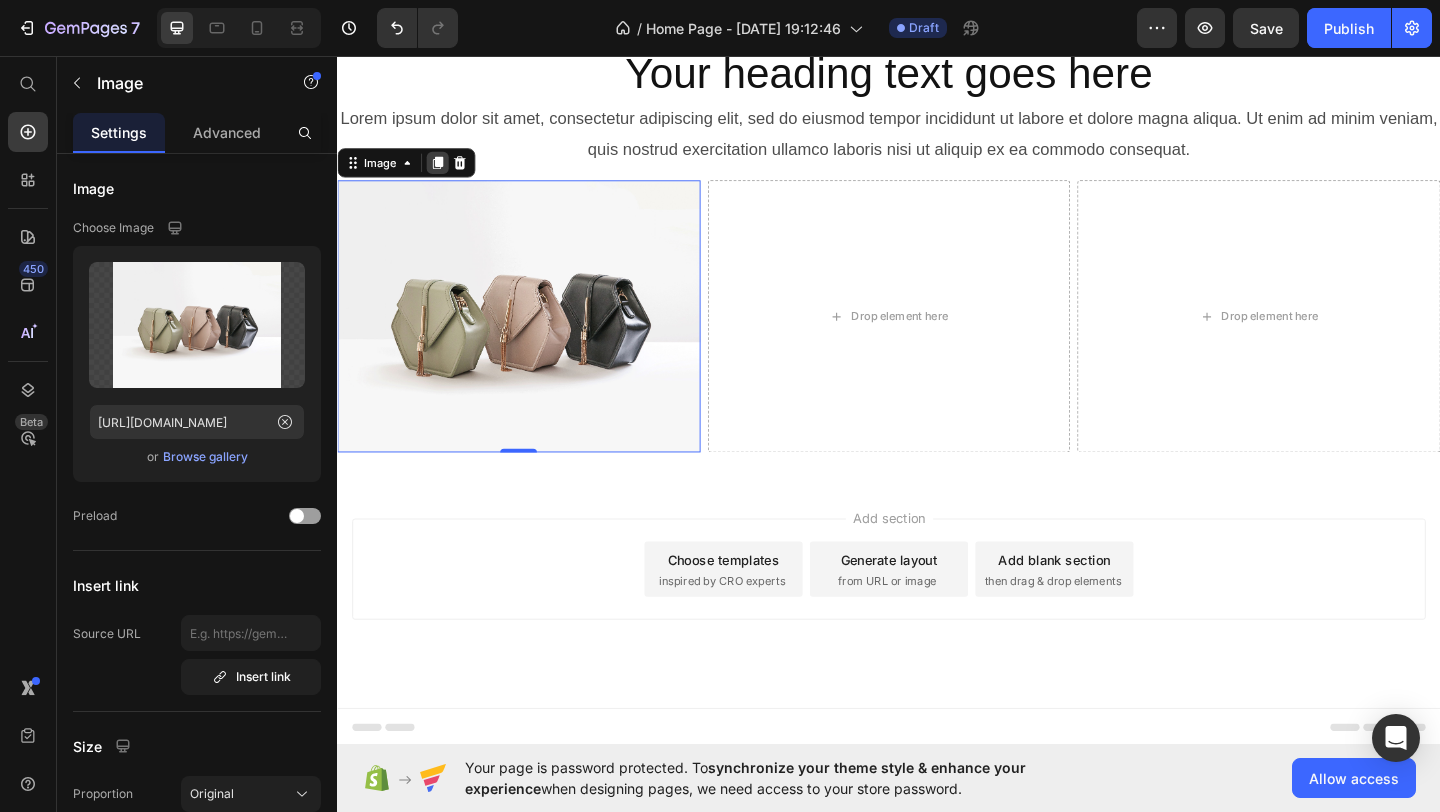 click 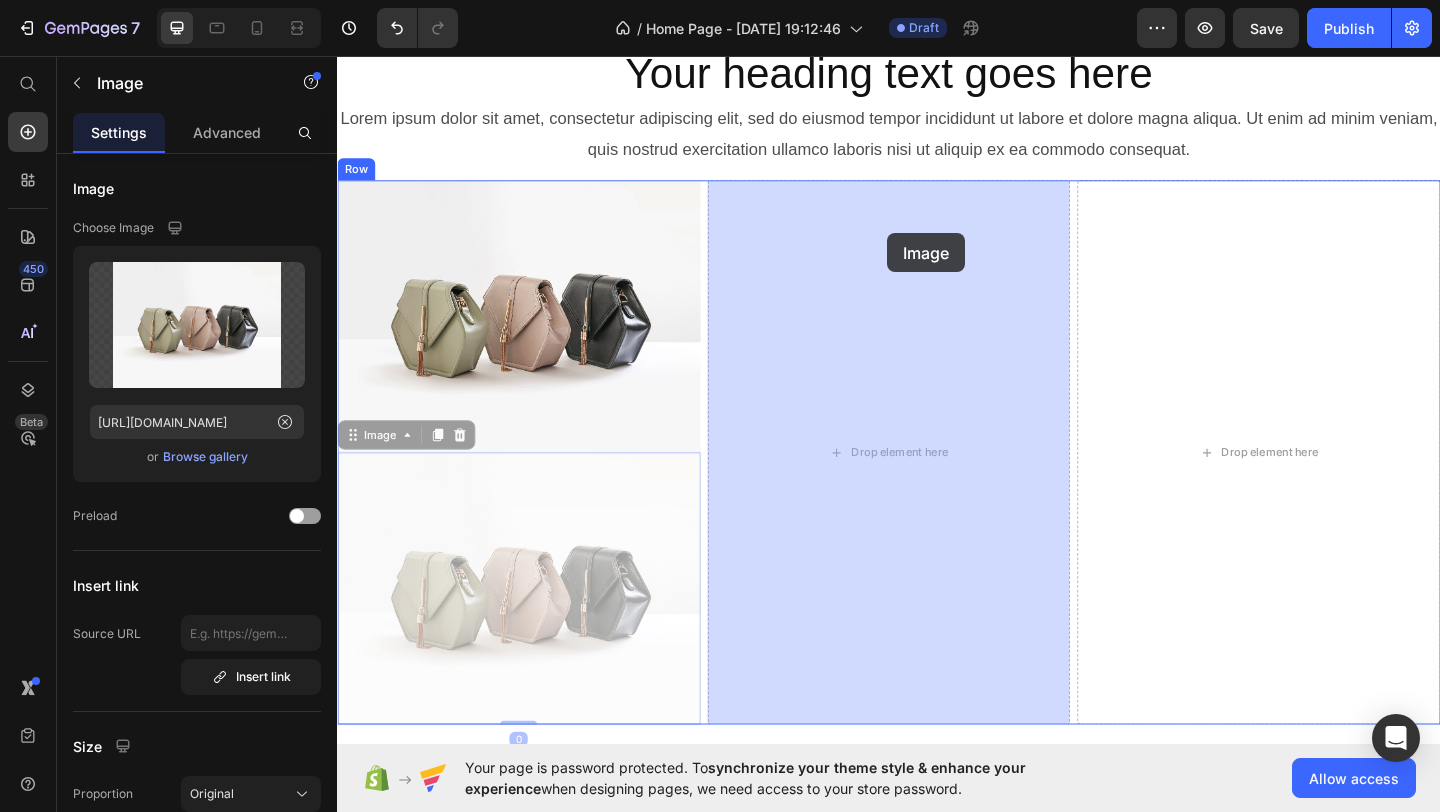 drag, startPoint x: 406, startPoint y: 472, endPoint x: 934, endPoint y: 248, distance: 573.55035 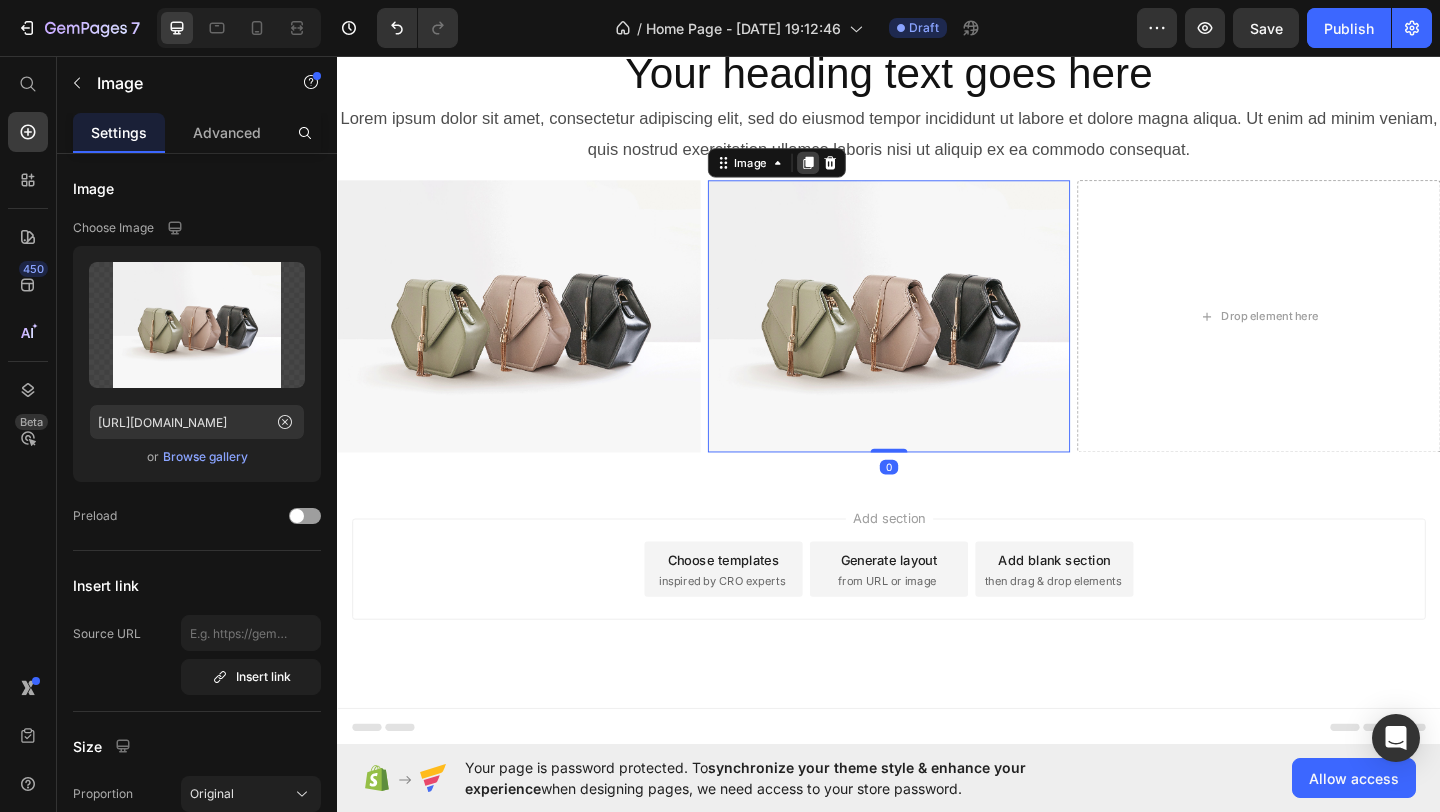click 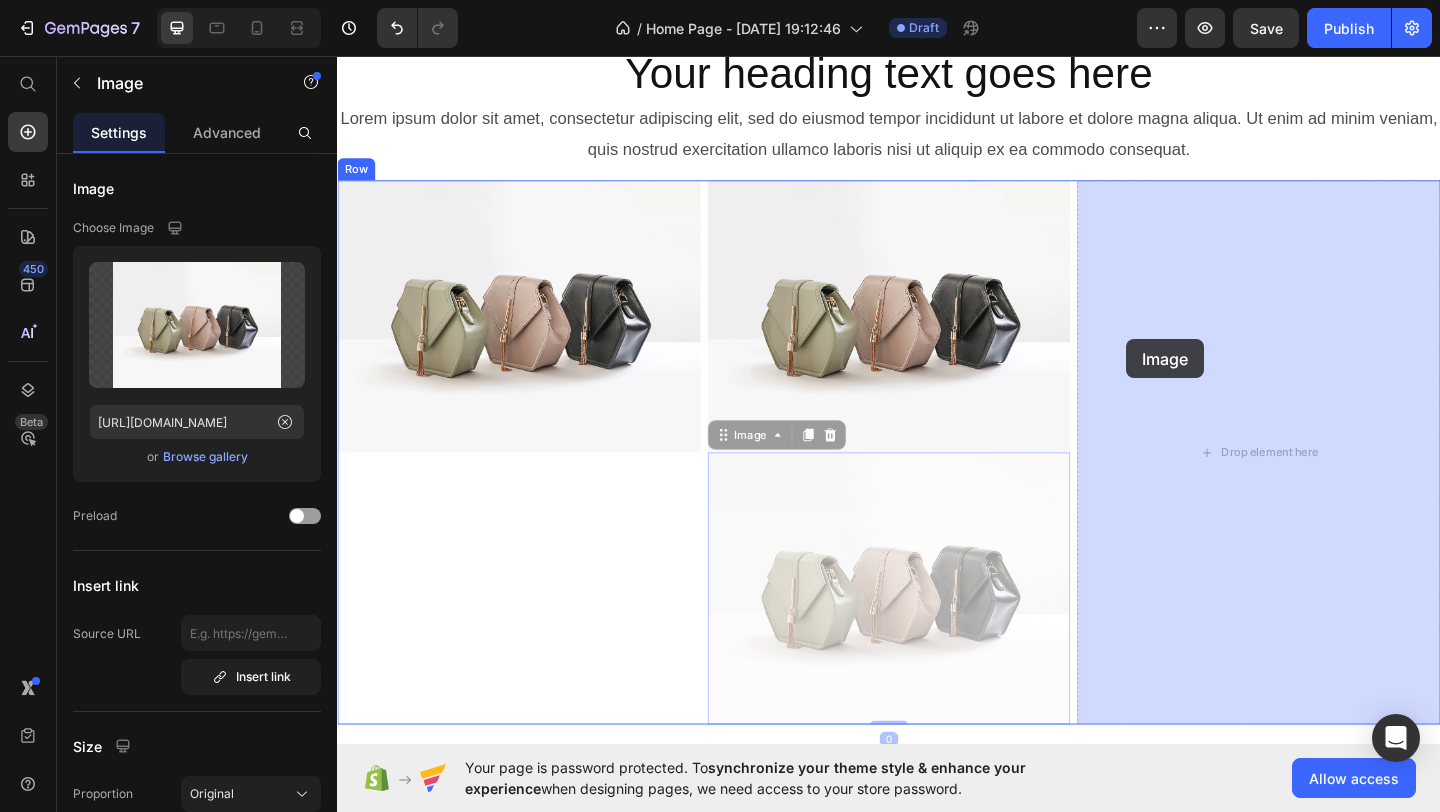 drag, startPoint x: 823, startPoint y: 477, endPoint x: 1196, endPoint y: 362, distance: 390.3255 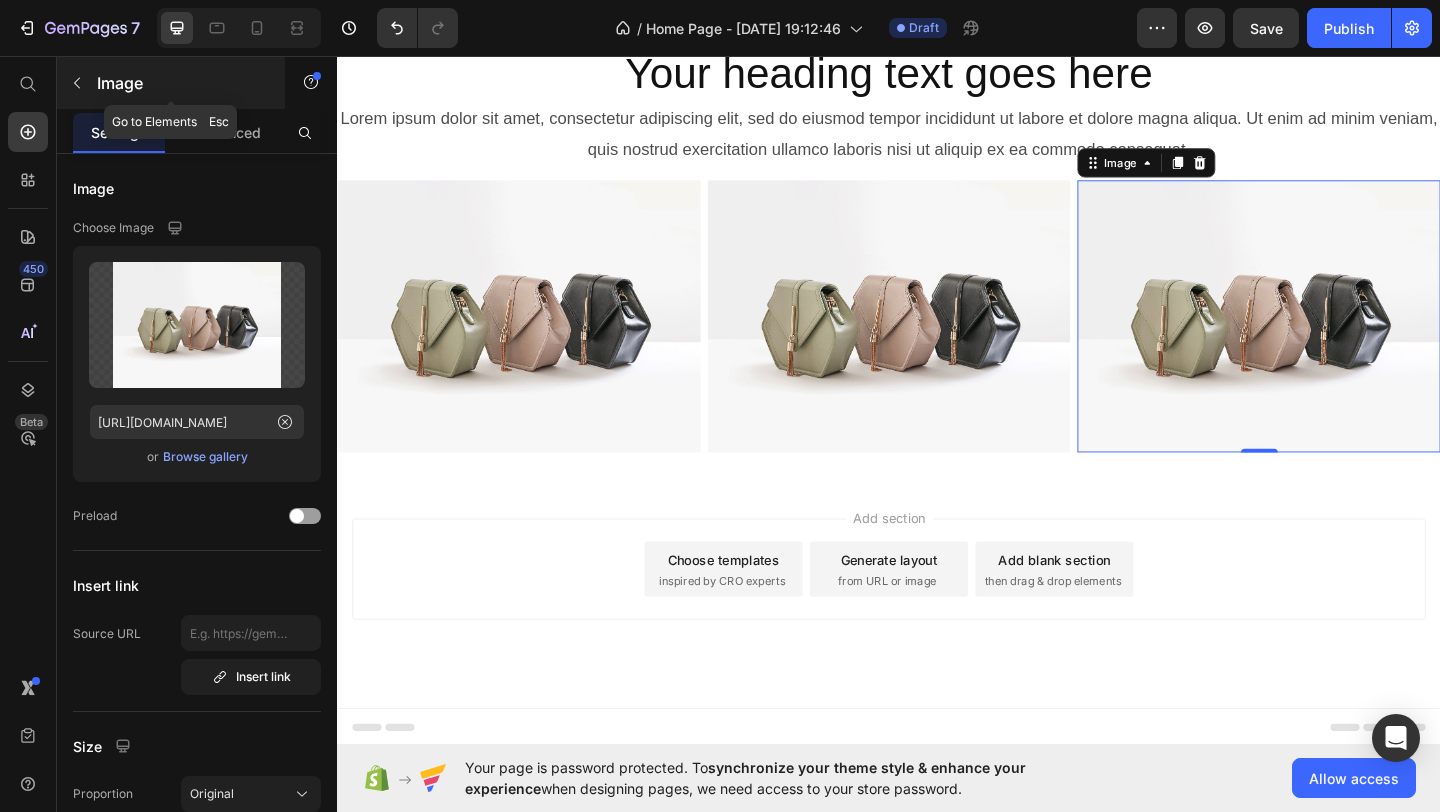 click at bounding box center [77, 83] 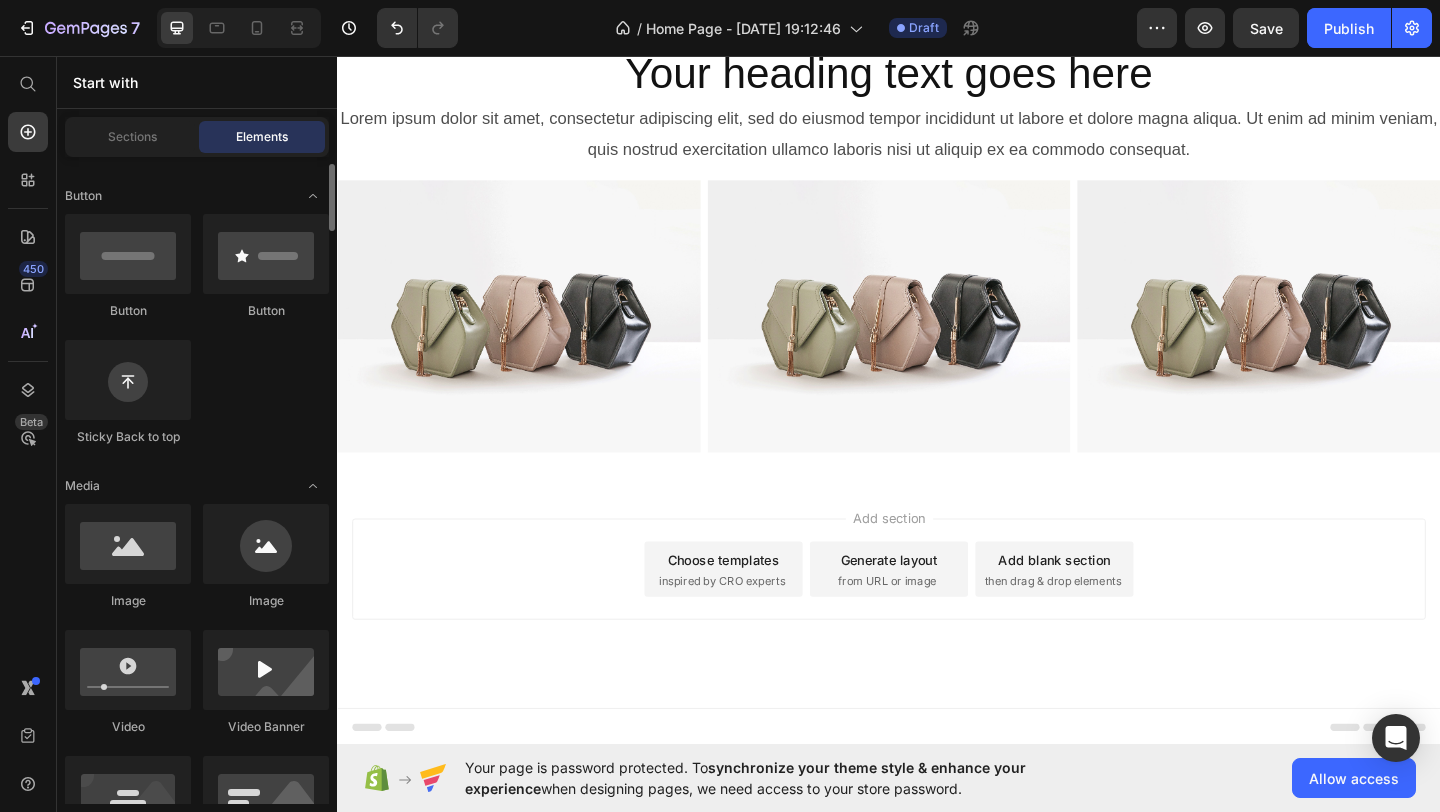 scroll, scrollTop: 0, scrollLeft: 0, axis: both 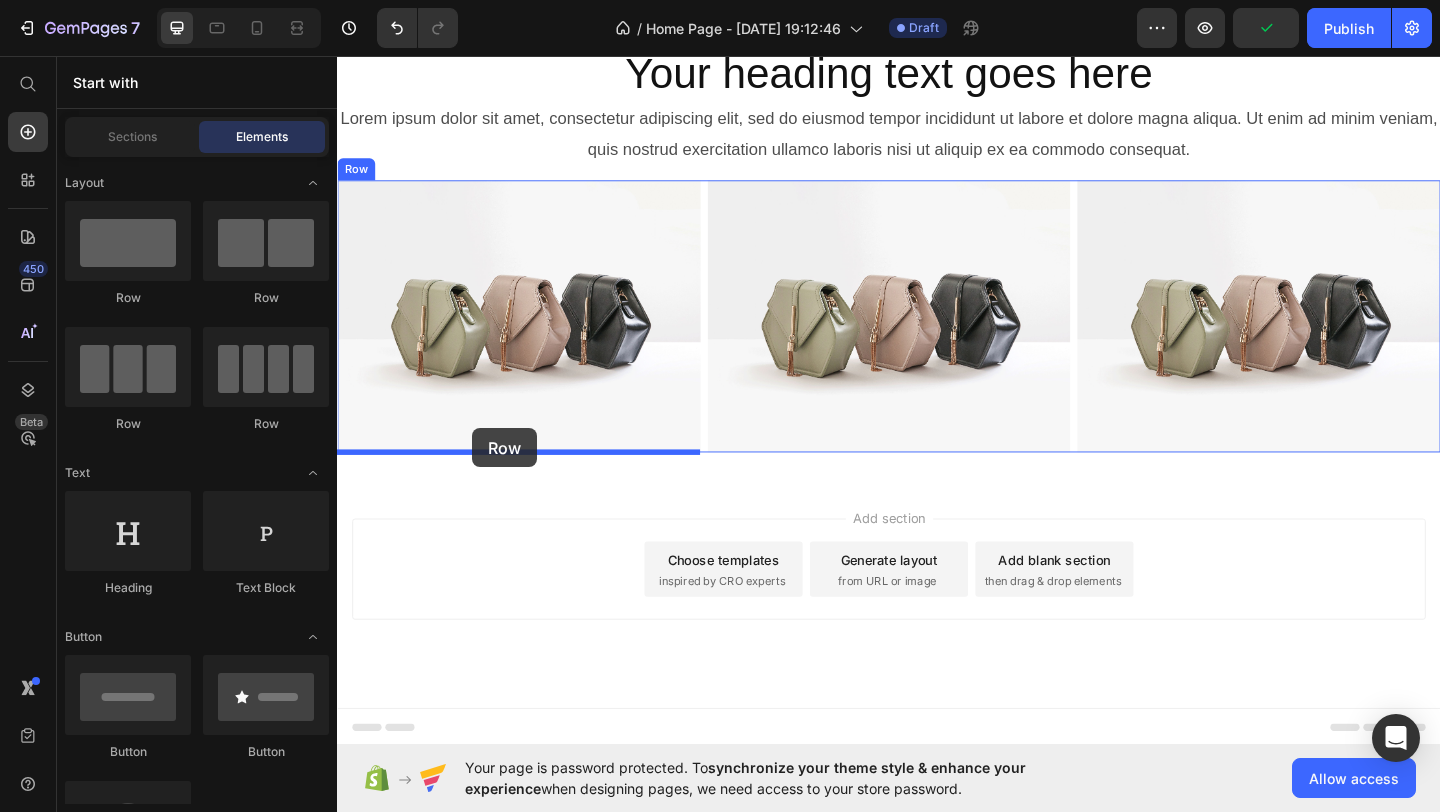 drag, startPoint x: 487, startPoint y: 329, endPoint x: 484, endPoint y: 461, distance: 132.03409 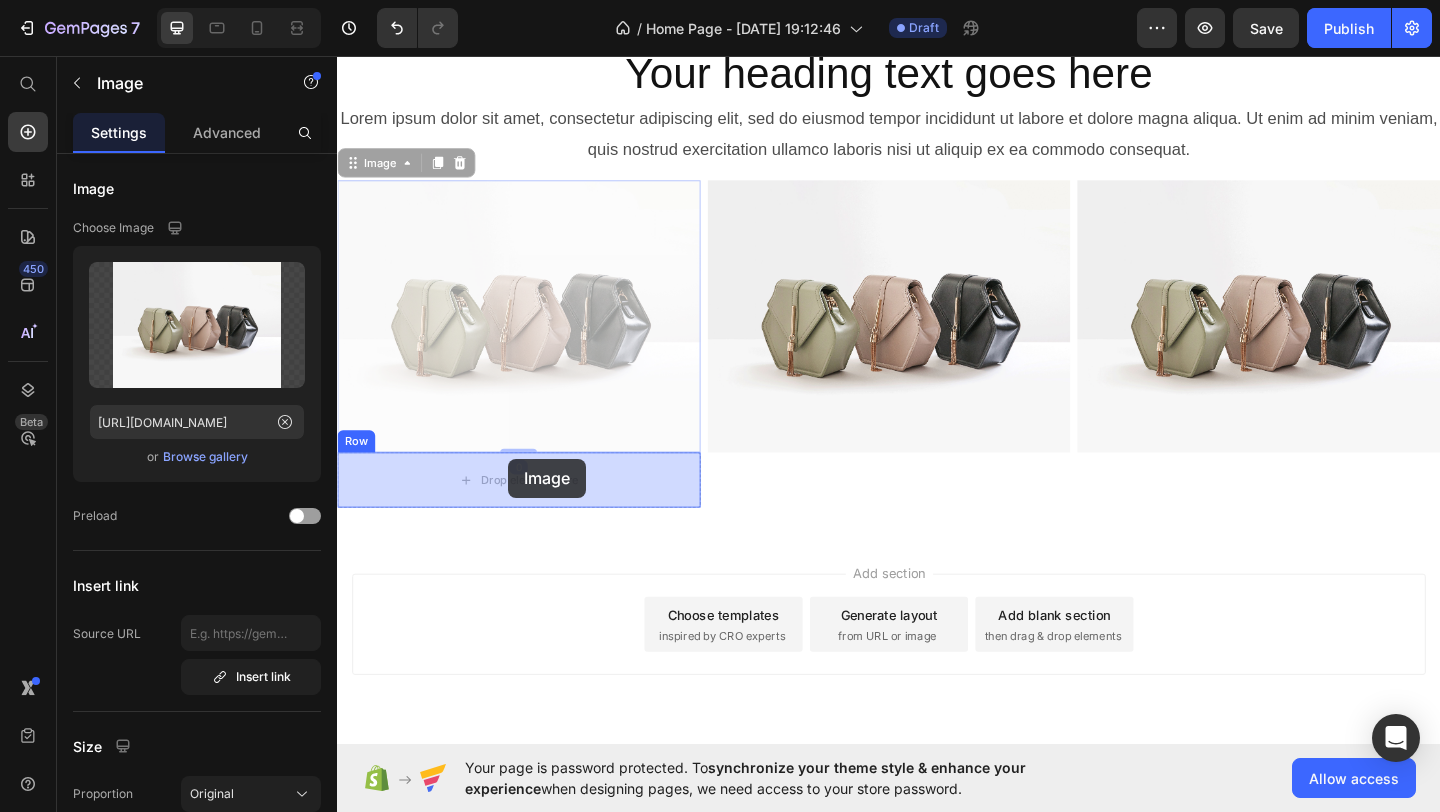 drag, startPoint x: 521, startPoint y: 407, endPoint x: 523, endPoint y: 493, distance: 86.023254 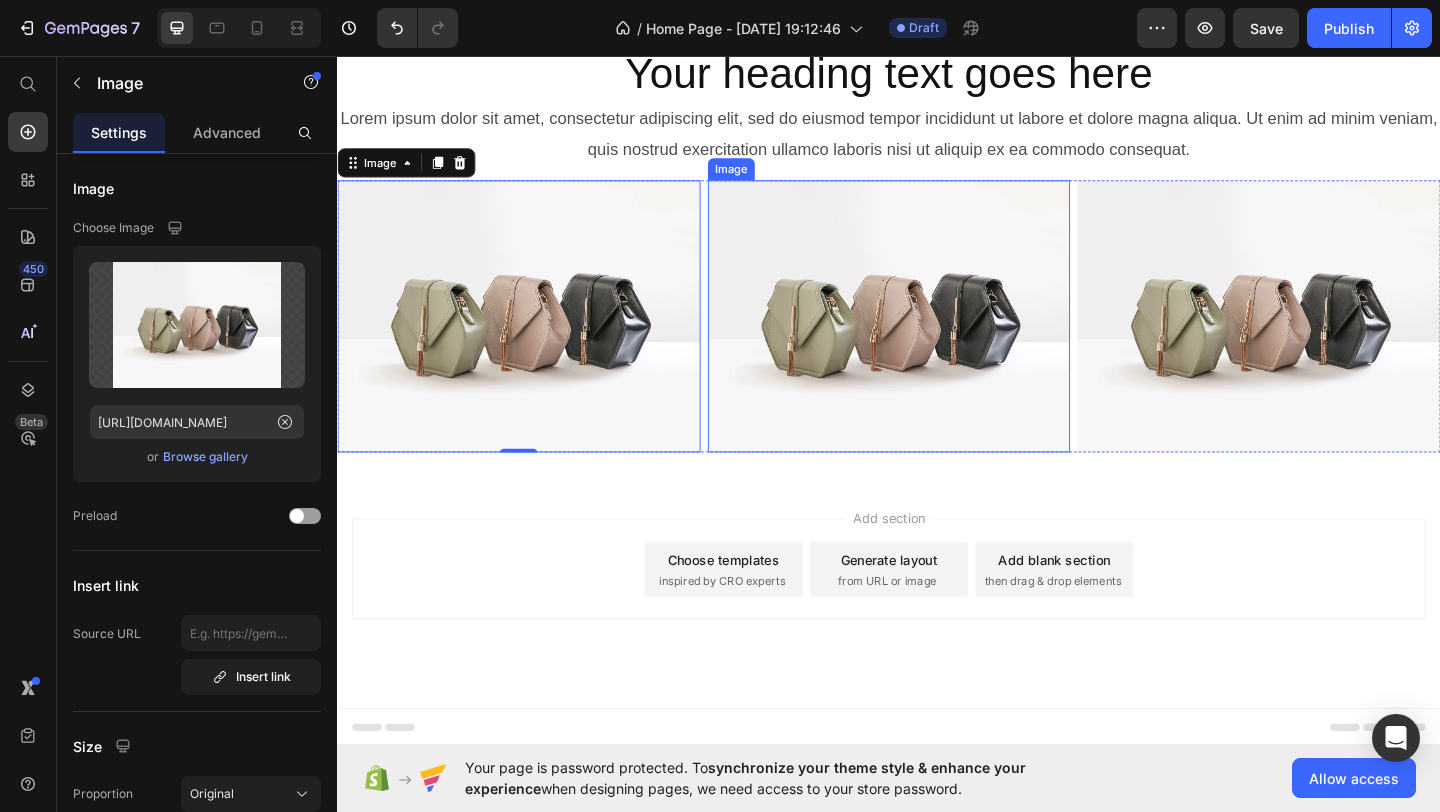 click at bounding box center (937, 339) 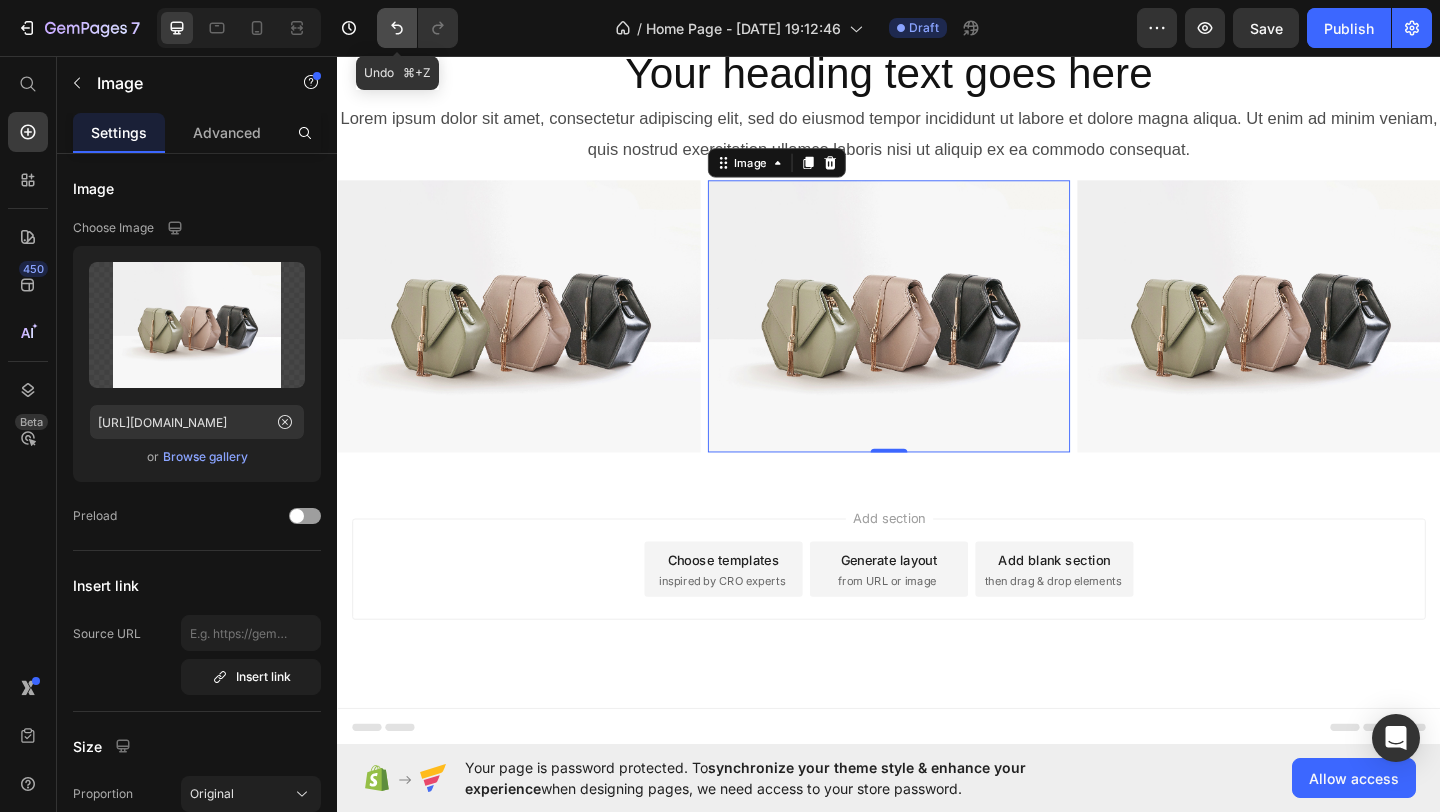 click 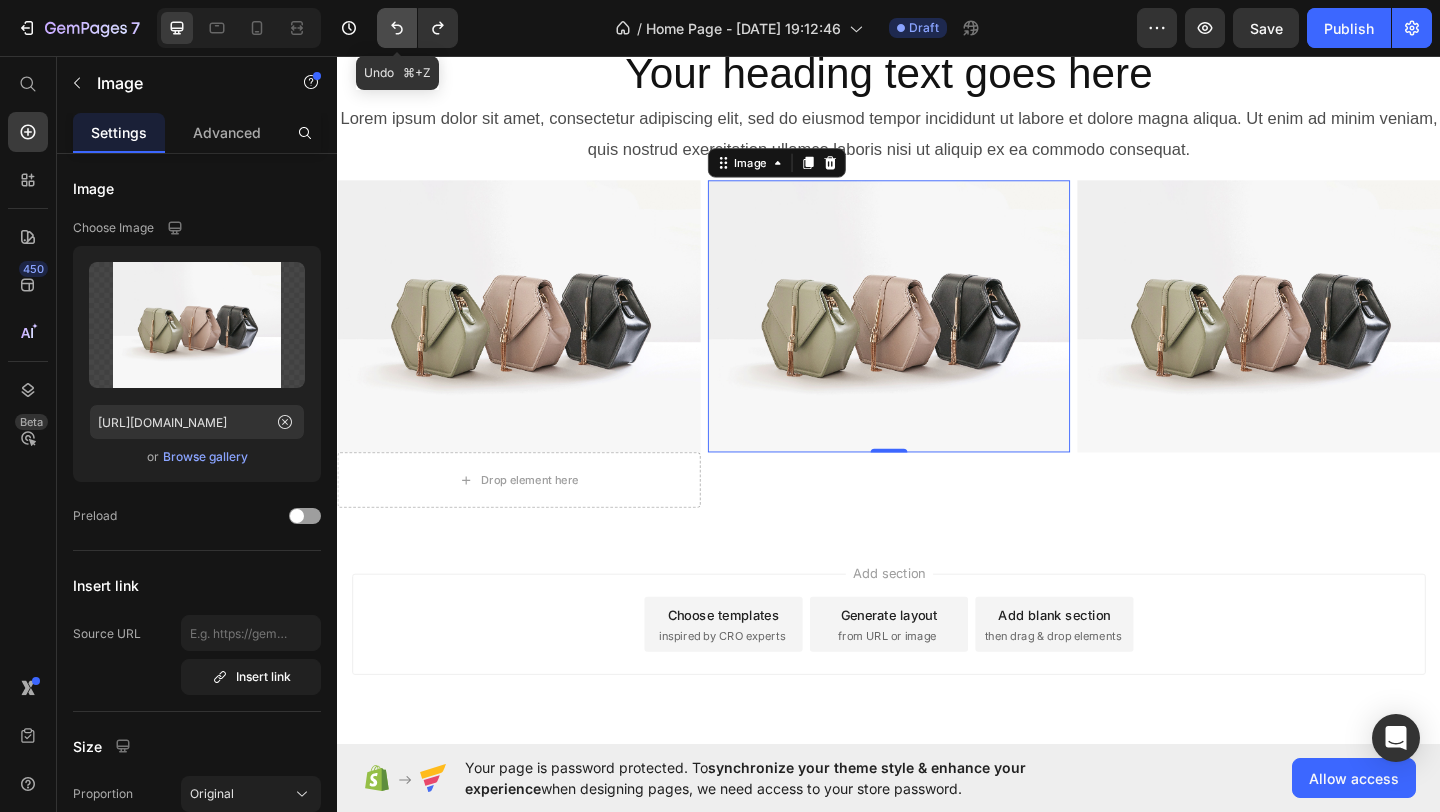 click 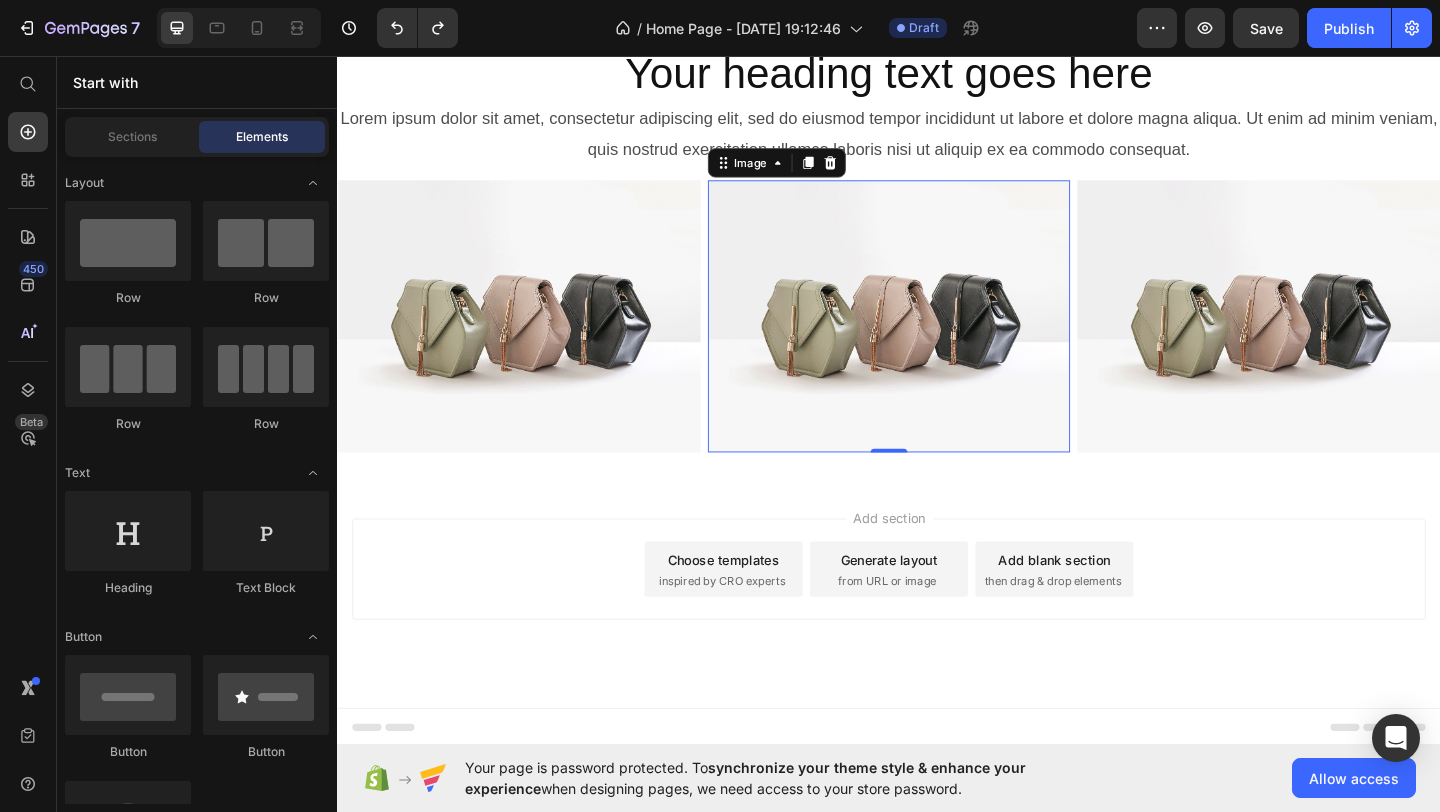 click on "Add section Choose templates inspired by CRO experts Generate layout from URL or image Add blank section then drag & drop elements" at bounding box center [937, 642] 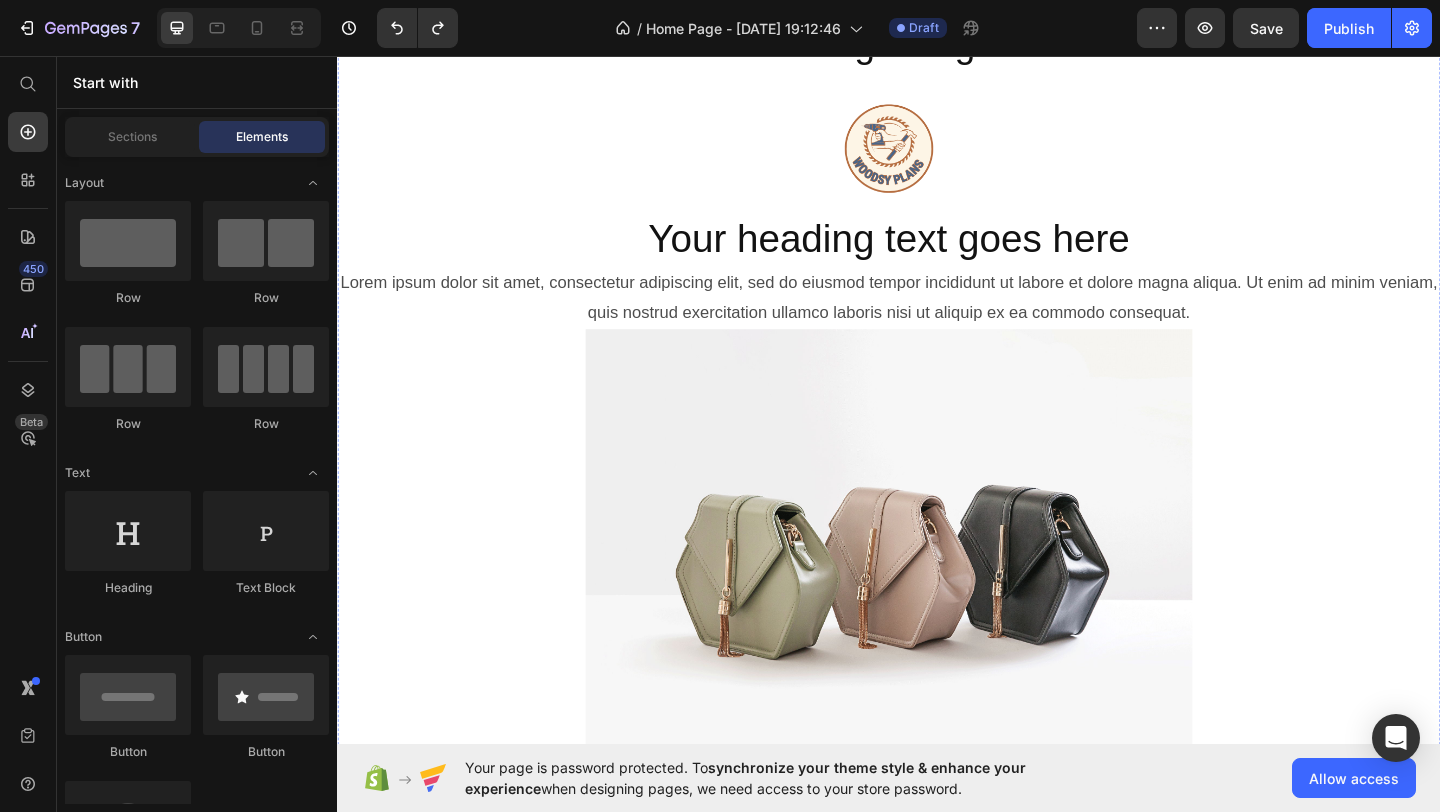 scroll, scrollTop: 0, scrollLeft: 0, axis: both 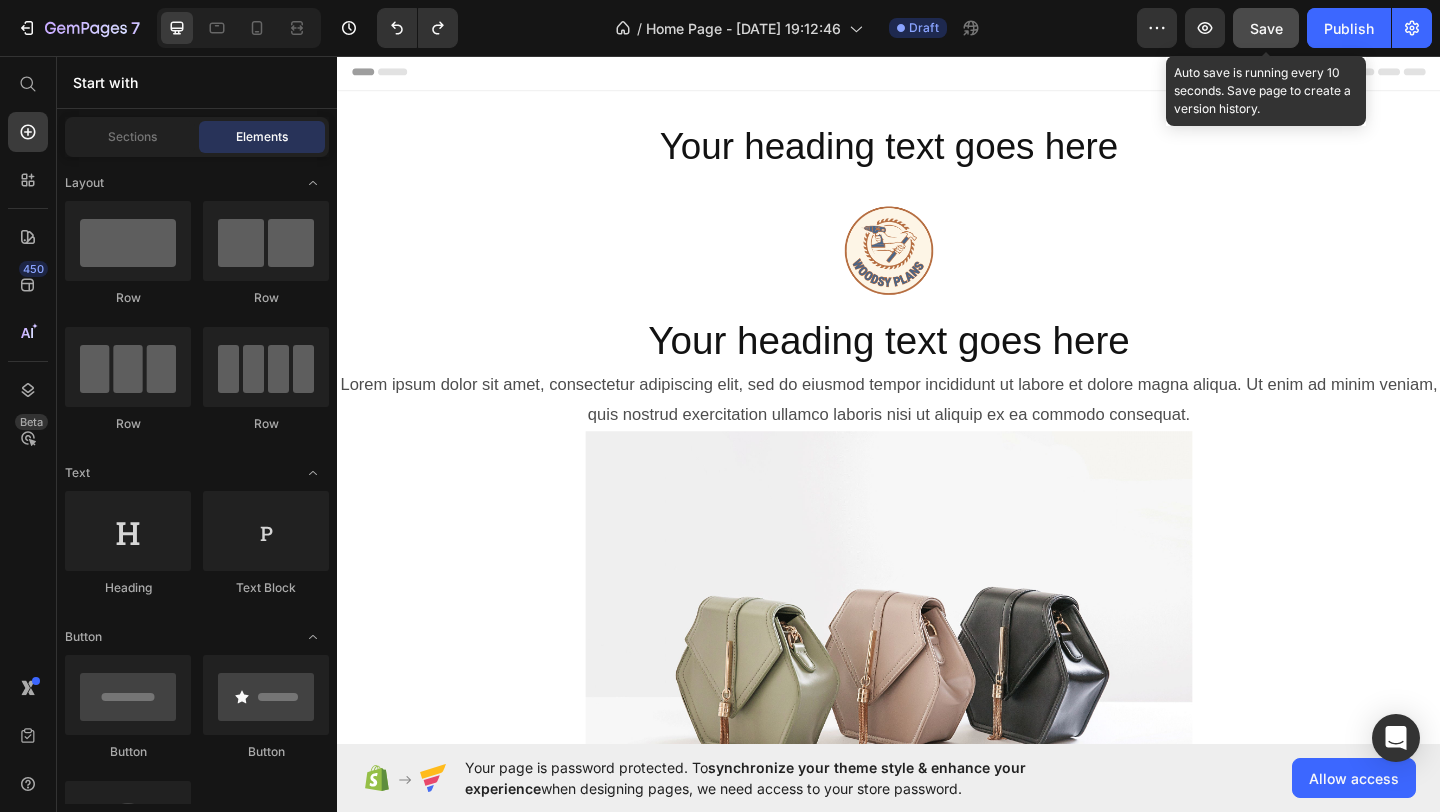 click on "Save" at bounding box center [1266, 28] 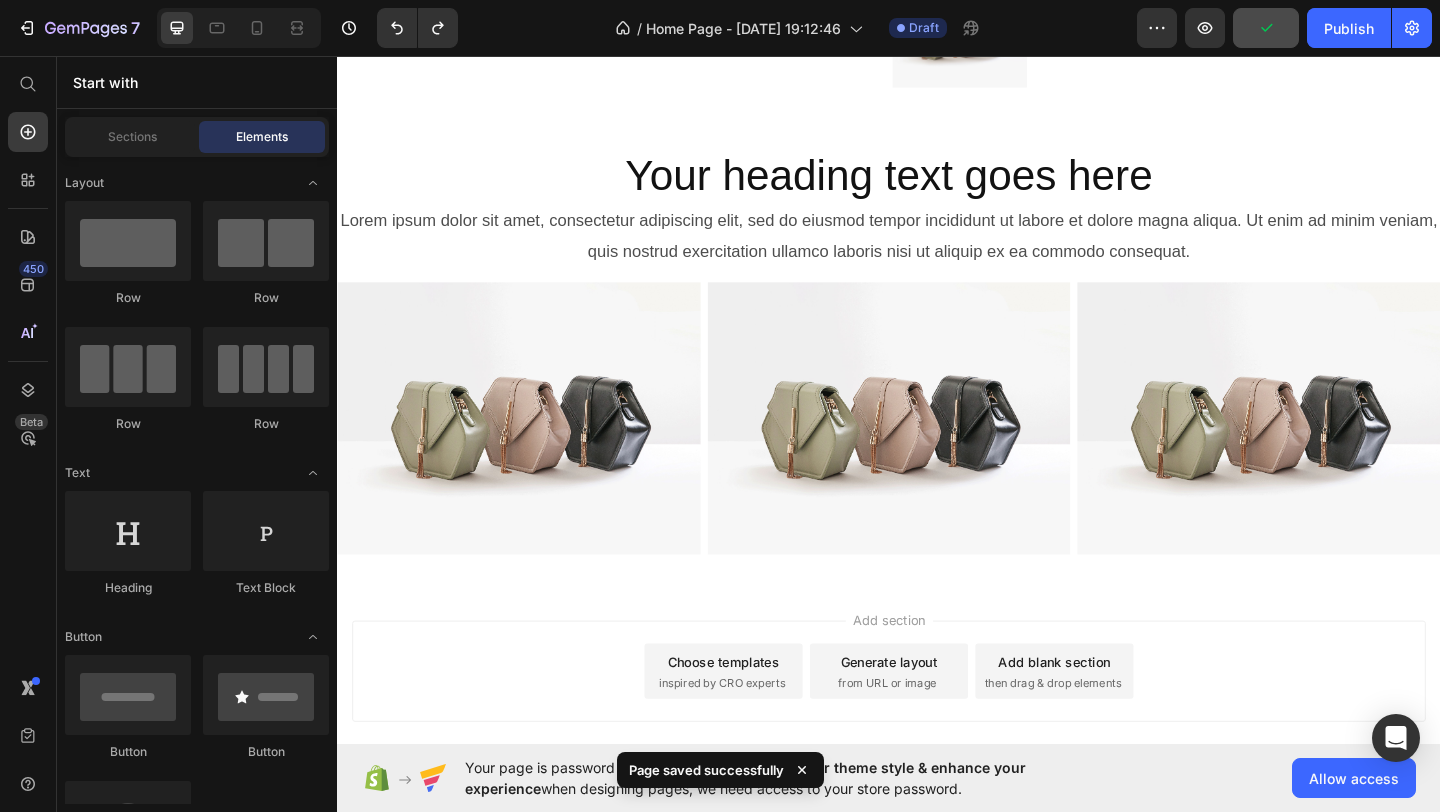 scroll, scrollTop: 1135, scrollLeft: 0, axis: vertical 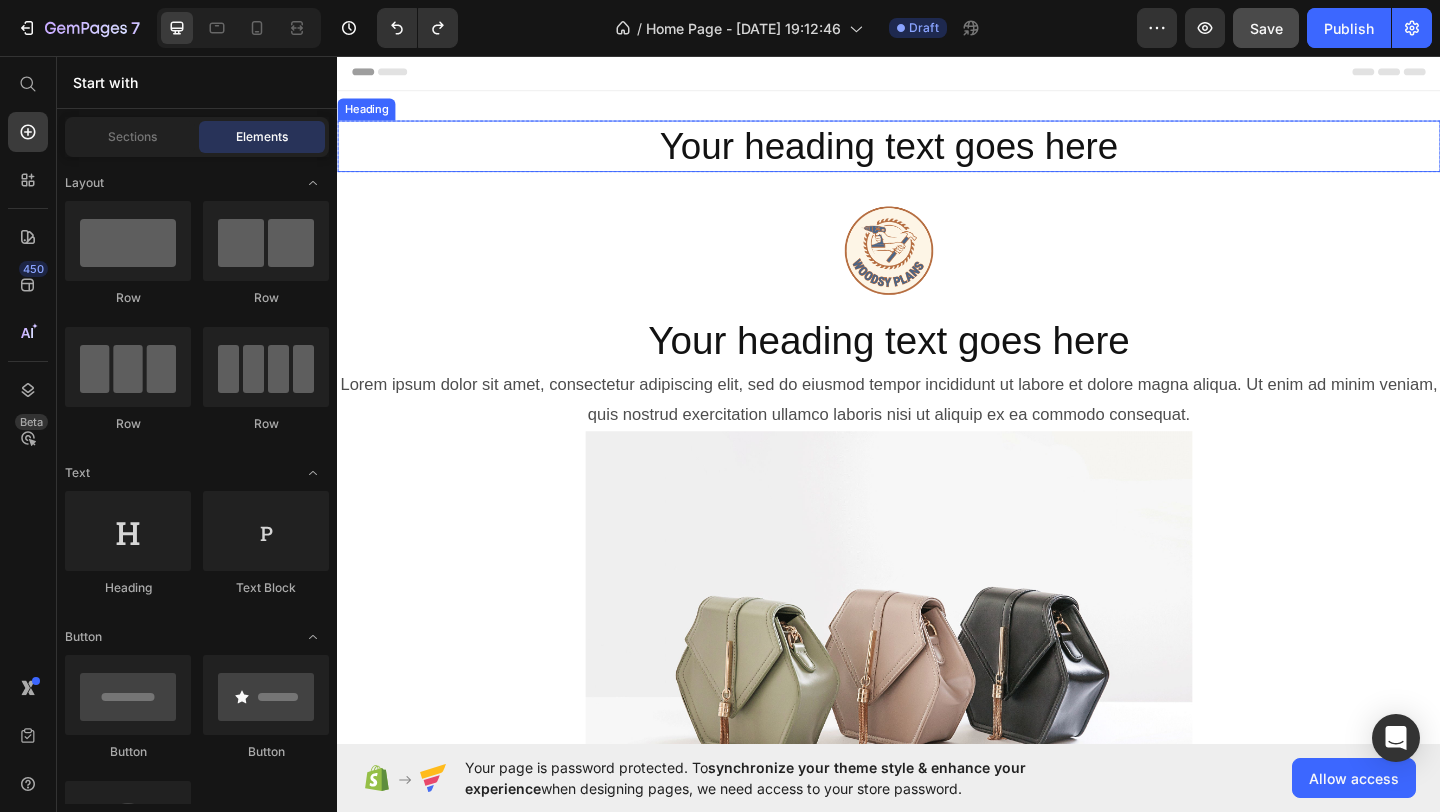 click on "Your heading text goes here" at bounding box center [937, 154] 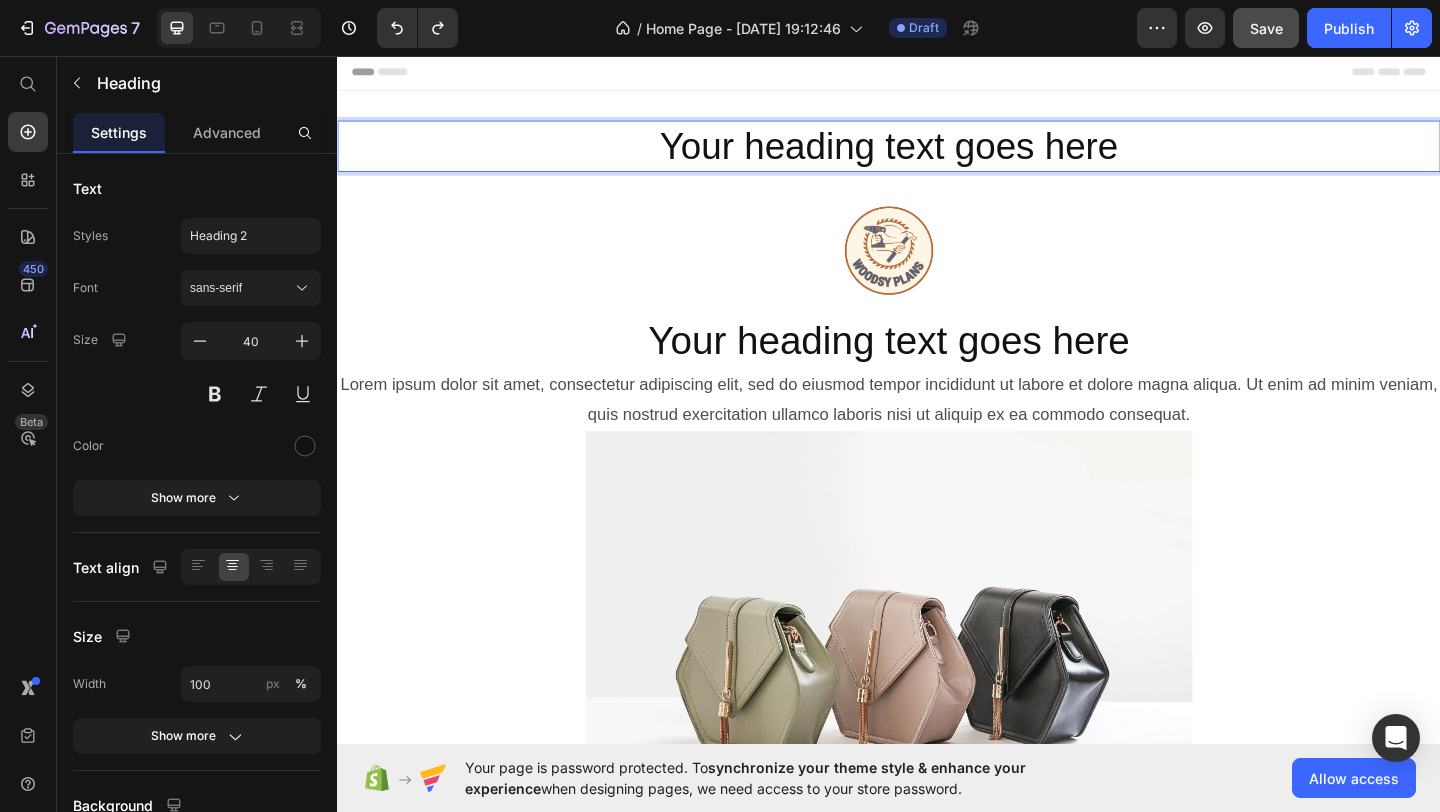 click on "Your heading text goes here" at bounding box center (937, 154) 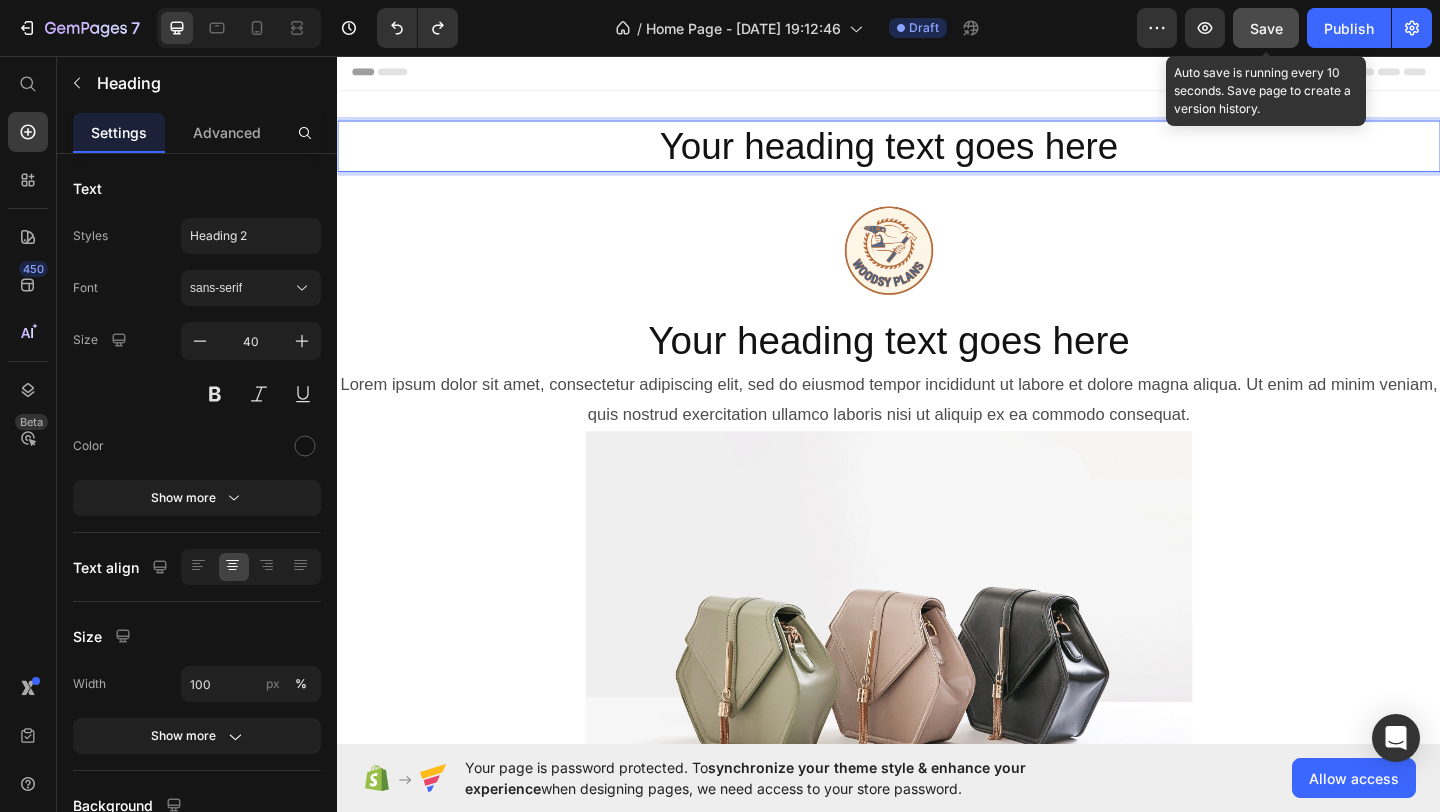 click on "Save" 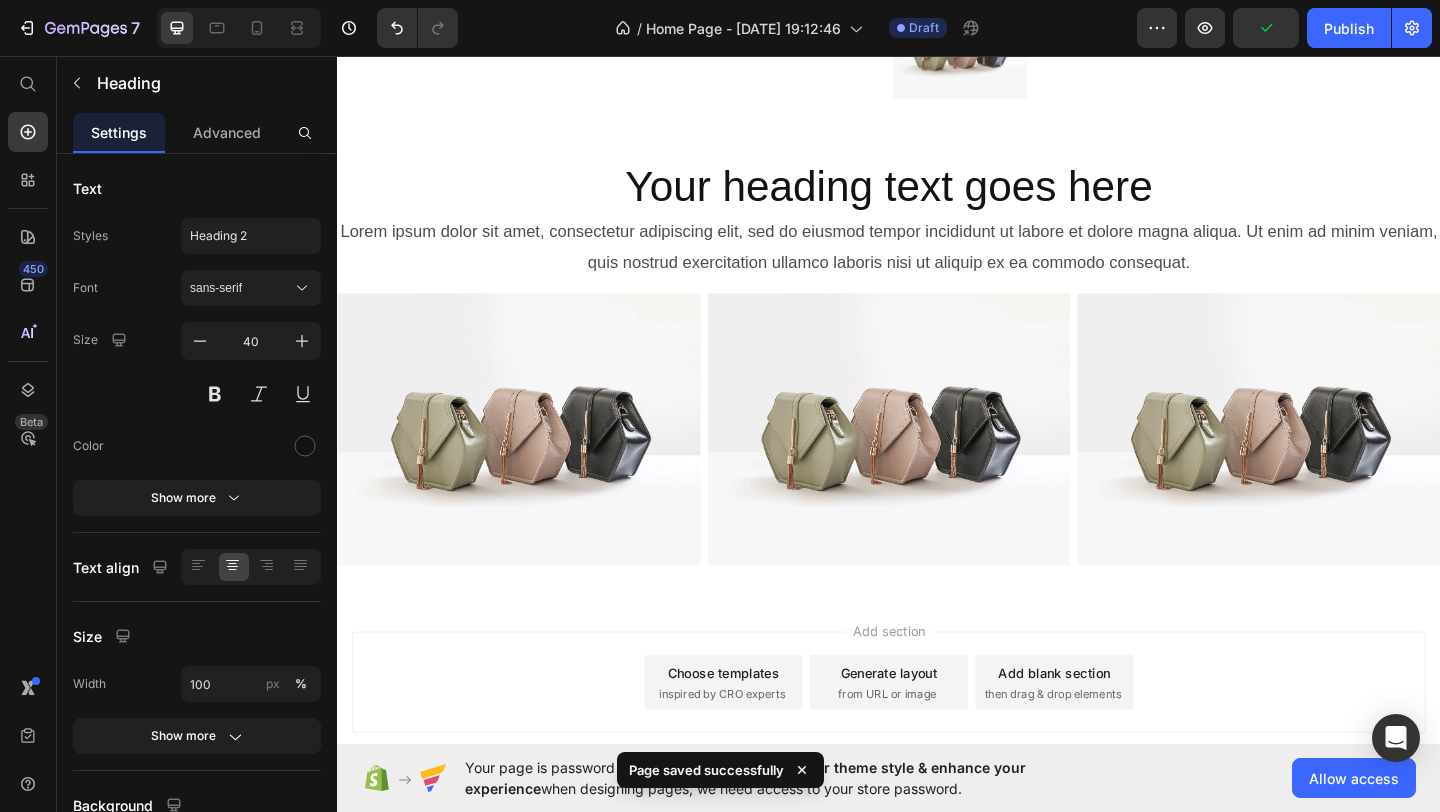 scroll, scrollTop: 1135, scrollLeft: 0, axis: vertical 